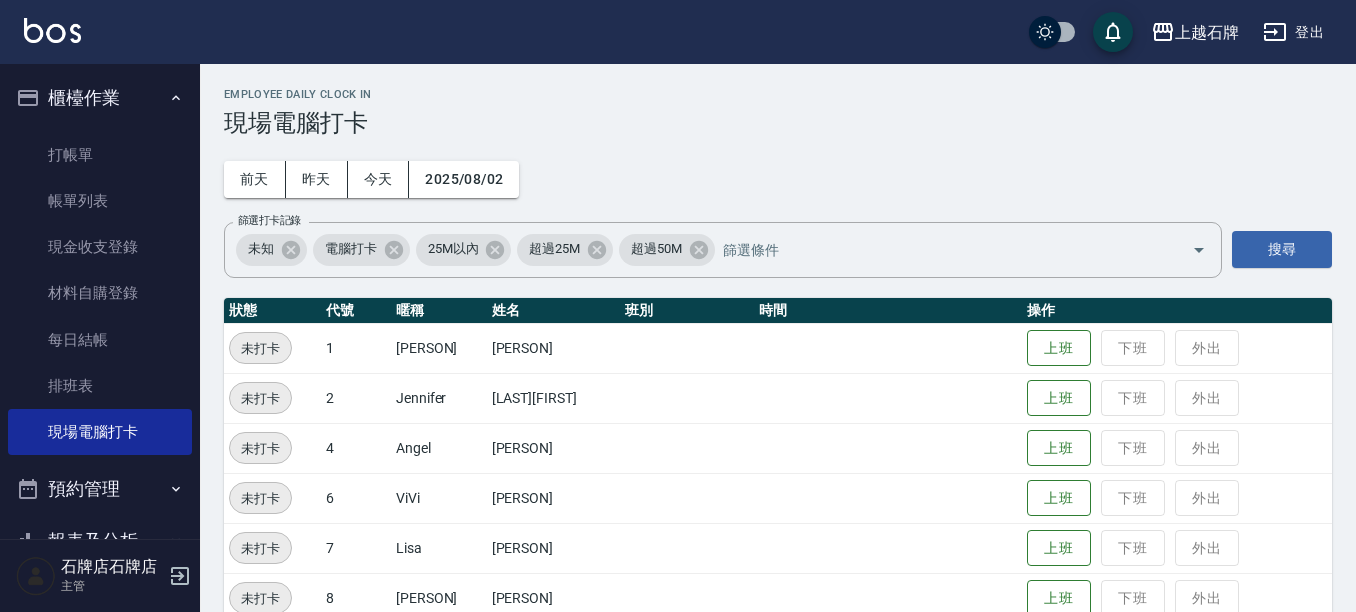scroll, scrollTop: 300, scrollLeft: 0, axis: vertical 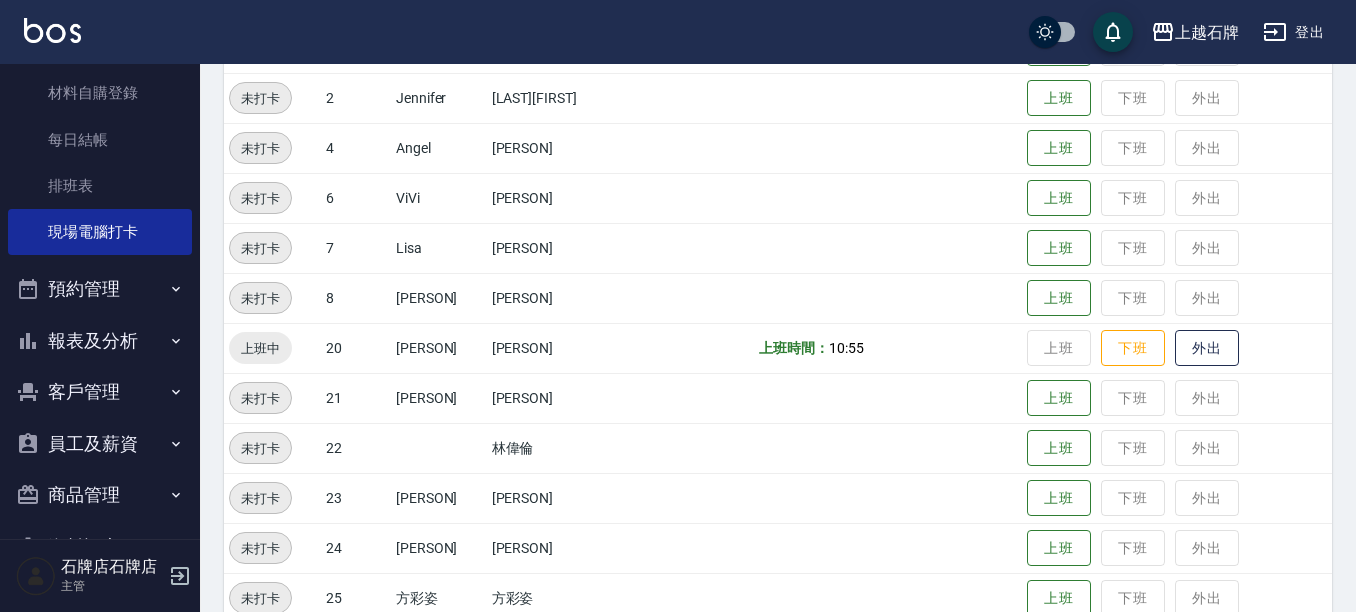 click on "報表及分析" at bounding box center (100, 341) 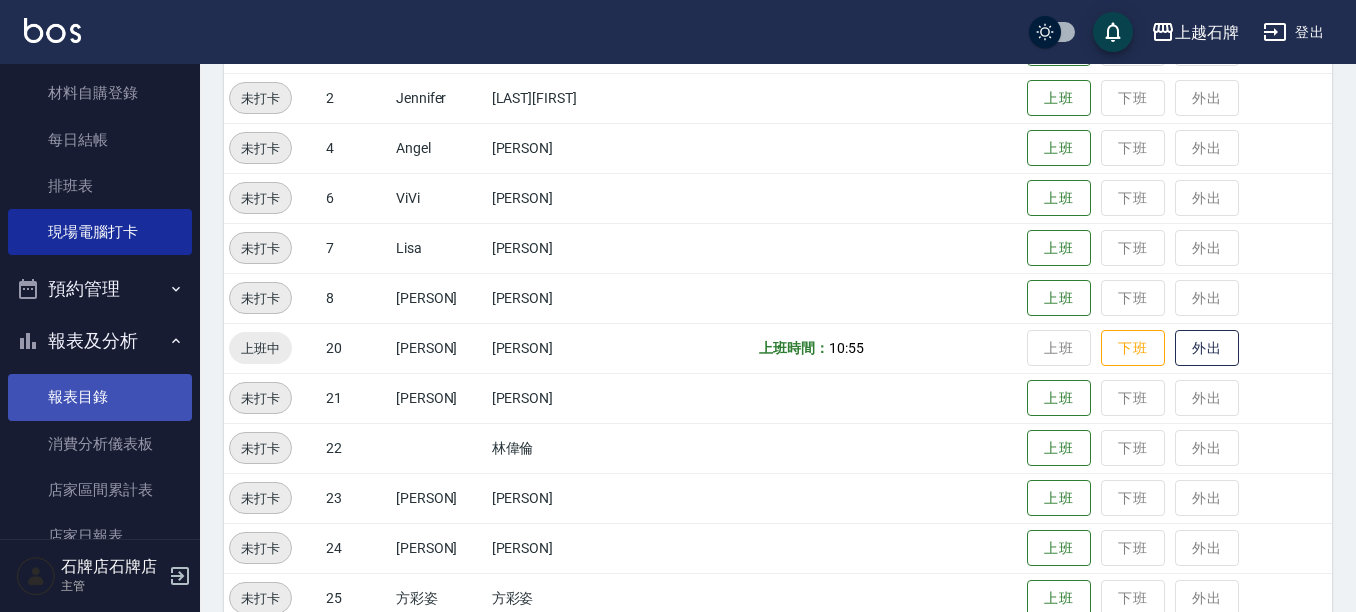 click on "報表目錄" at bounding box center (100, 397) 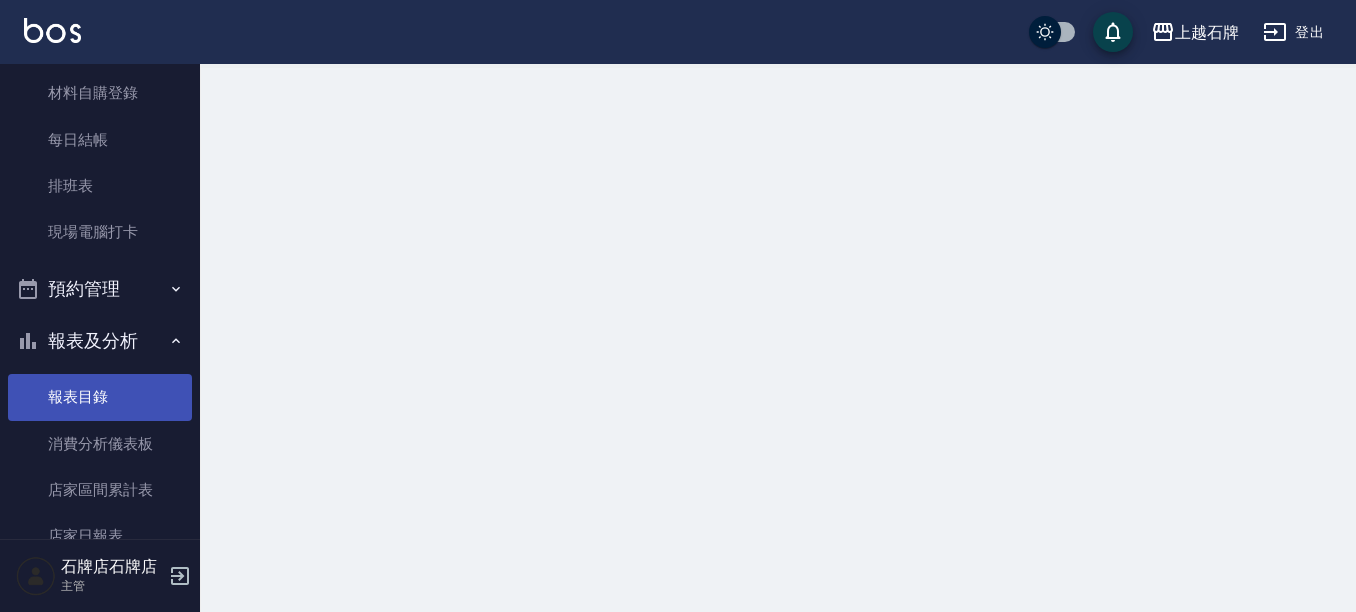 scroll, scrollTop: 0, scrollLeft: 0, axis: both 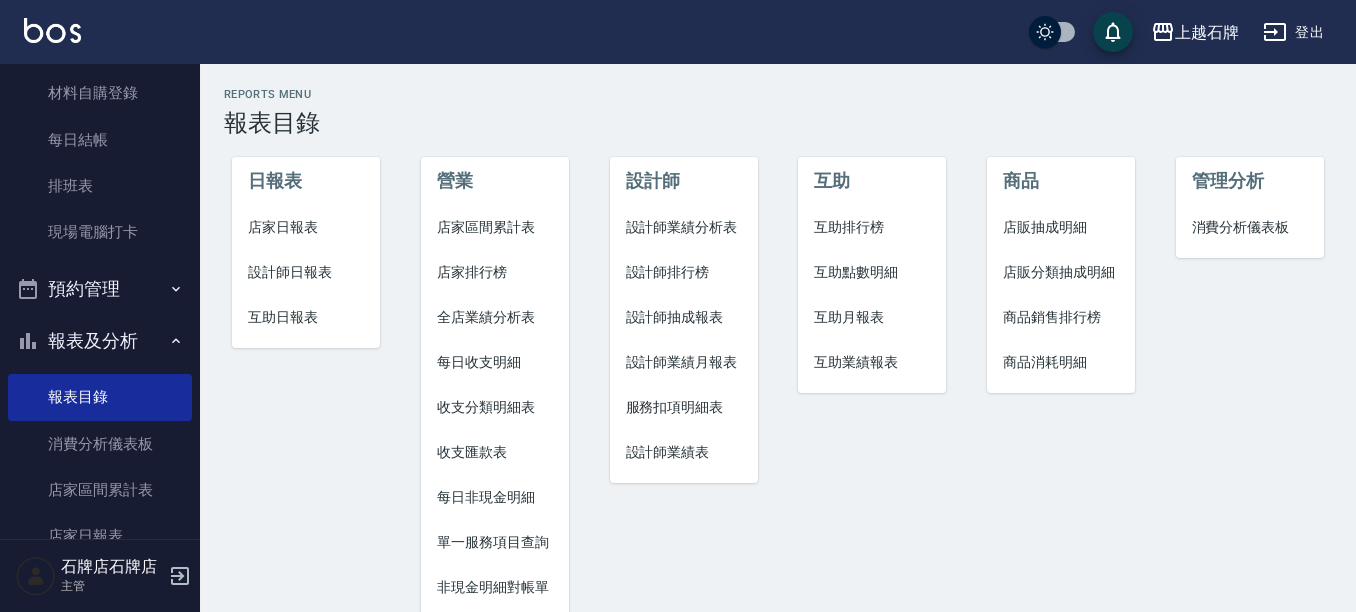 click on "設計師日報表" at bounding box center [306, 272] 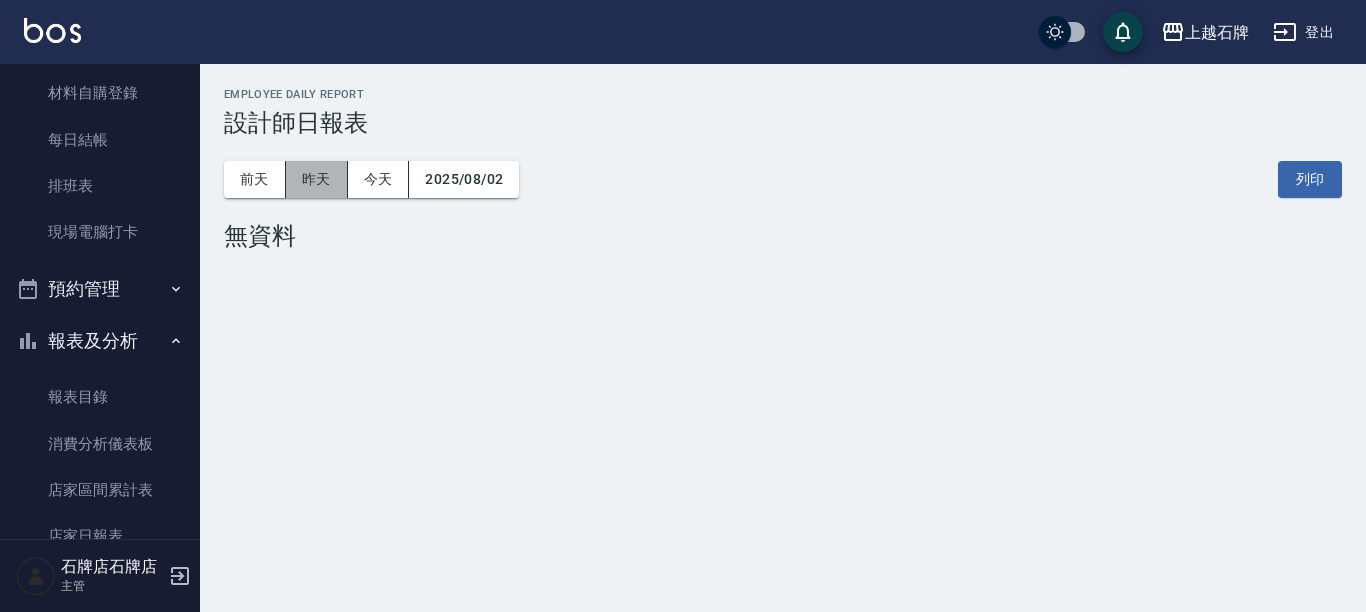 click on "昨天" at bounding box center [317, 179] 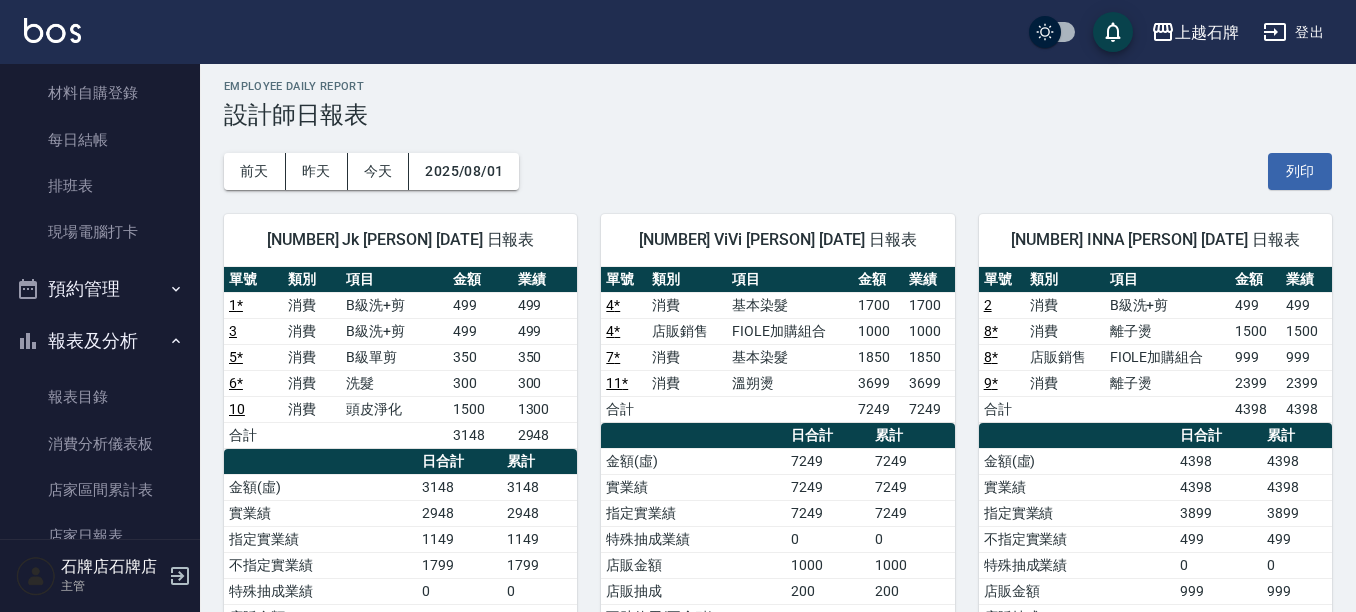 scroll, scrollTop: 0, scrollLeft: 0, axis: both 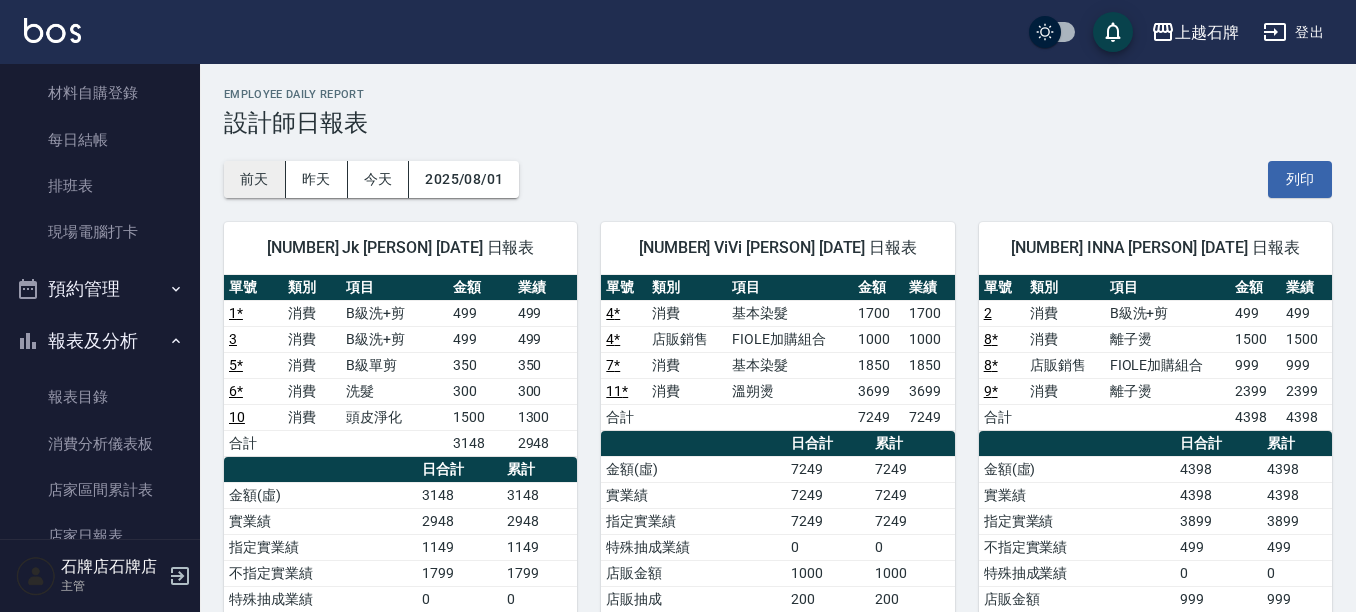 click on "前天" at bounding box center [255, 179] 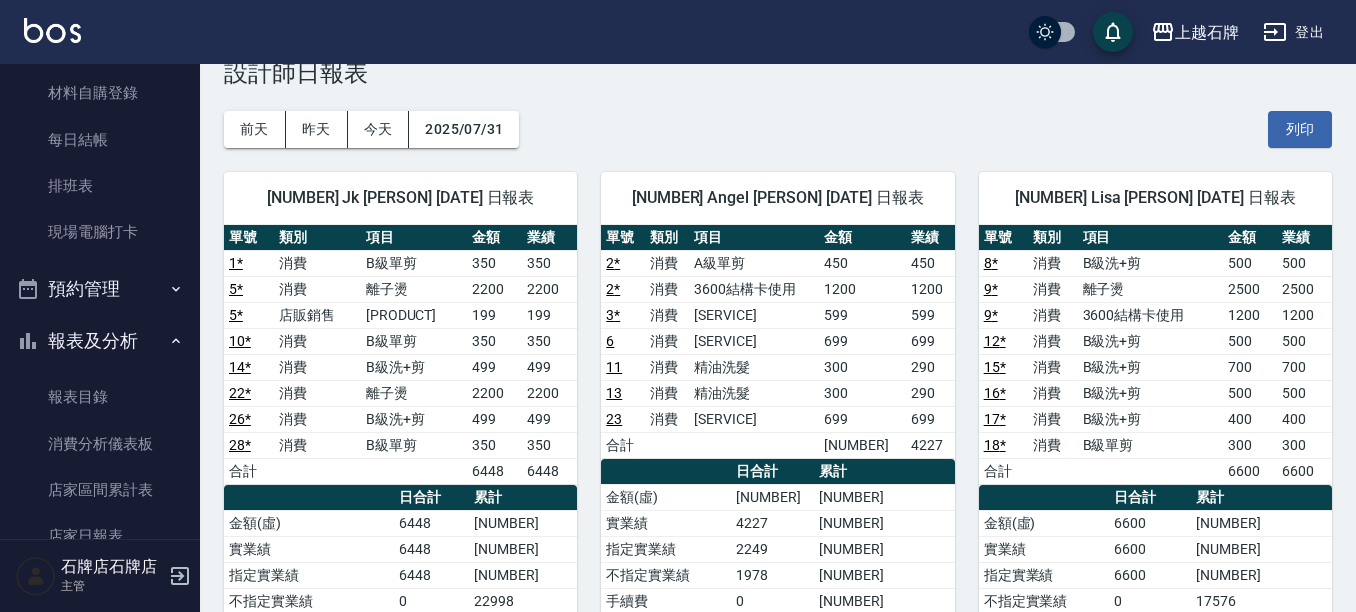 scroll, scrollTop: 100, scrollLeft: 0, axis: vertical 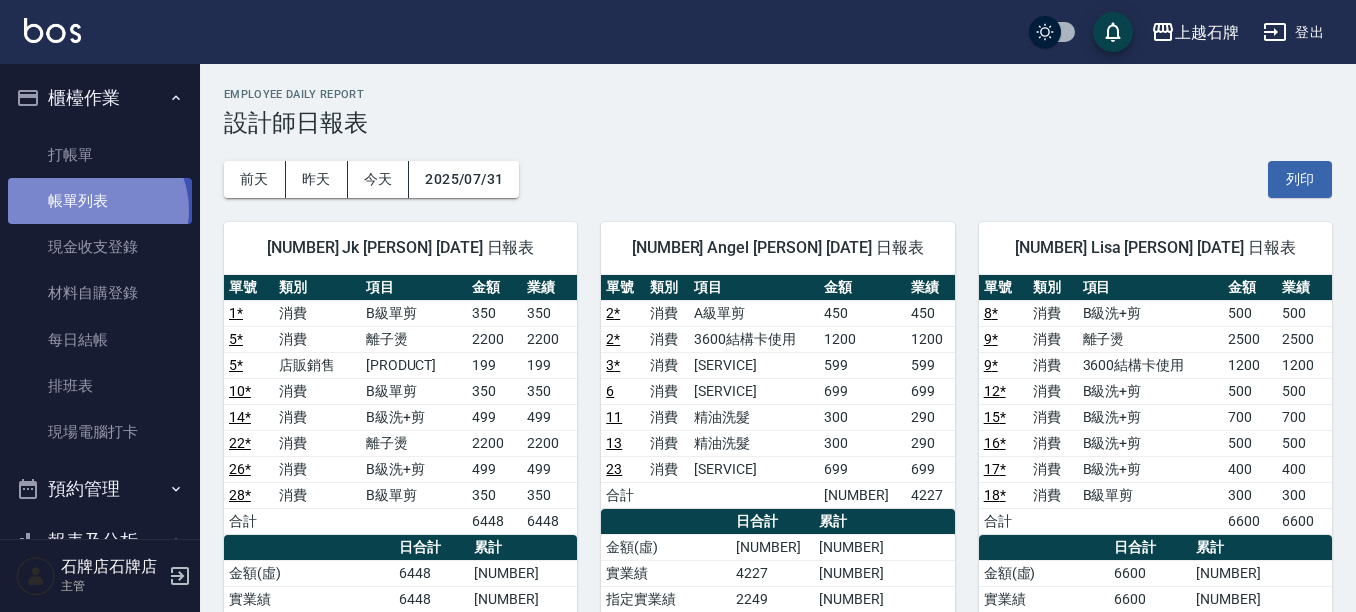 click on "帳單列表" at bounding box center (100, 201) 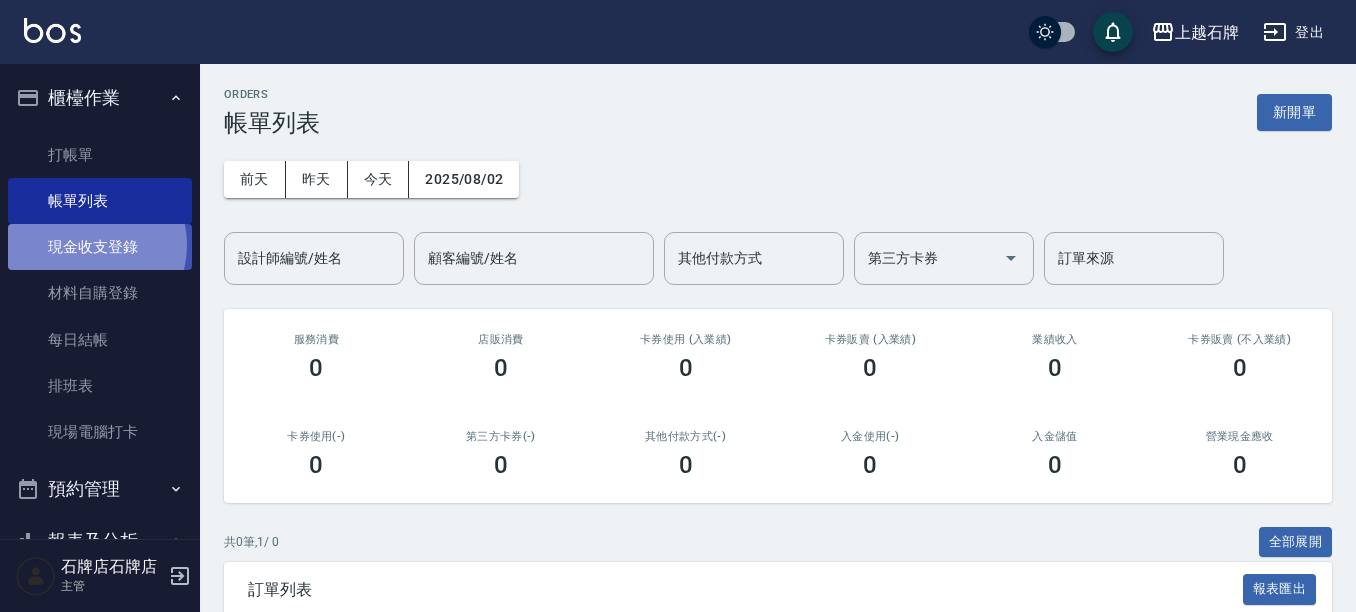 click on "現金收支登錄" at bounding box center [100, 247] 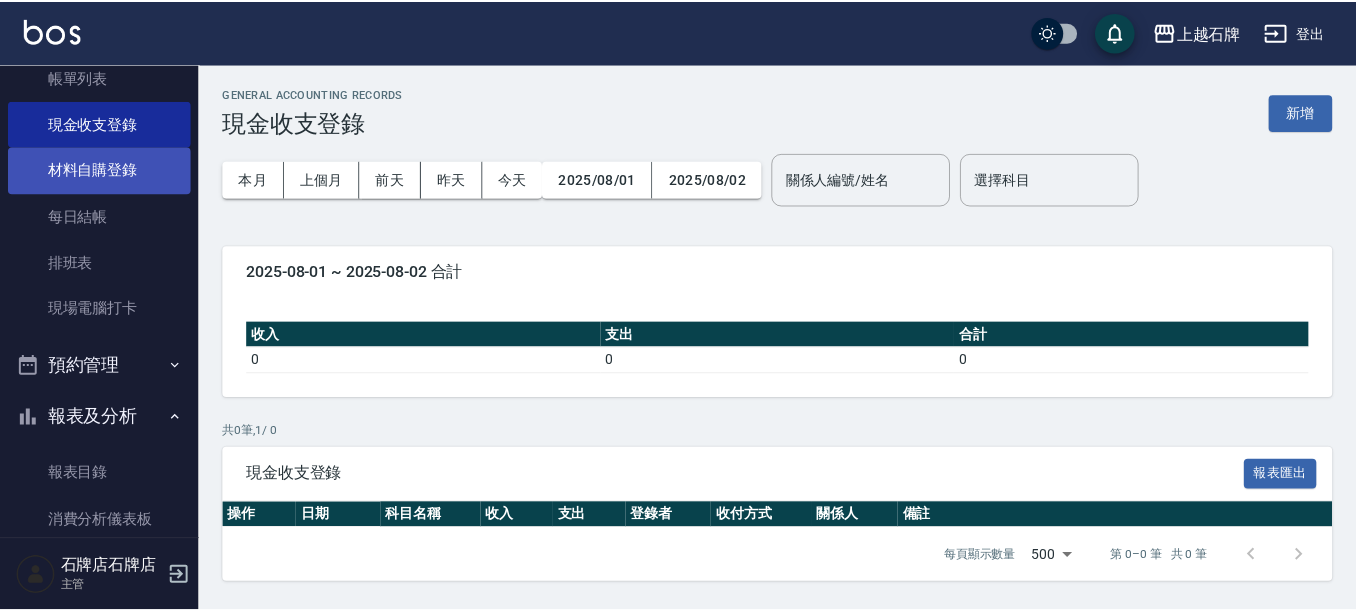 scroll, scrollTop: 300, scrollLeft: 0, axis: vertical 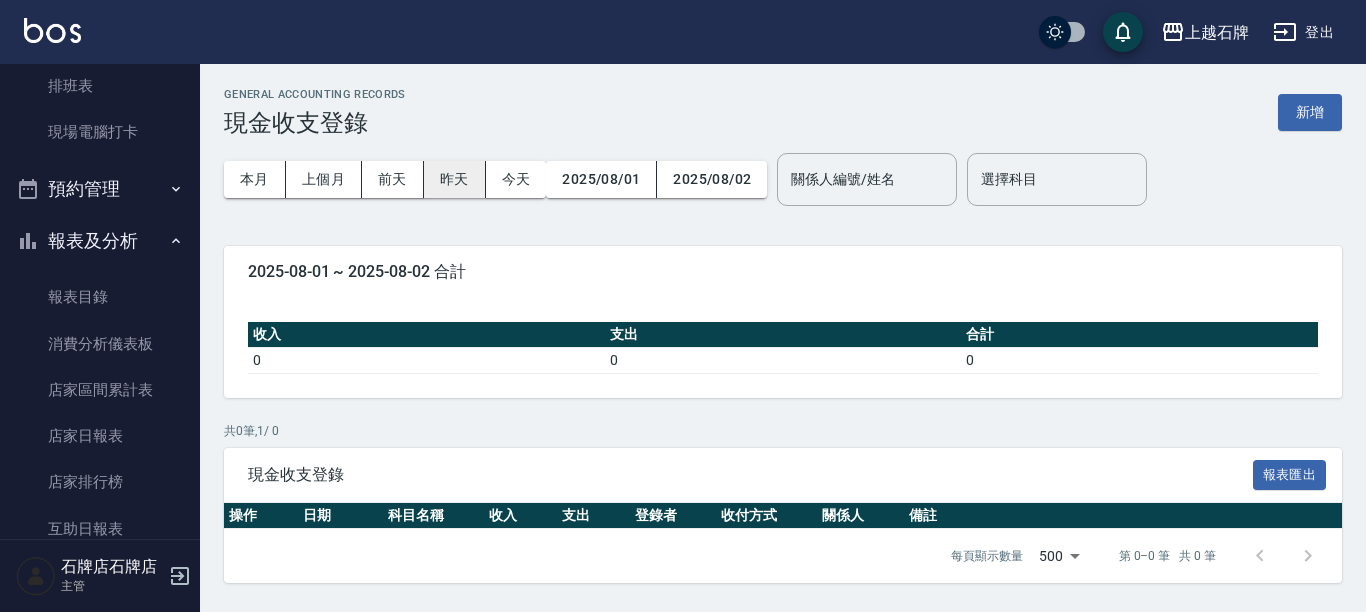 click on "昨天" at bounding box center [455, 179] 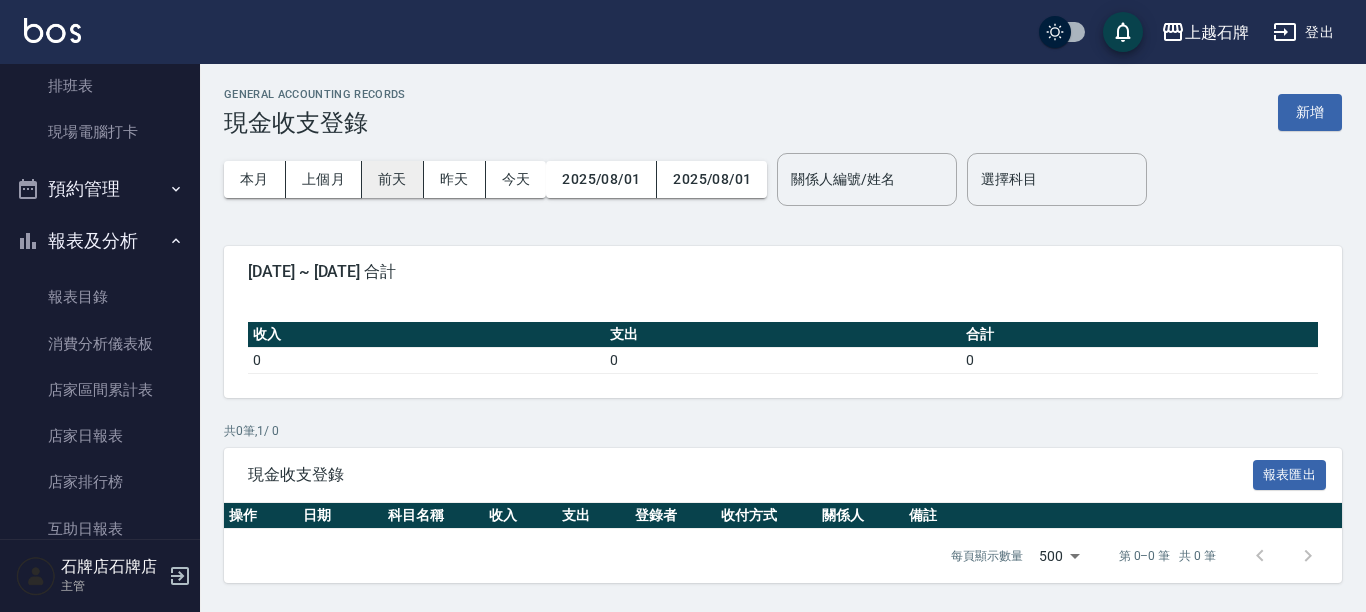 click on "前天" at bounding box center [393, 179] 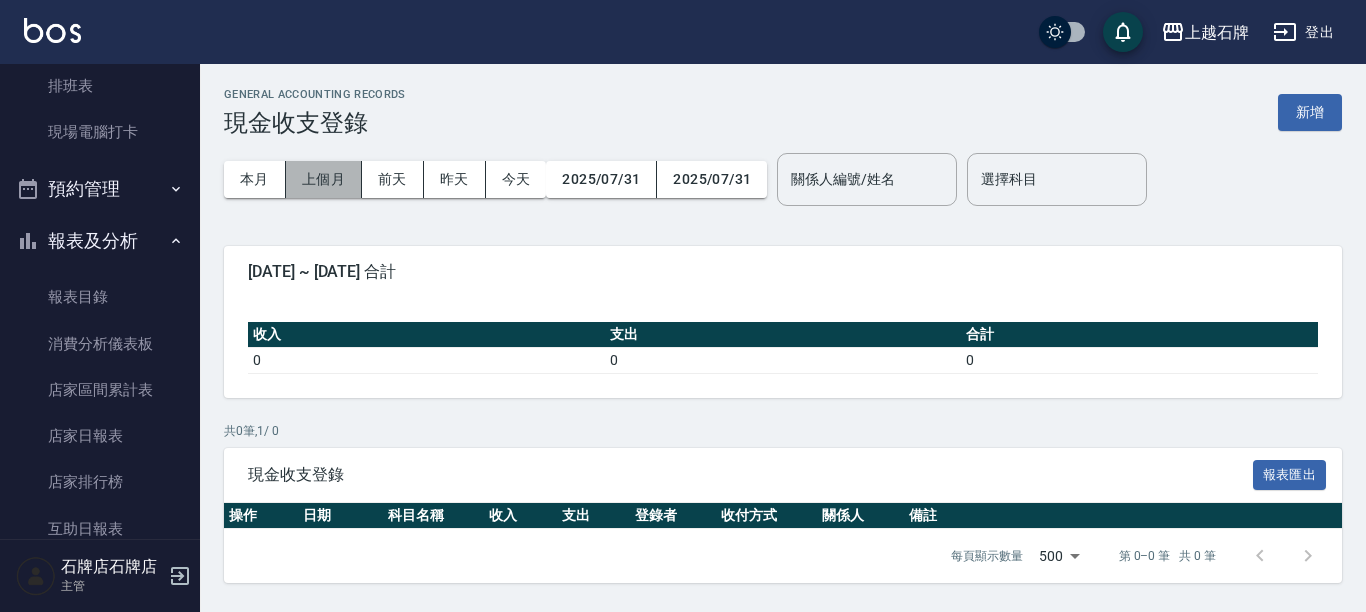 click on "上個月" at bounding box center (324, 179) 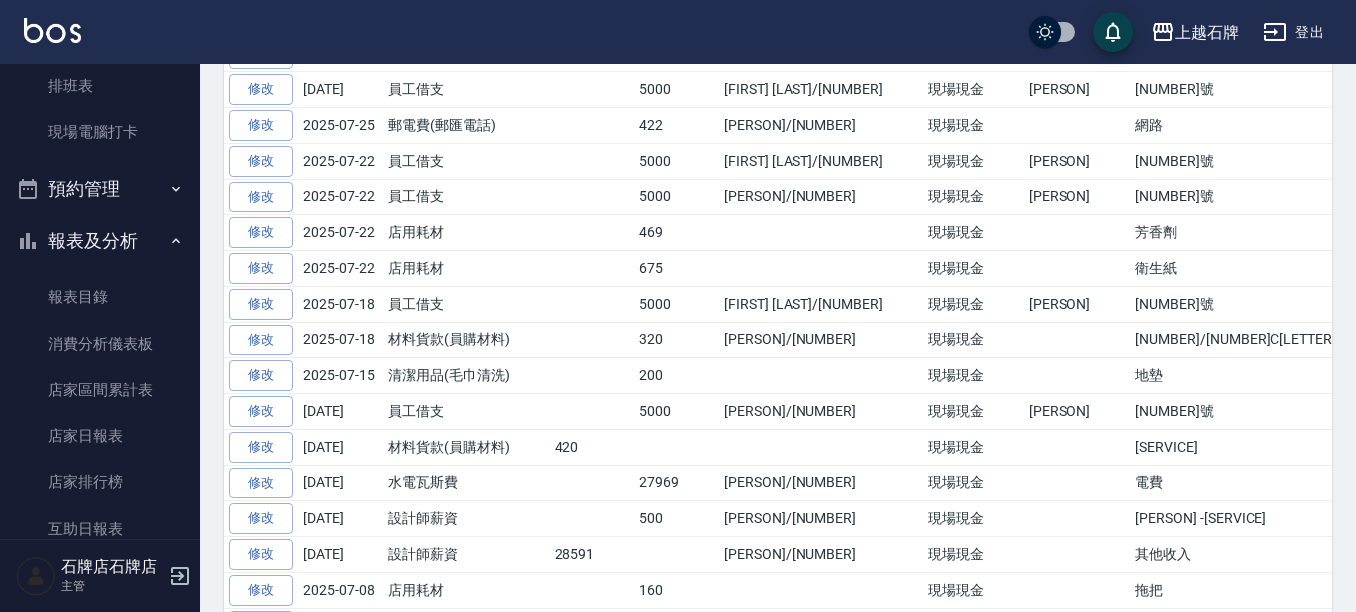 scroll, scrollTop: 700, scrollLeft: 0, axis: vertical 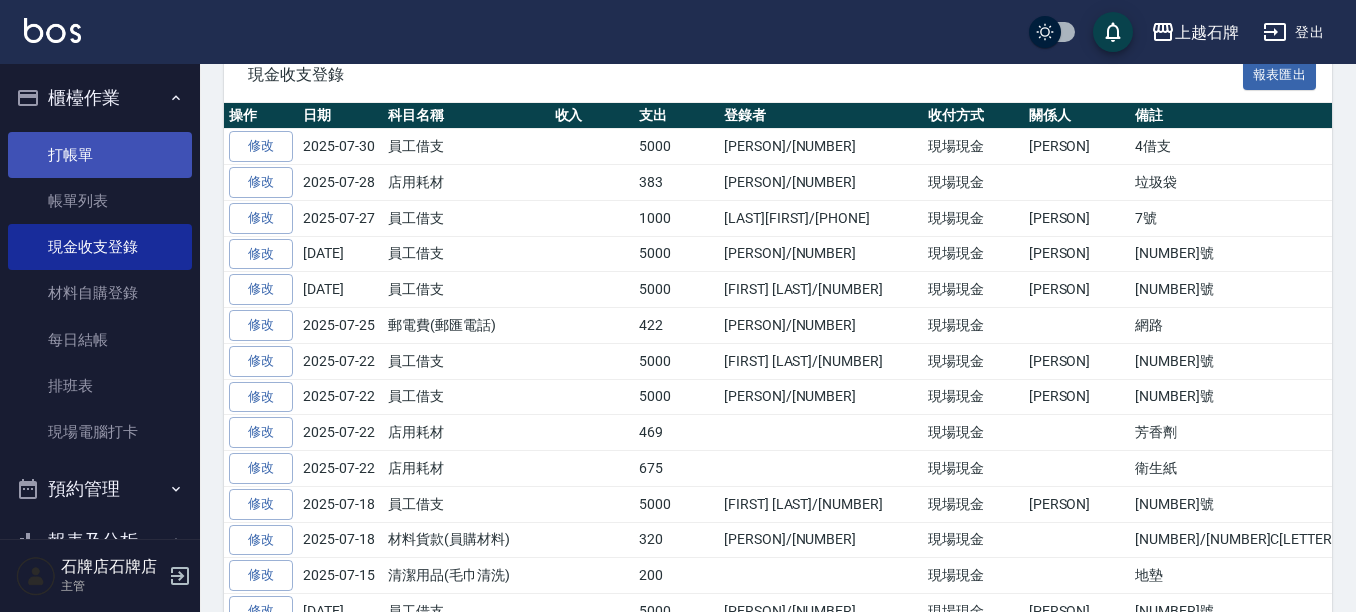click on "打帳單" at bounding box center (100, 155) 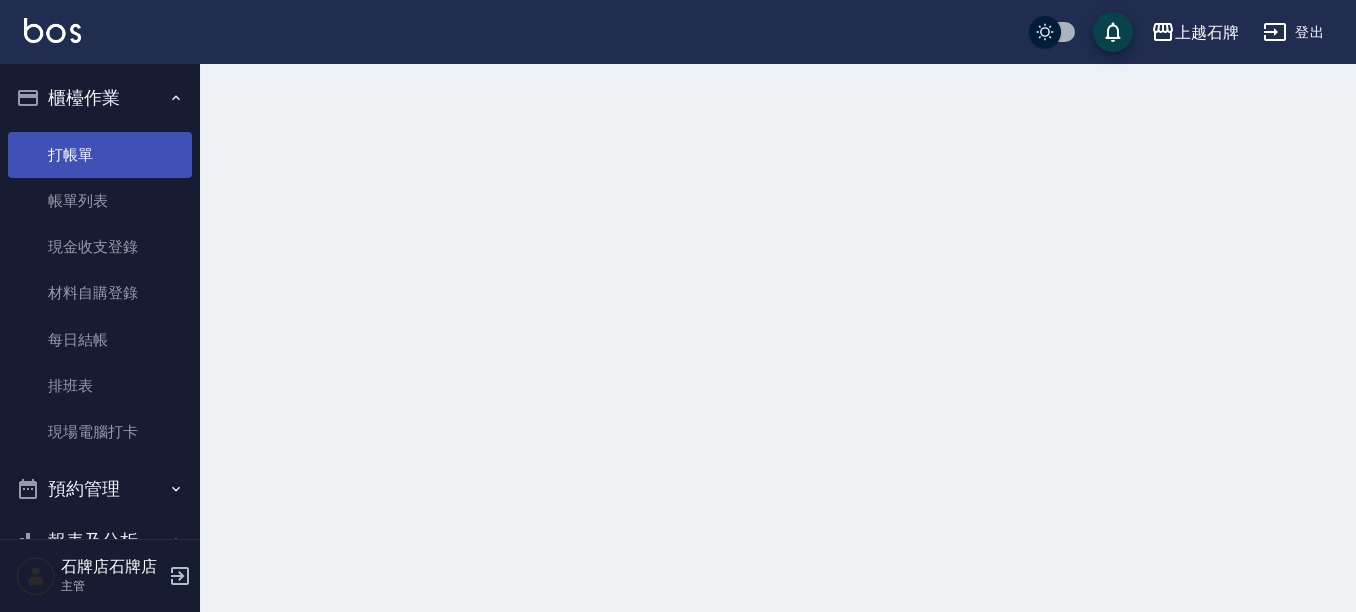 scroll, scrollTop: 0, scrollLeft: 0, axis: both 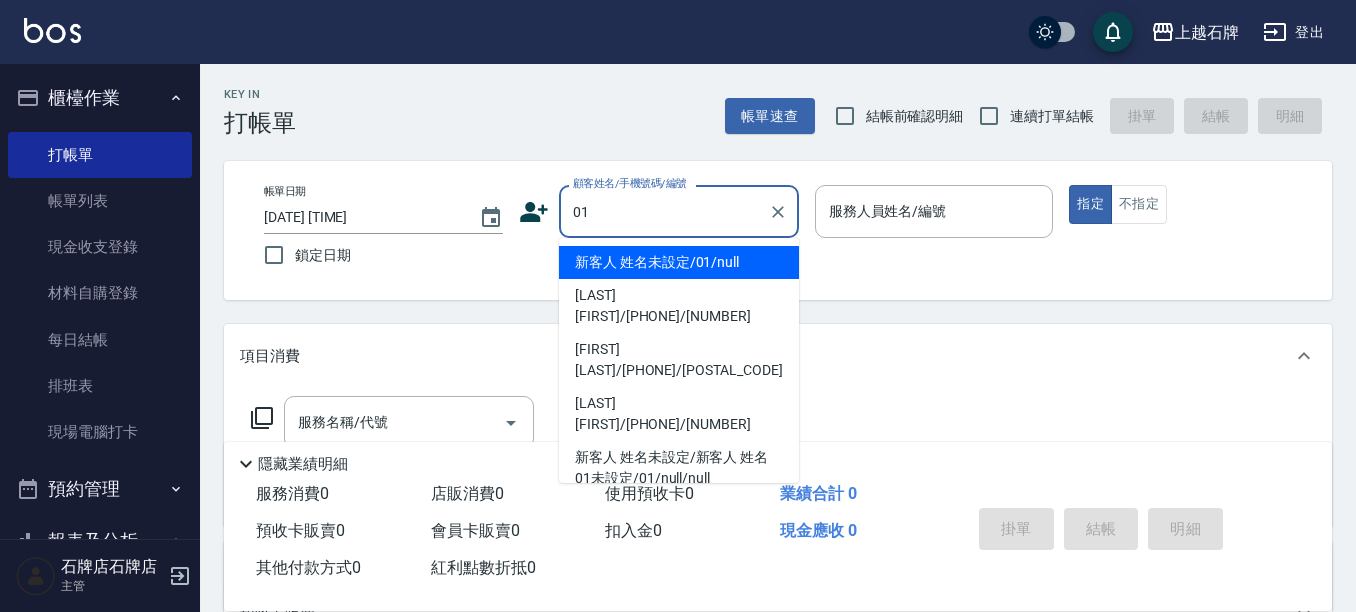 type on "新客人 姓名未設定/01/null" 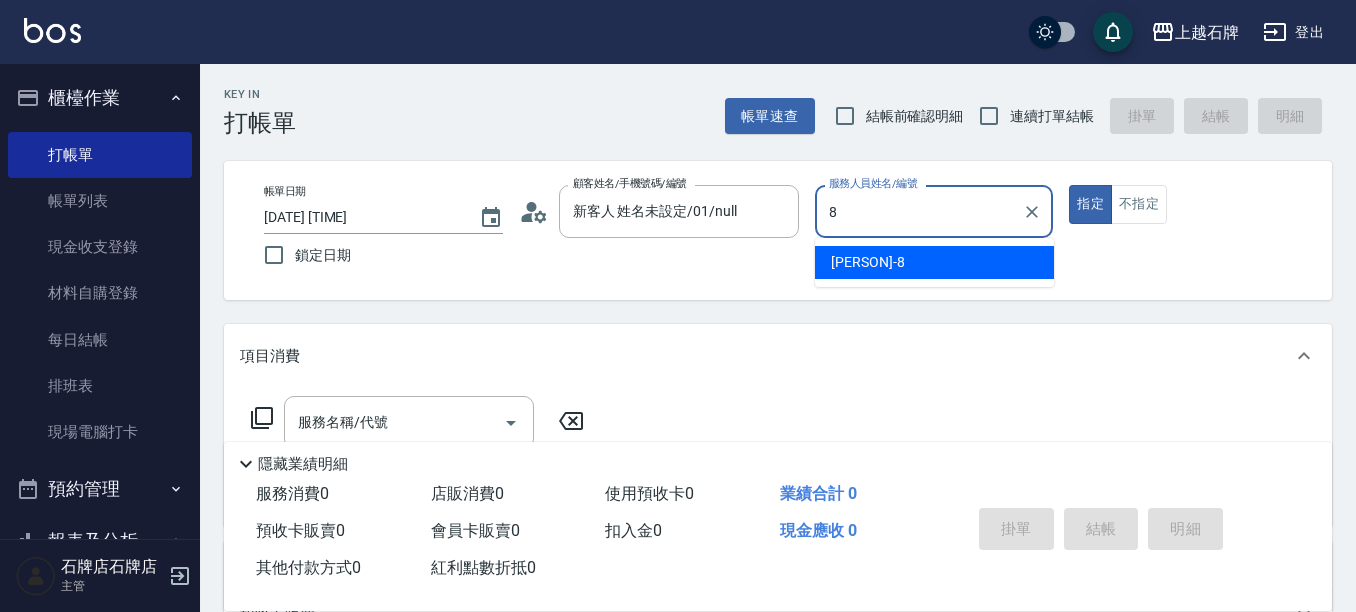 type on "8" 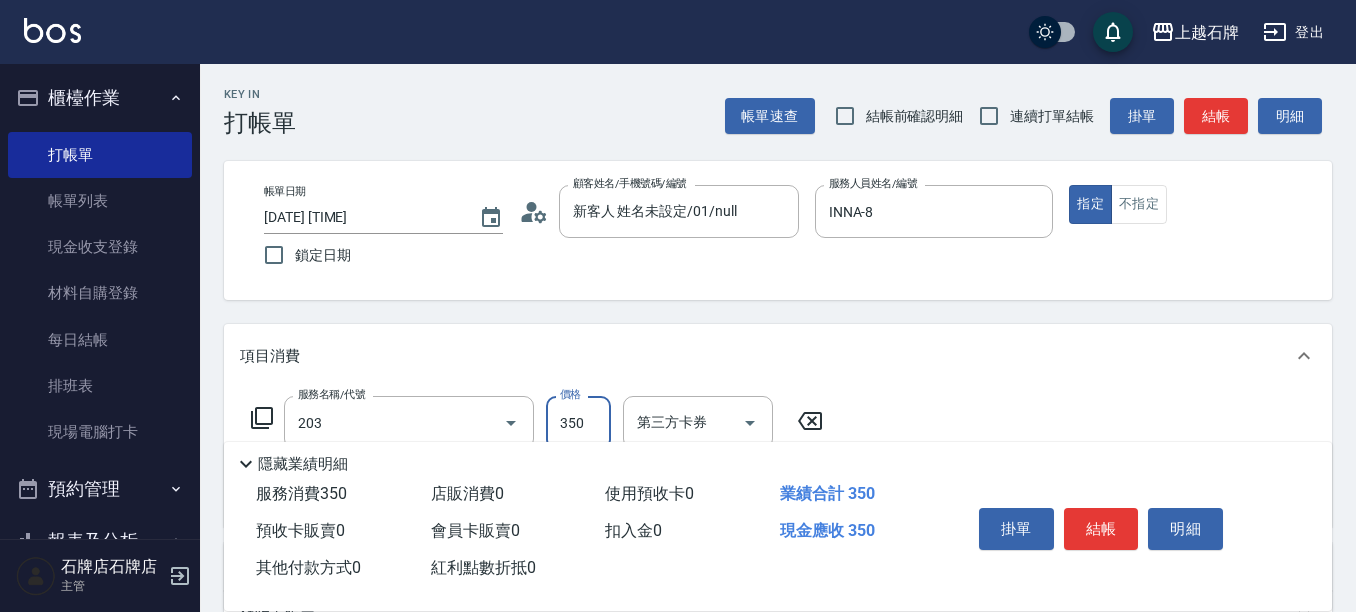 type on "B級洗+剪(203)" 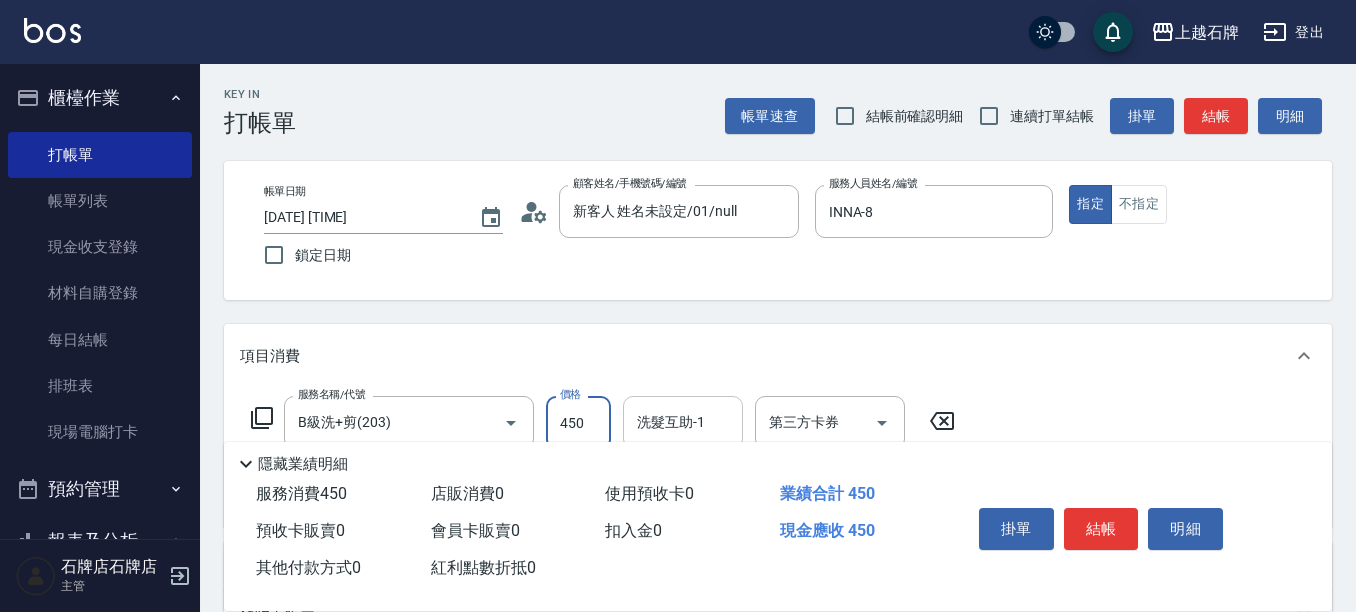 type on "450" 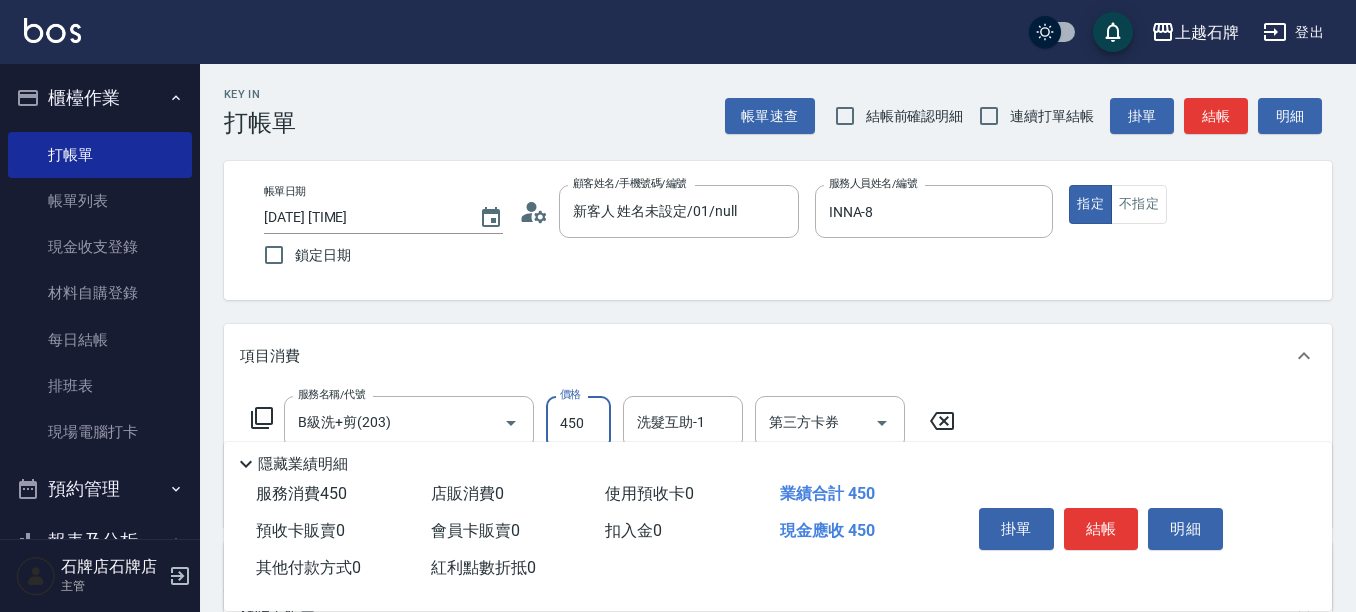 click on "洗髮互助-1 洗髮互助-1" at bounding box center (683, 422) 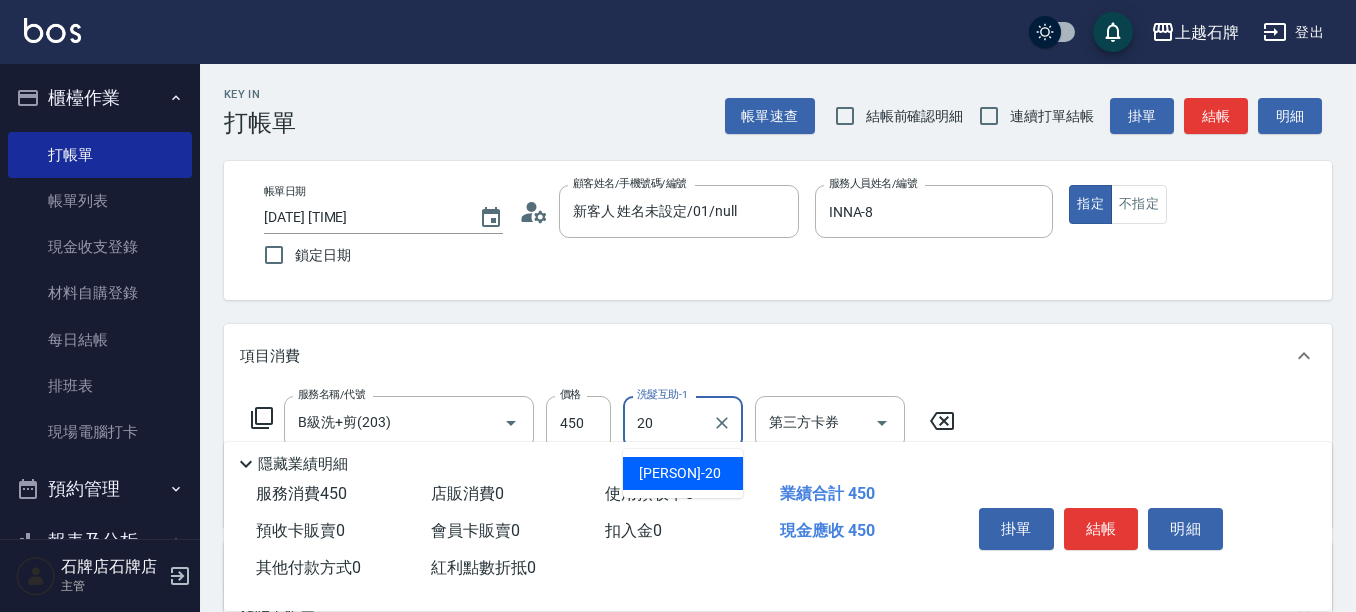 type on "[PERSON] -[NUMBER]" 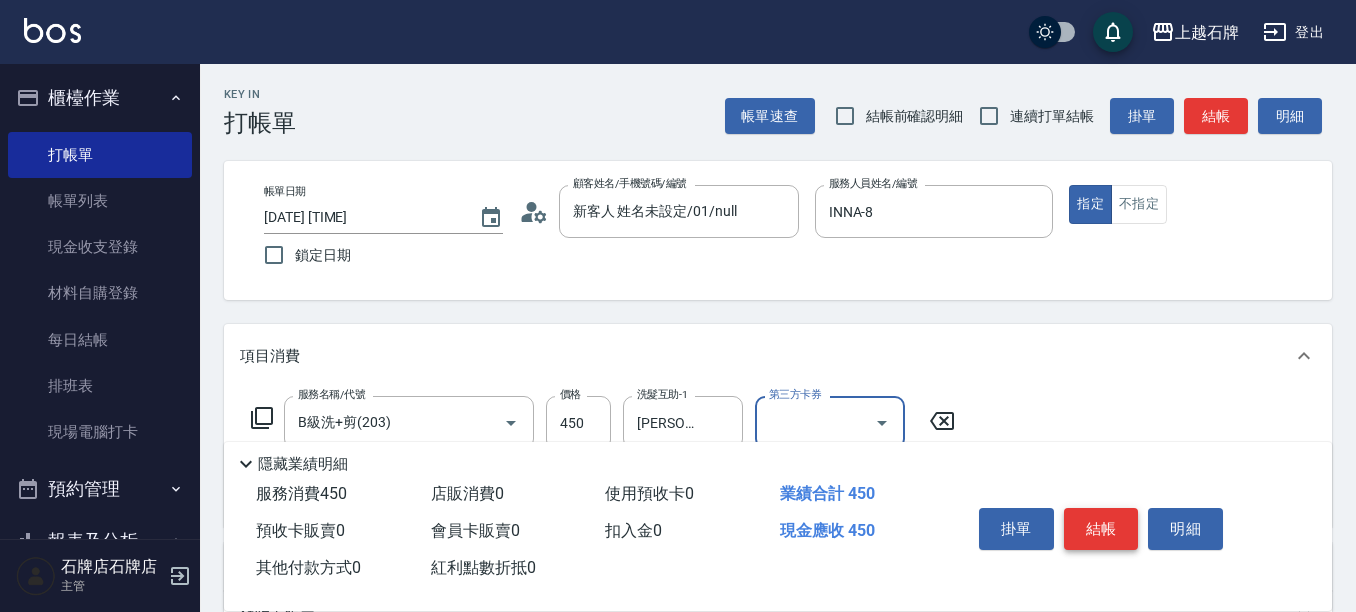 click on "結帳" at bounding box center (1101, 529) 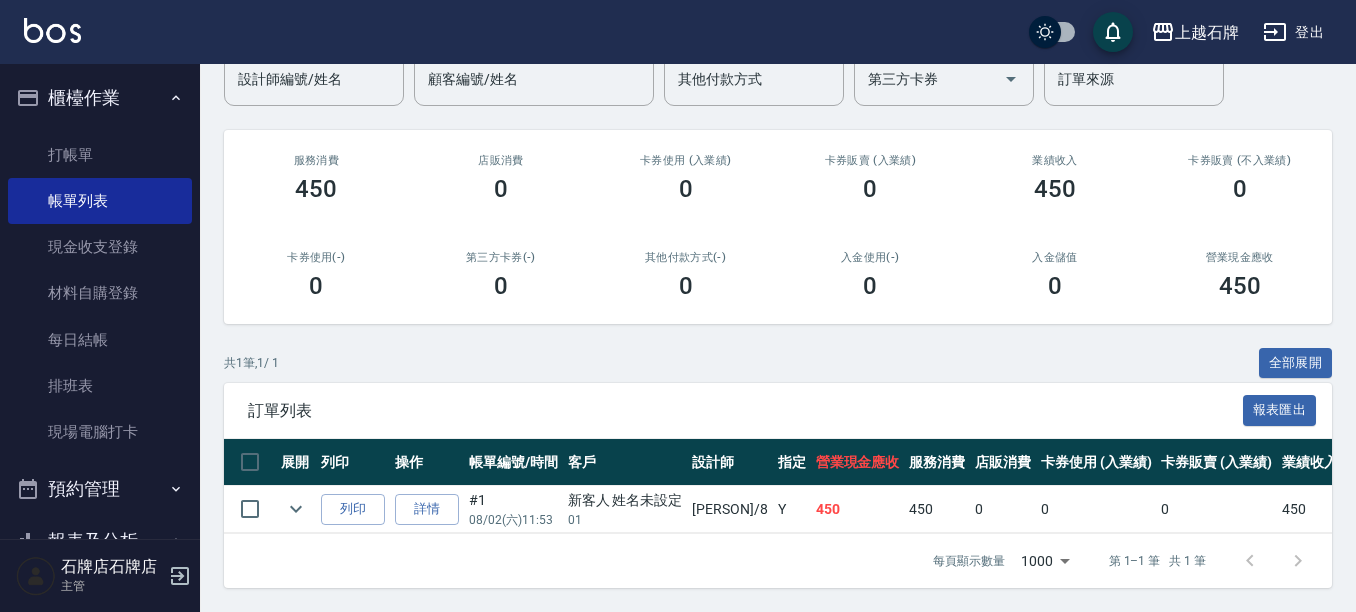scroll, scrollTop: 196, scrollLeft: 0, axis: vertical 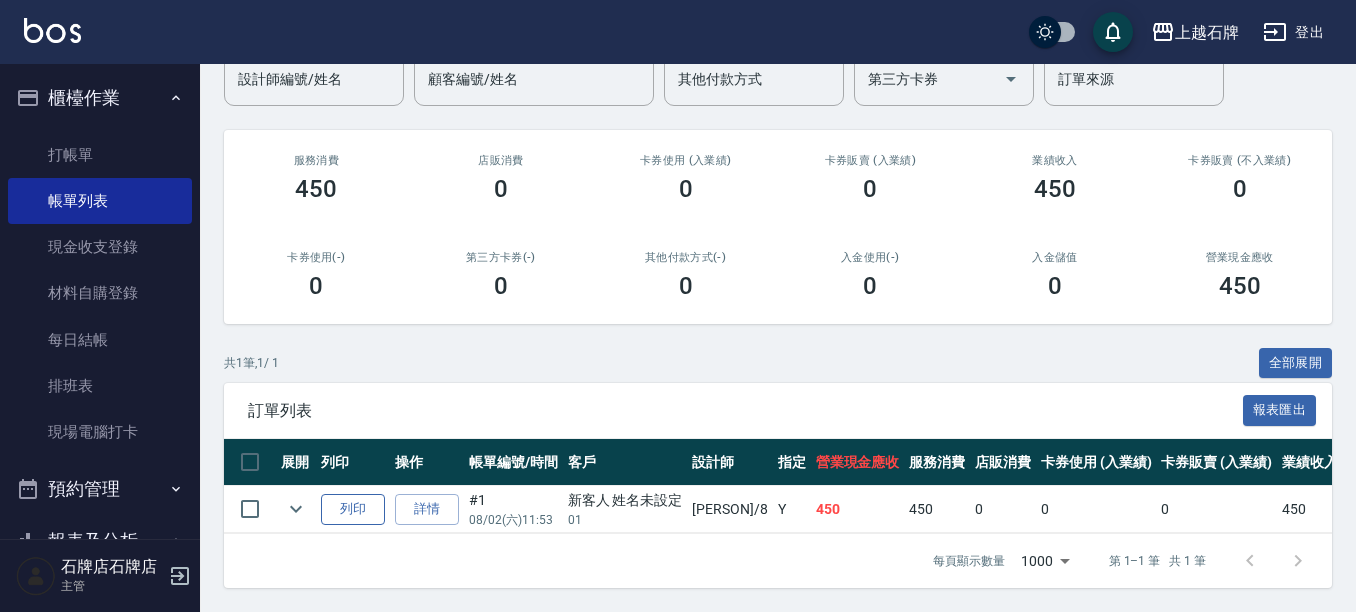click on "列印" at bounding box center (353, 509) 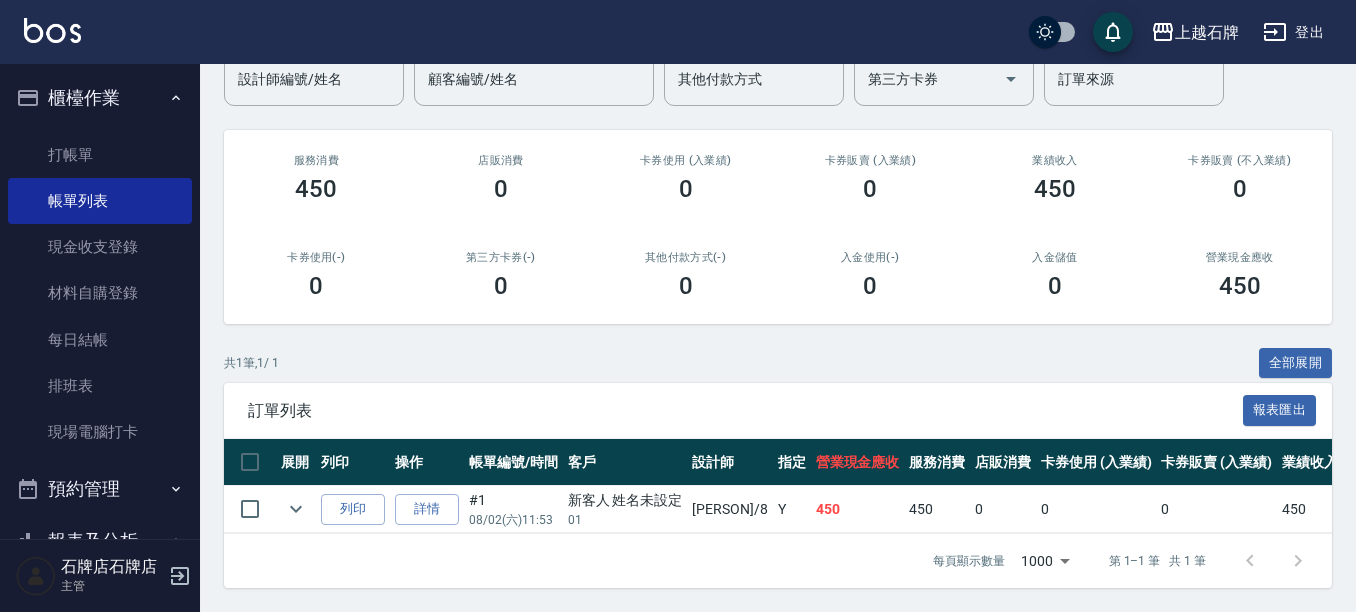 click on "打帳單" at bounding box center [100, 155] 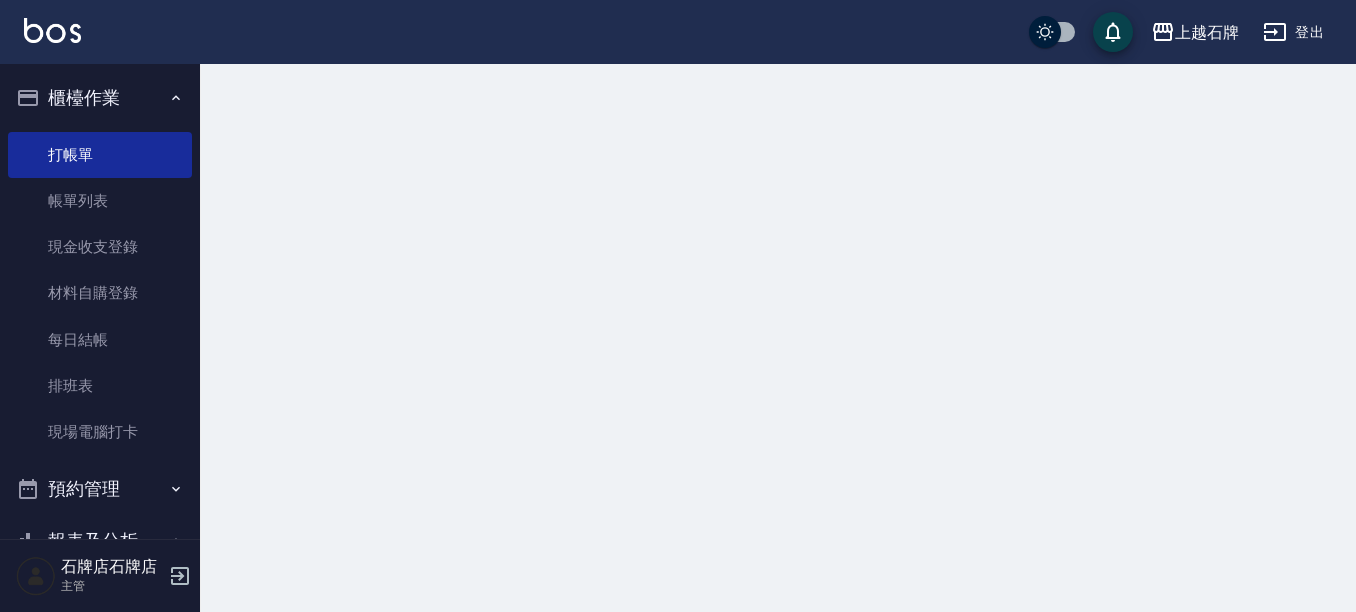 scroll, scrollTop: 0, scrollLeft: 0, axis: both 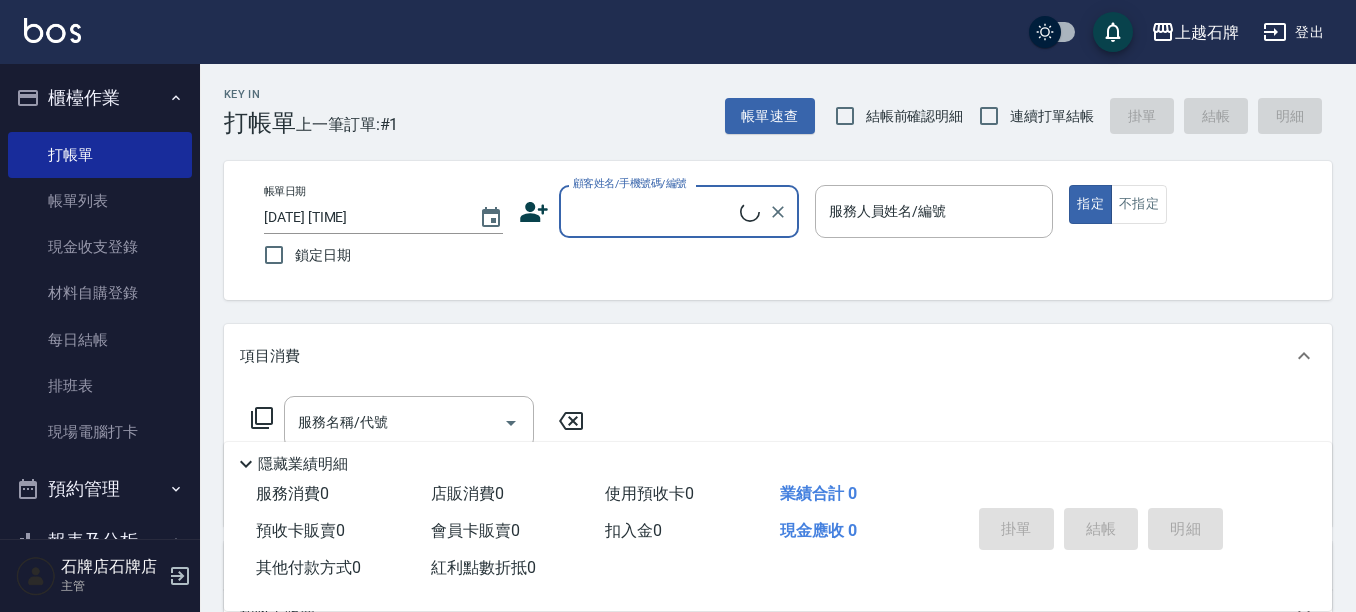 click on "顧客姓名/手機號碼/編號" at bounding box center (654, 211) 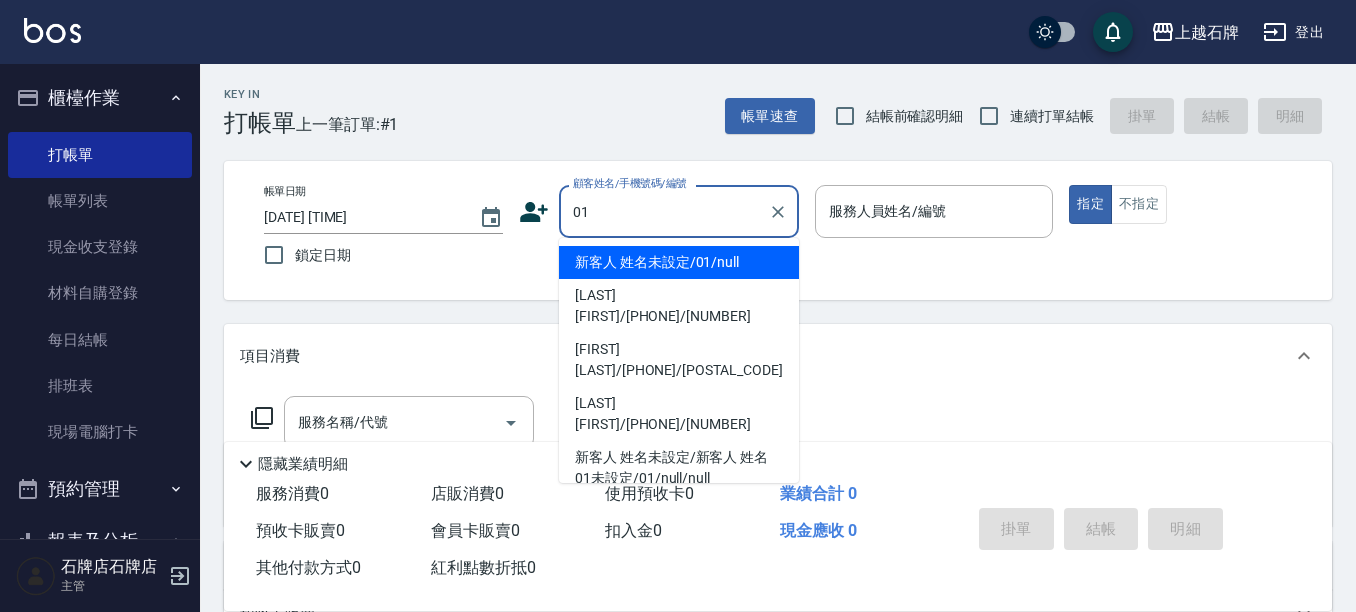type on "01" 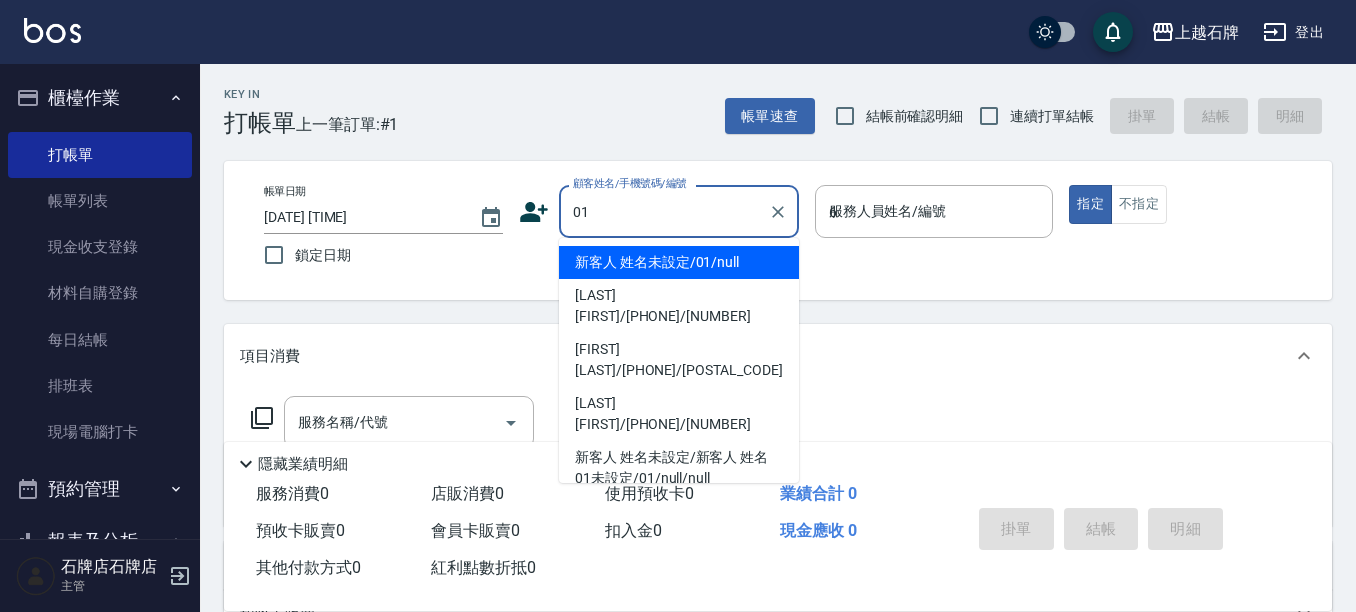 type on "新客人 姓名未設定/01/null" 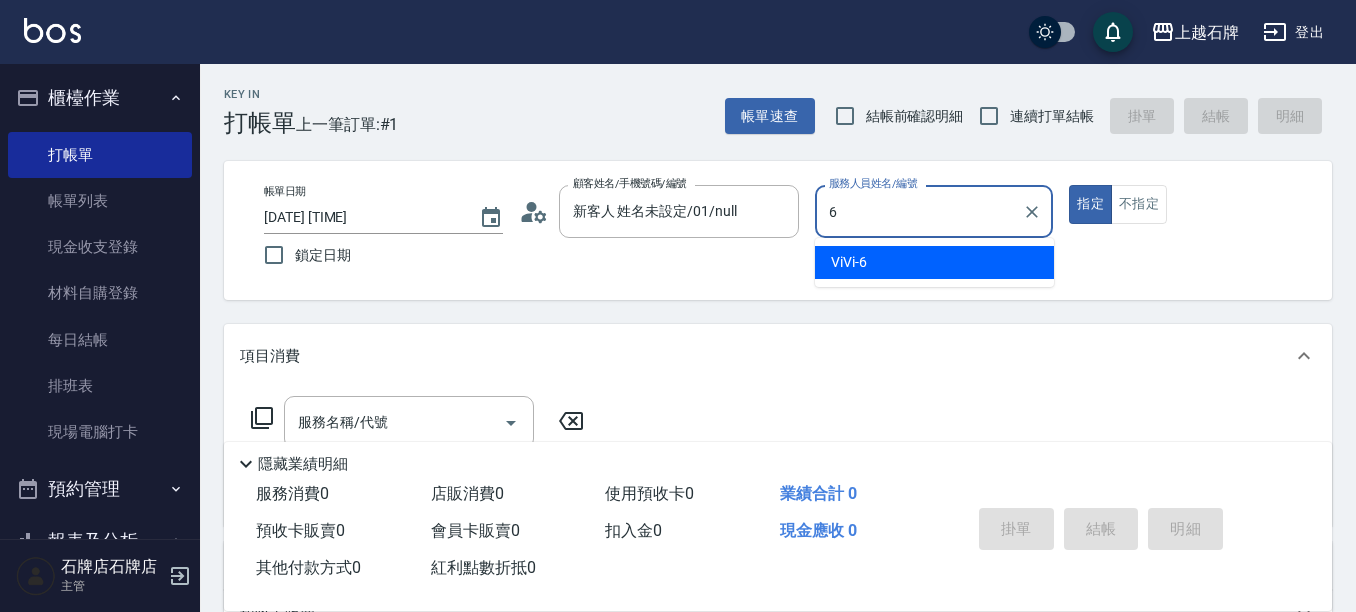 type on "6" 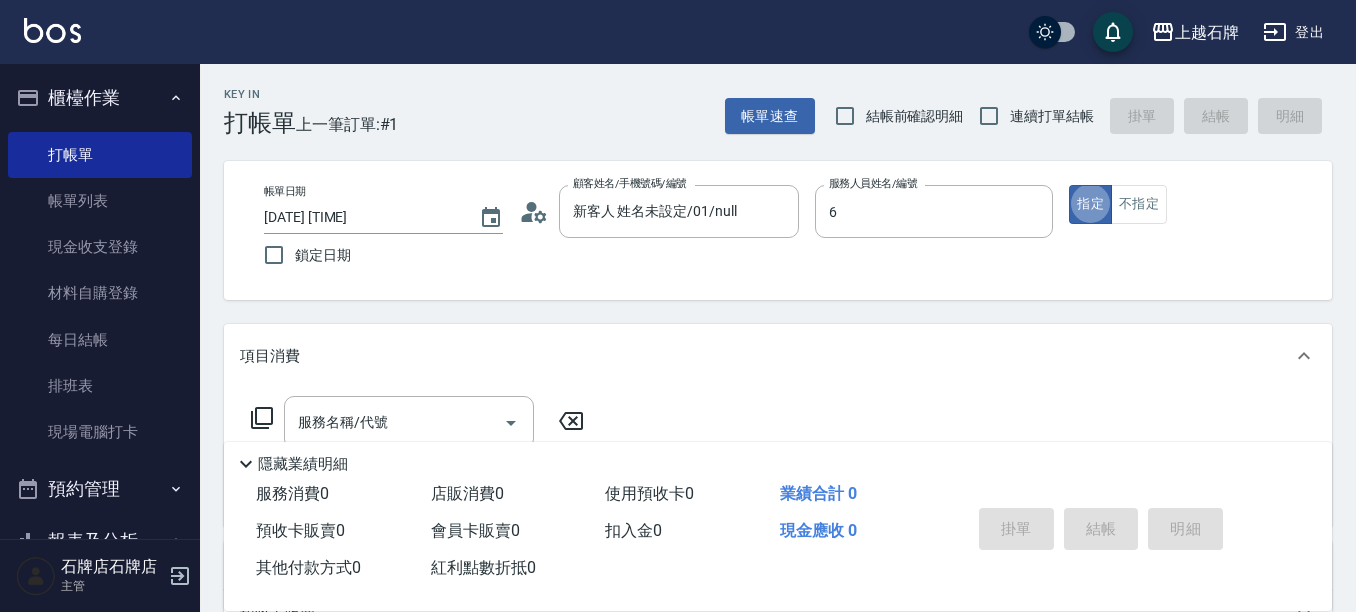type on "ViVi-[NUMBER]" 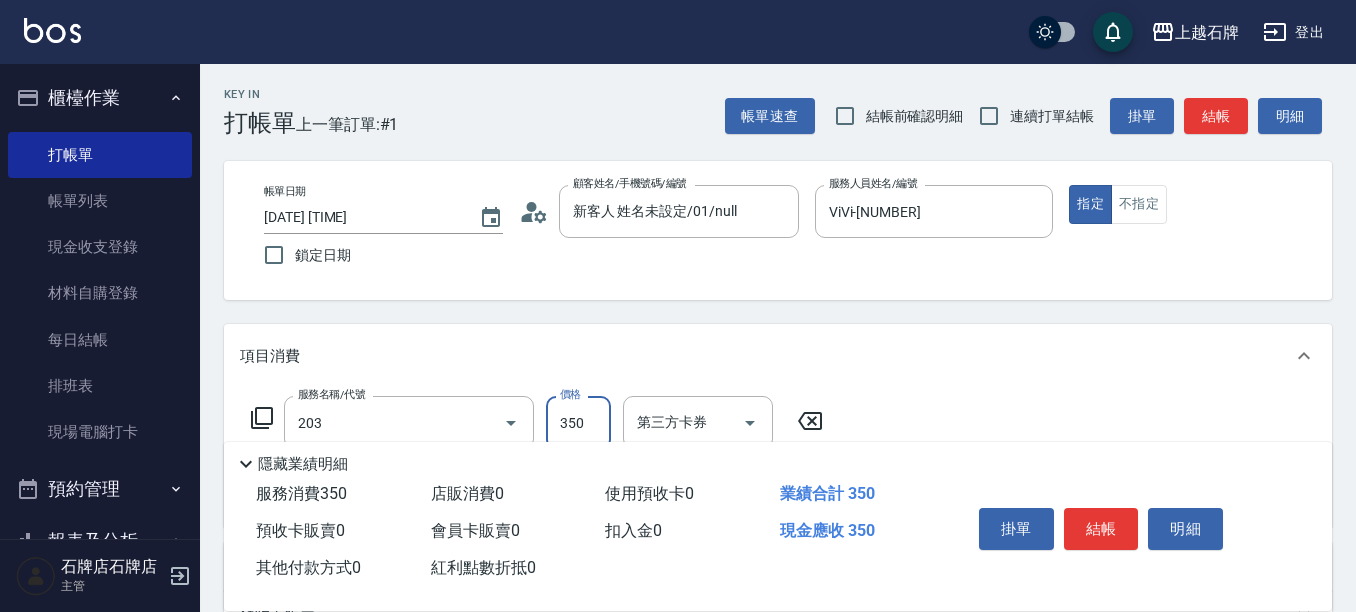type on "B級洗+剪(203)" 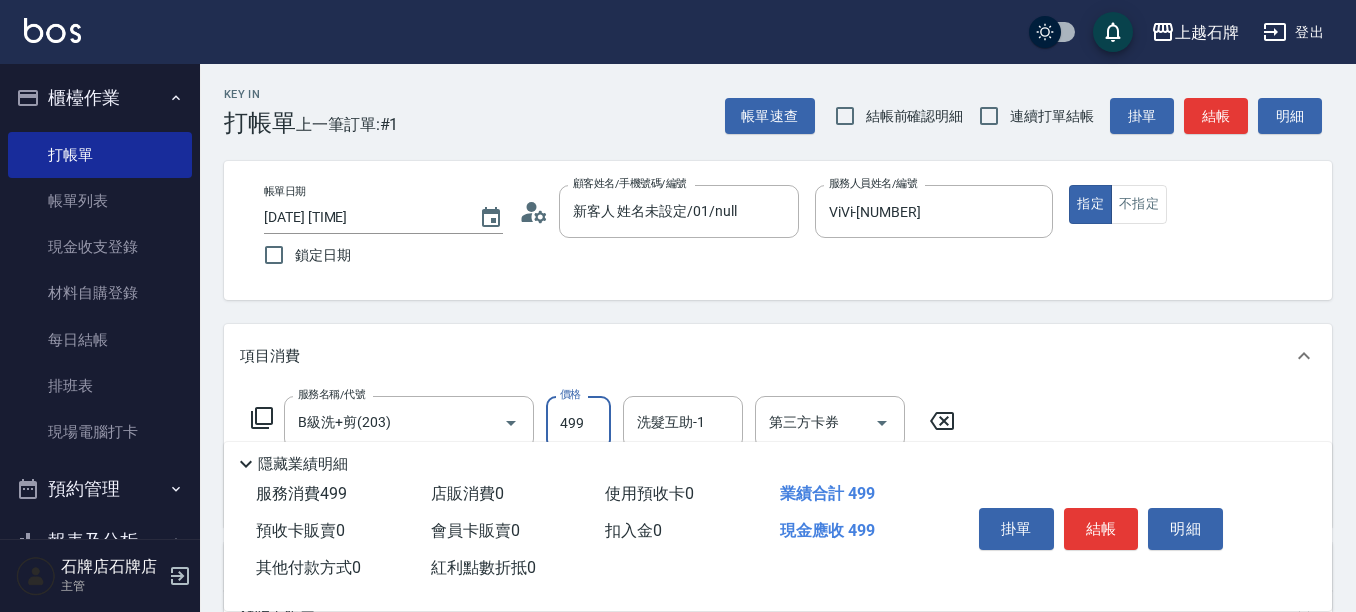 type on "499" 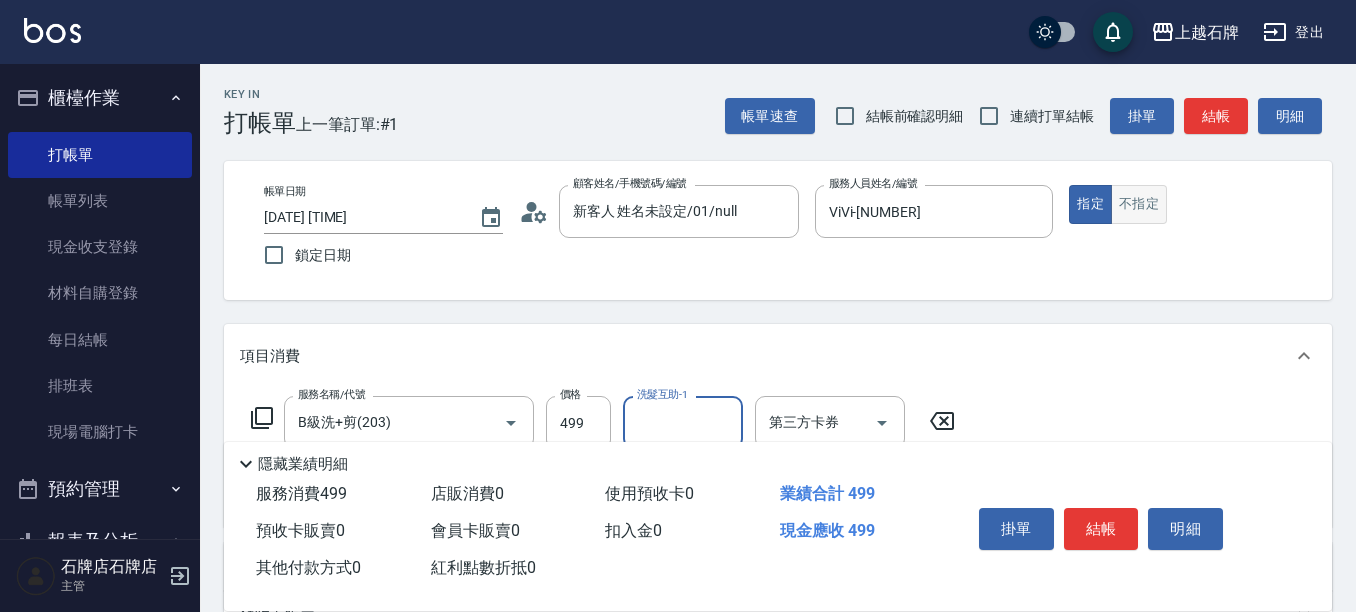 click on "不指定" at bounding box center (1139, 204) 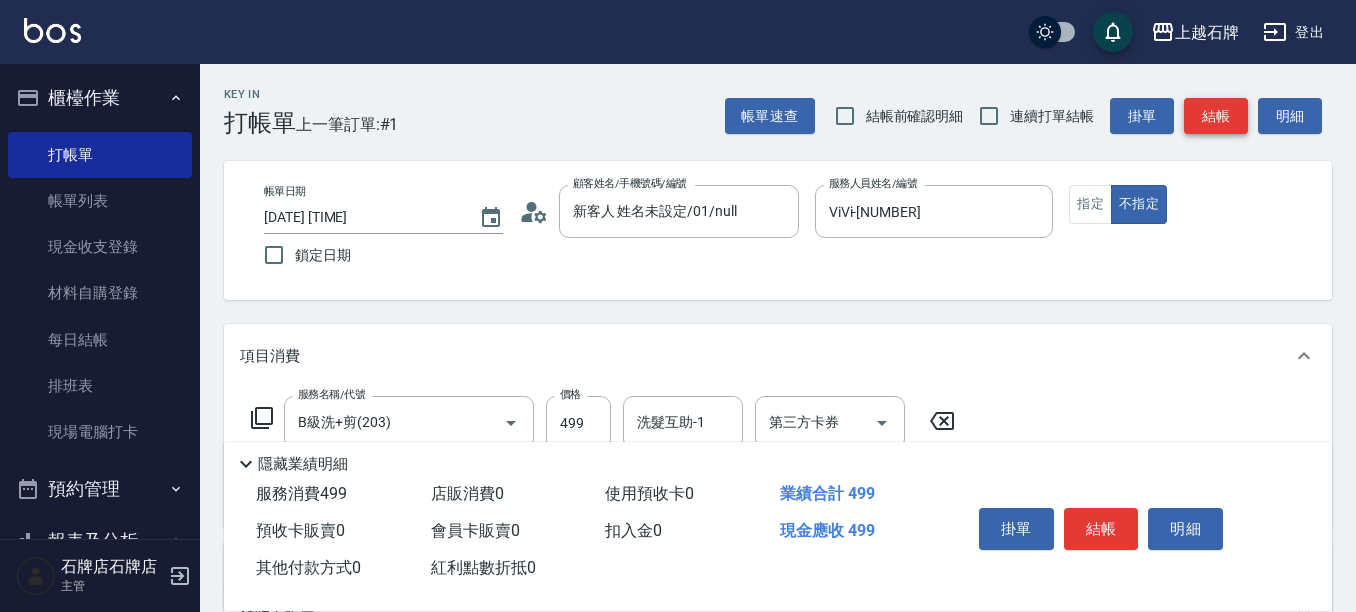 click on "結帳" at bounding box center [1216, 116] 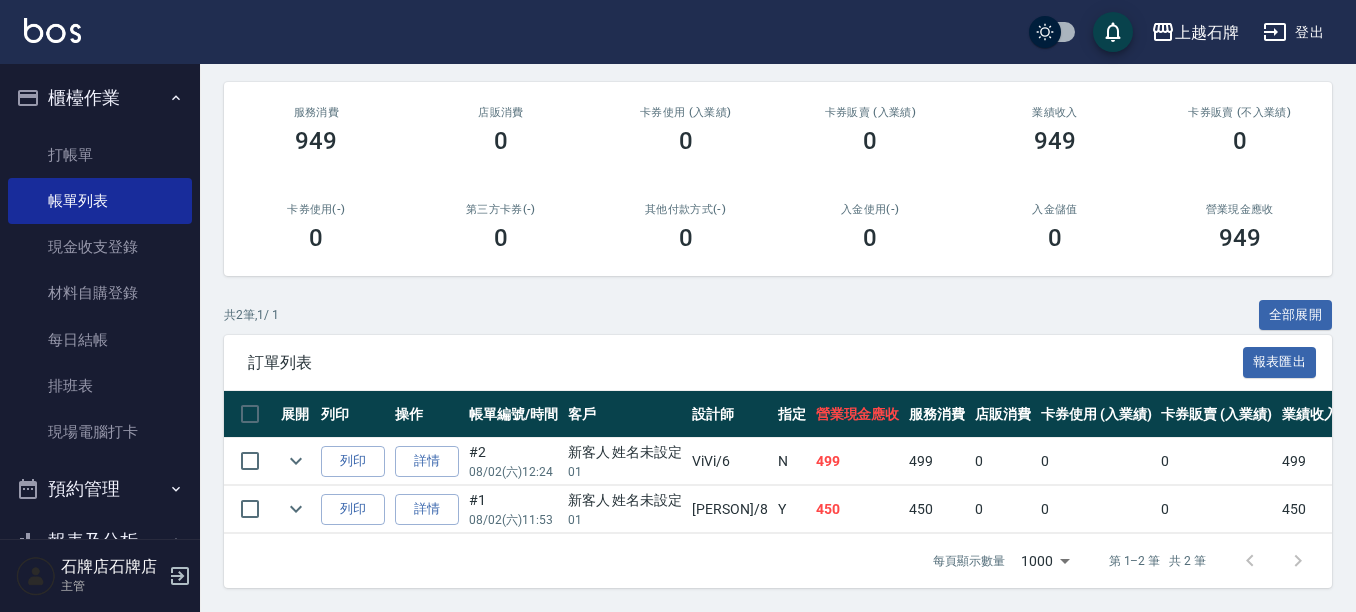 scroll, scrollTop: 244, scrollLeft: 0, axis: vertical 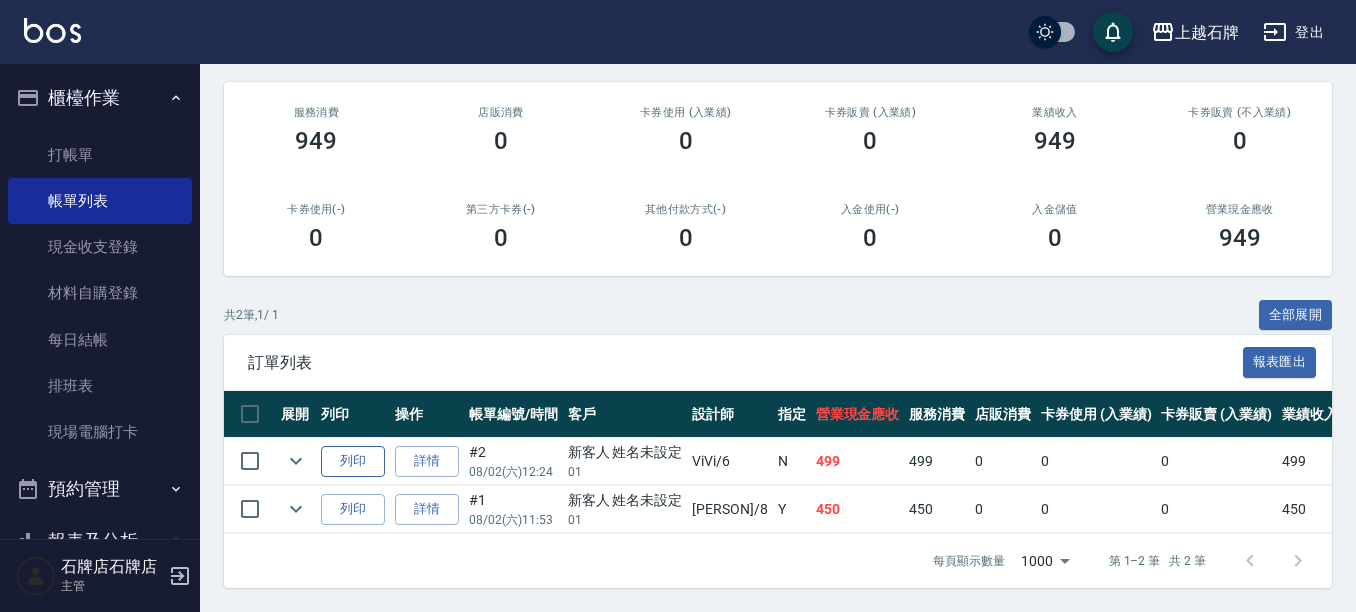 drag, startPoint x: 345, startPoint y: 439, endPoint x: 362, endPoint y: 438, distance: 17.029387 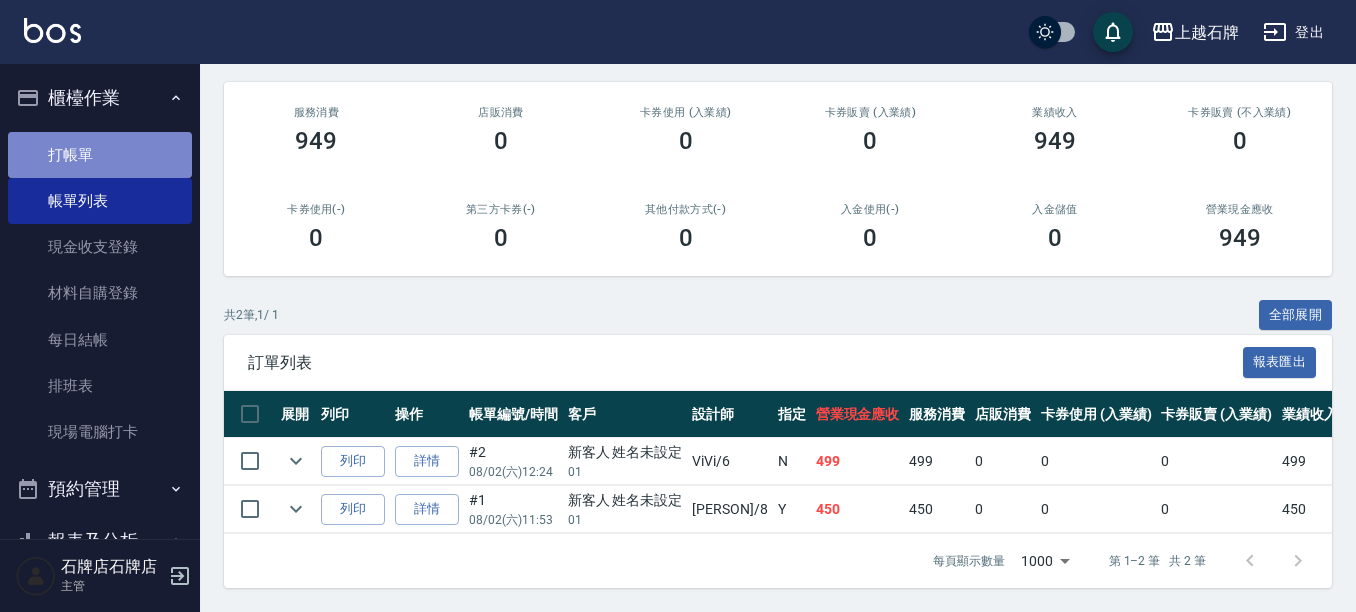 click on "打帳單" at bounding box center [100, 155] 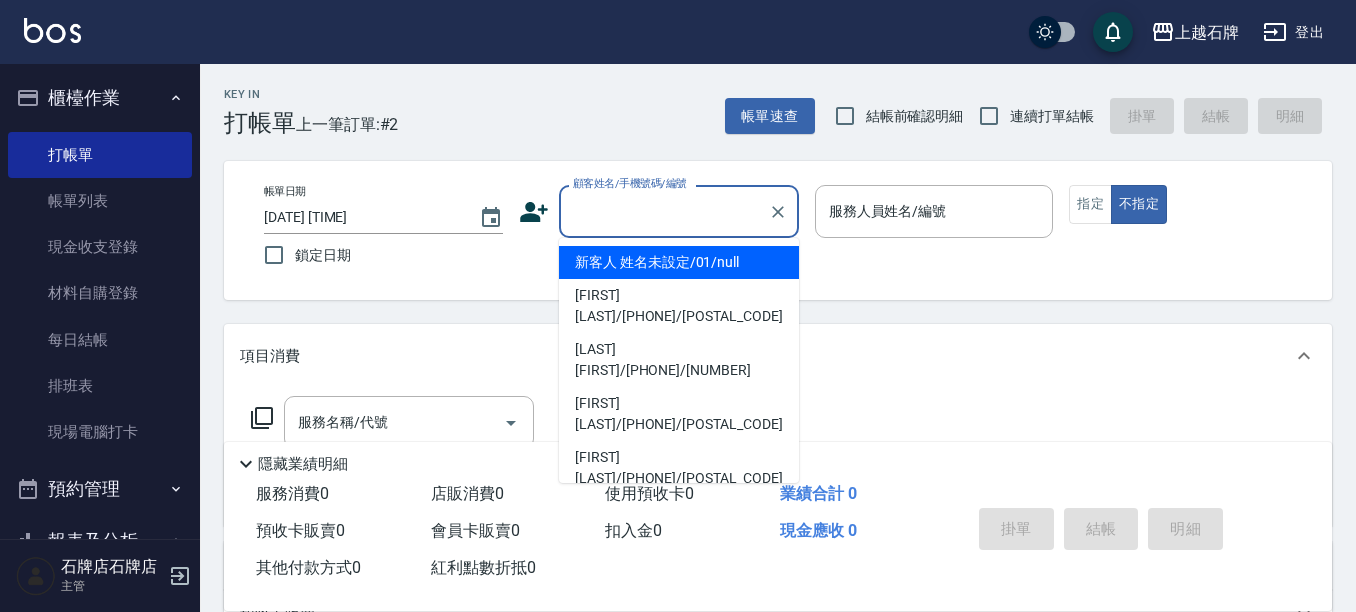 click on "顧客姓名/手機號碼/編號" at bounding box center (664, 211) 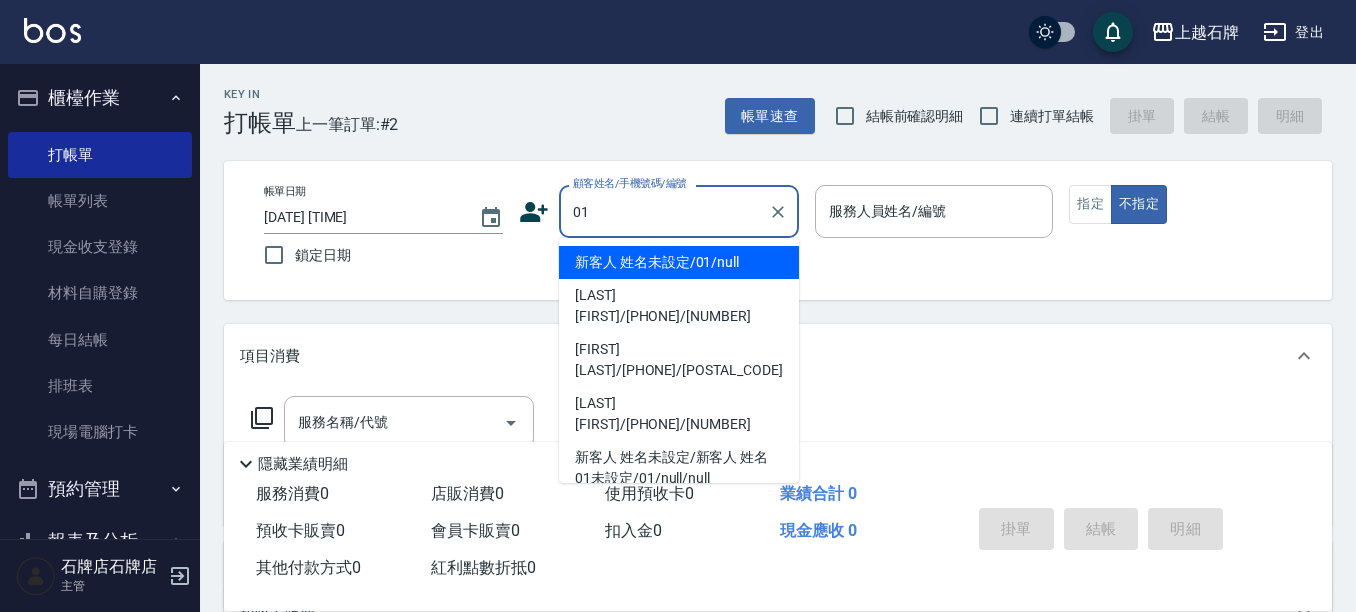 type on "新客人 姓名未設定/01/null" 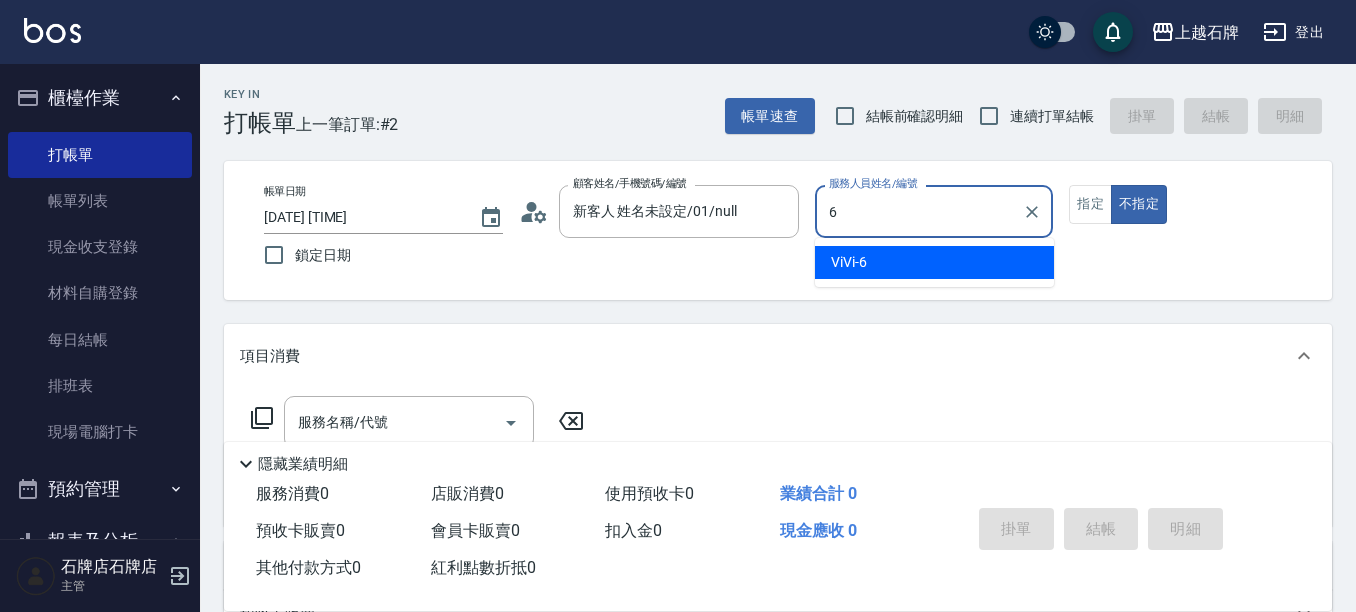 type on "6" 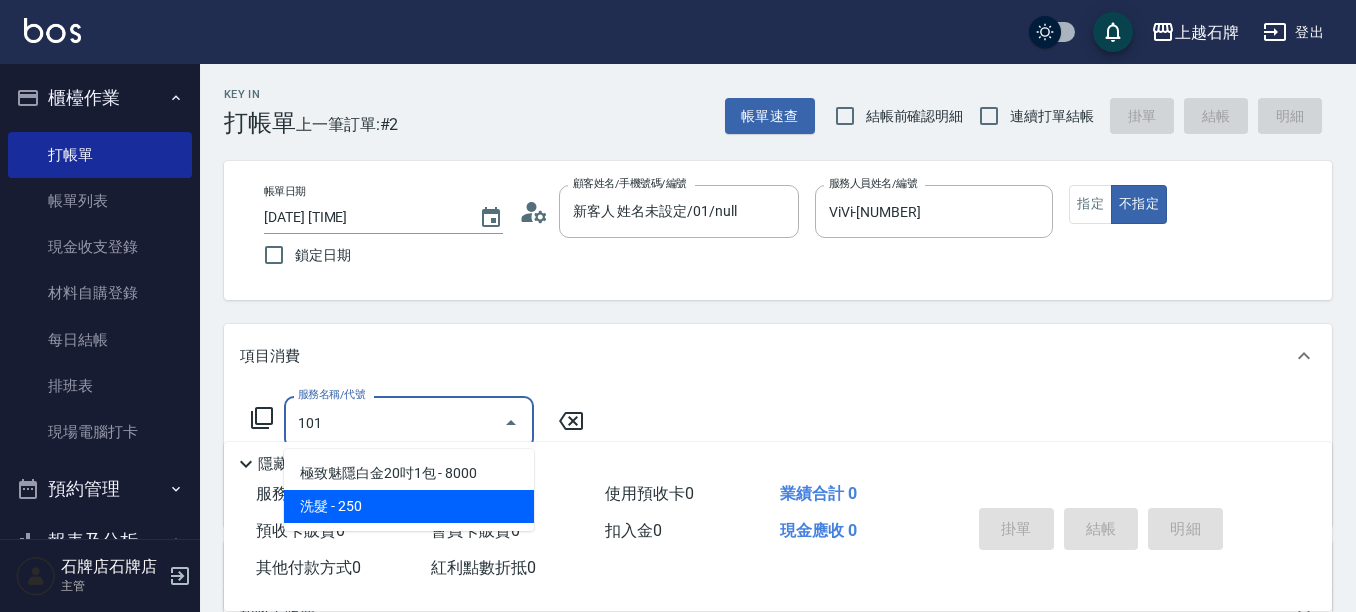 type on "洗髮(101)" 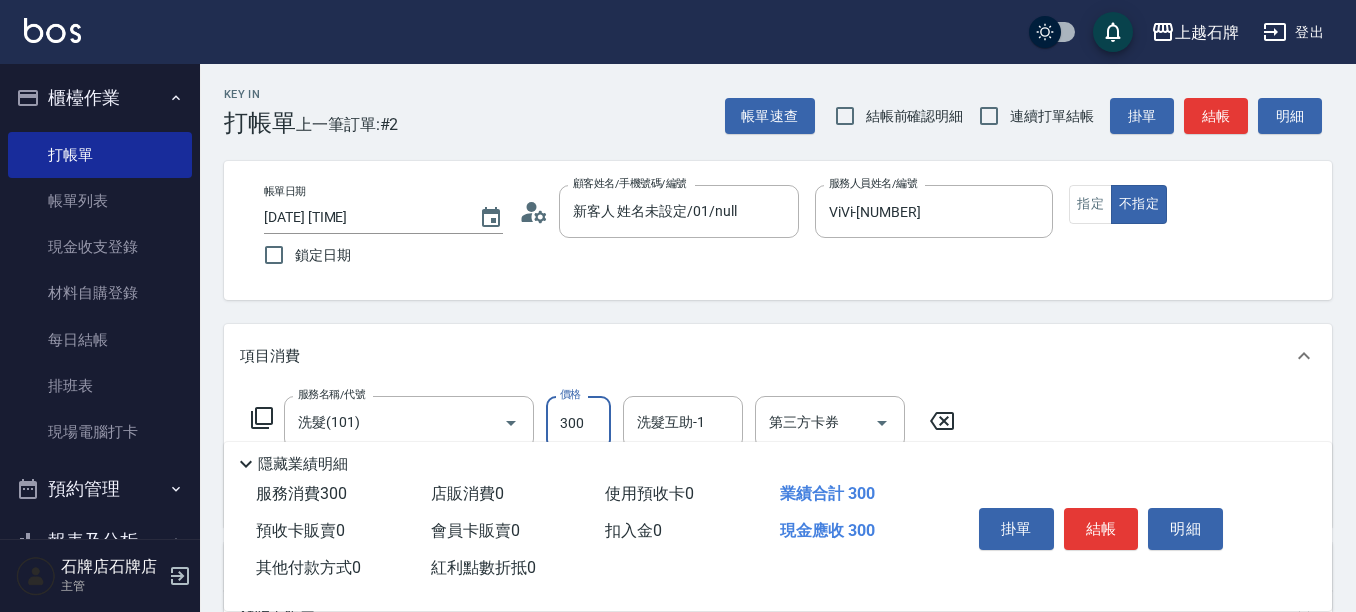 type on "300" 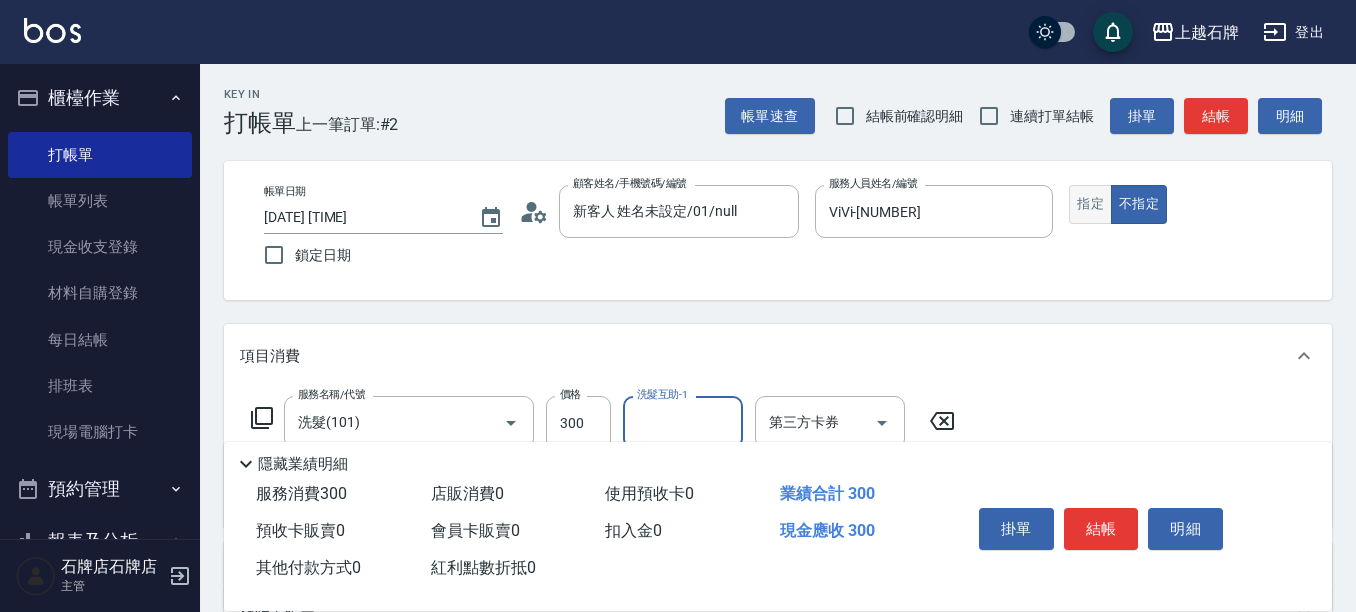 drag, startPoint x: 1075, startPoint y: 230, endPoint x: 1085, endPoint y: 219, distance: 14.866069 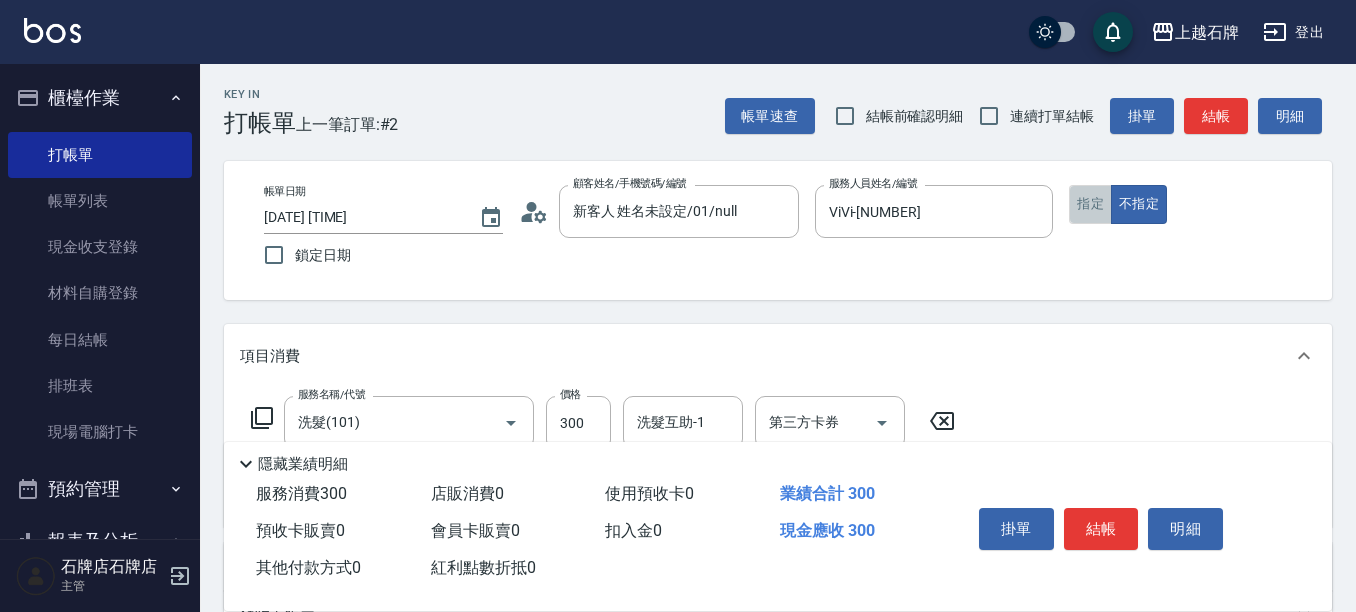 click on "指定" at bounding box center [1090, 204] 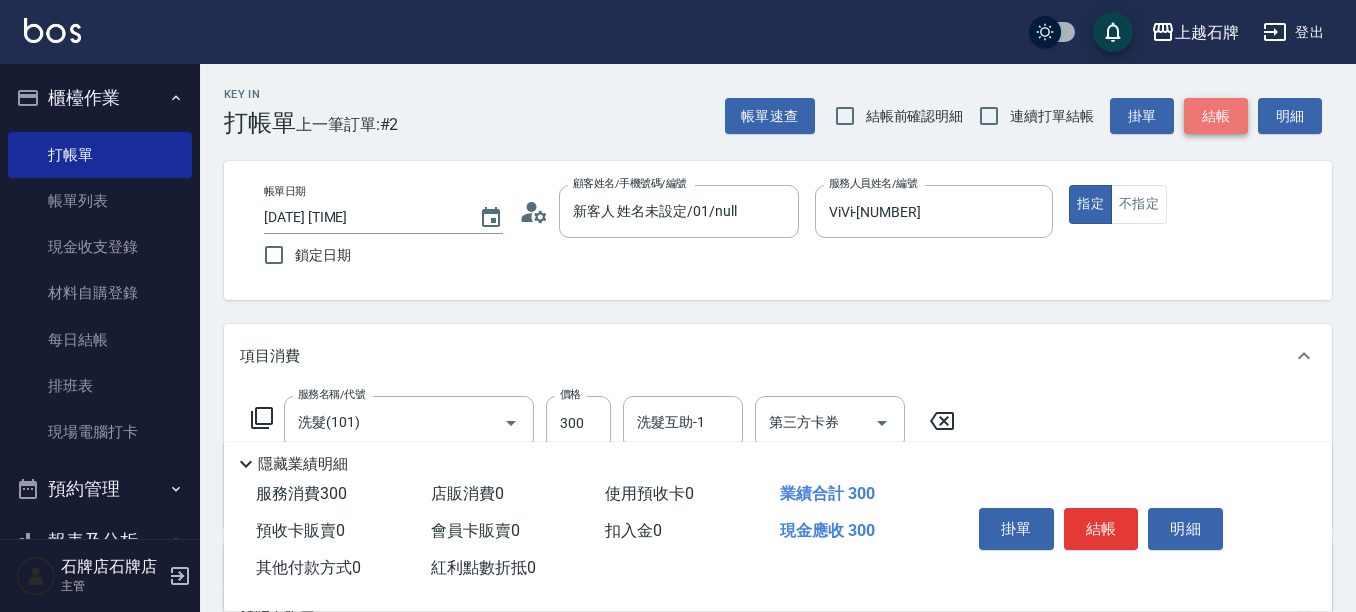 click on "結帳" at bounding box center [1216, 116] 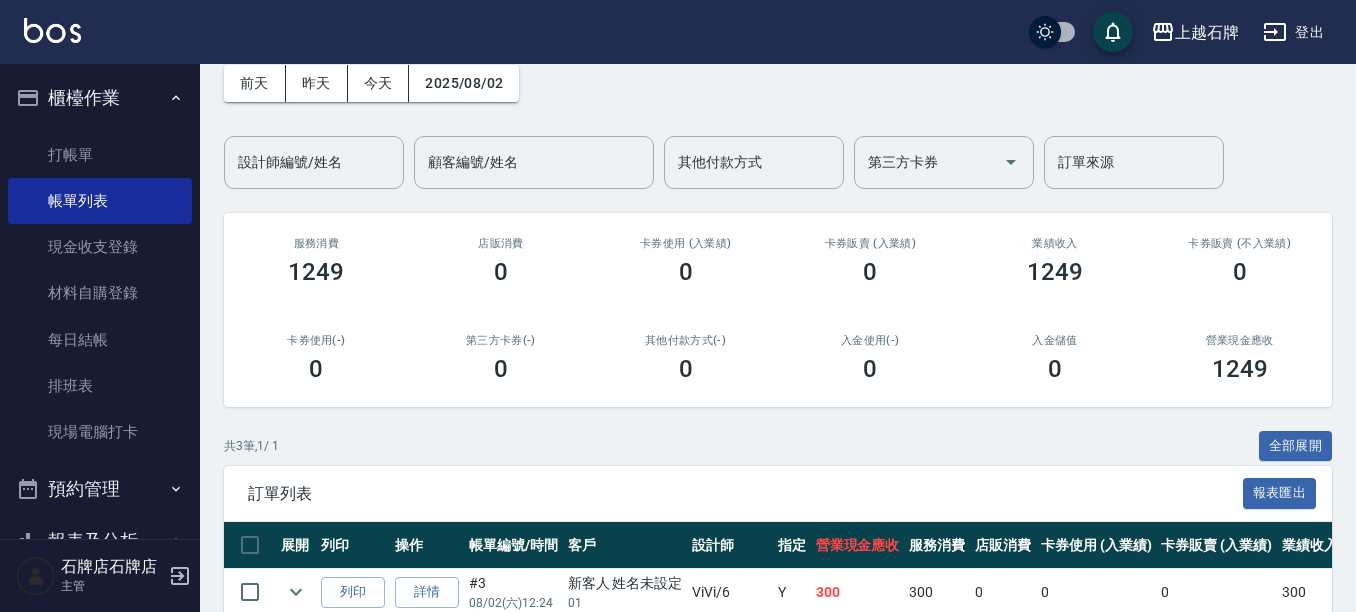 scroll, scrollTop: 292, scrollLeft: 0, axis: vertical 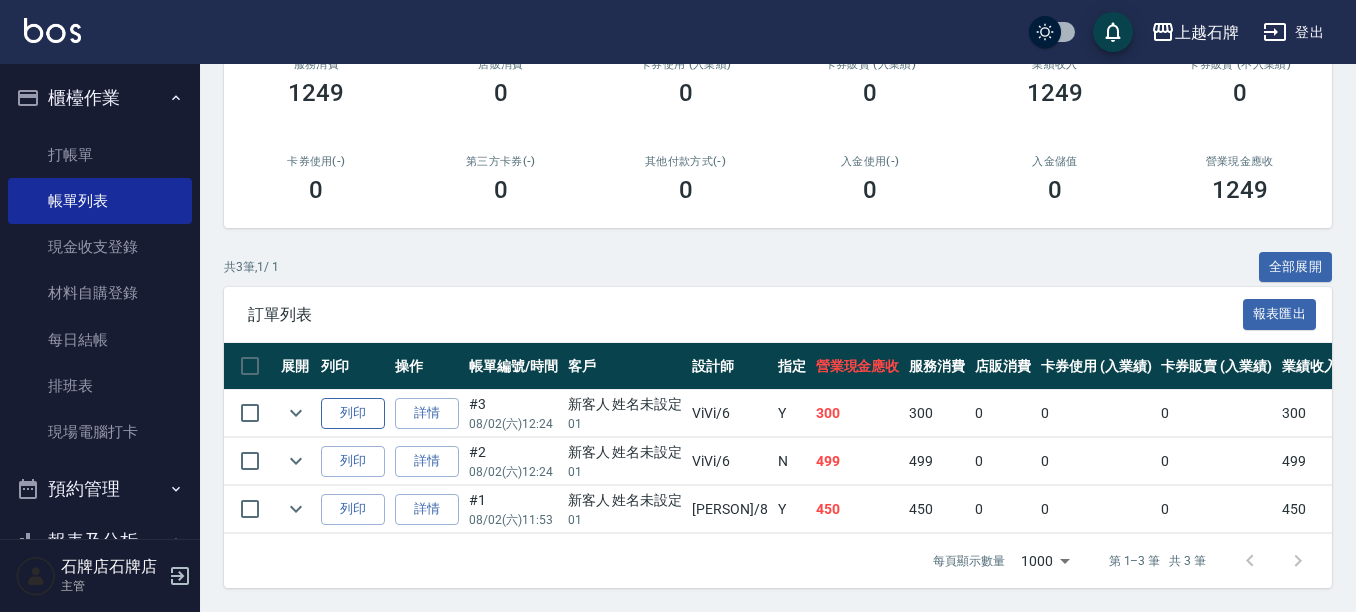 click on "列印" at bounding box center (353, 413) 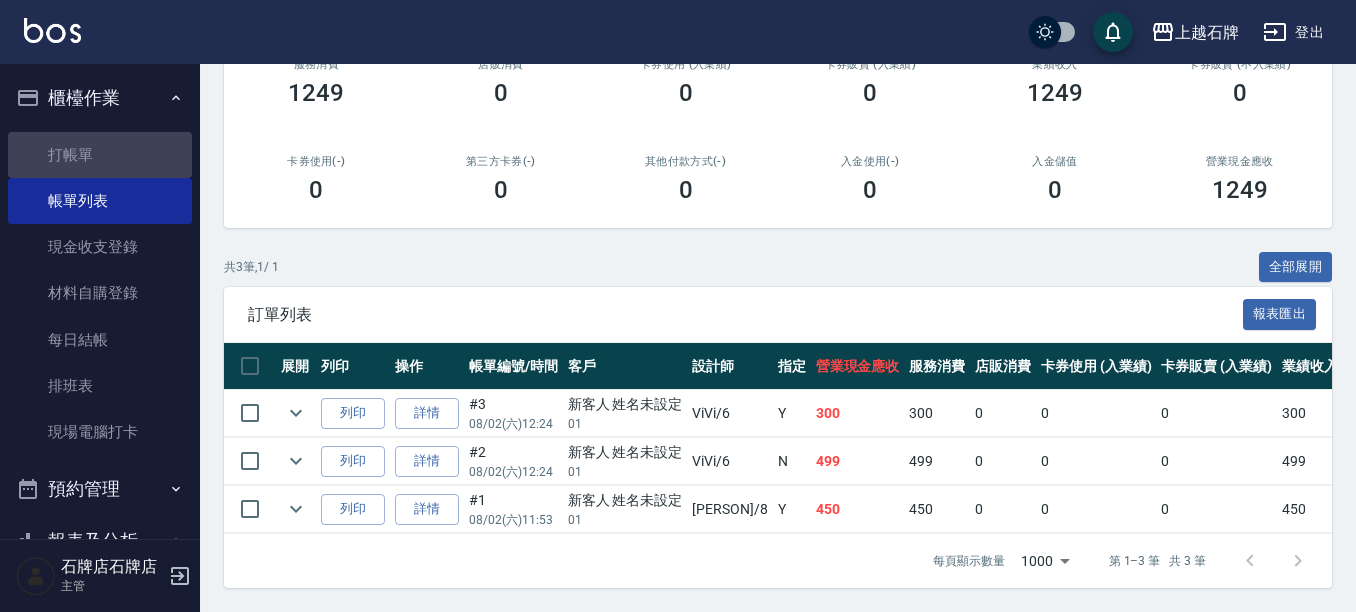 drag, startPoint x: 135, startPoint y: 171, endPoint x: 0, endPoint y: 531, distance: 384.48016 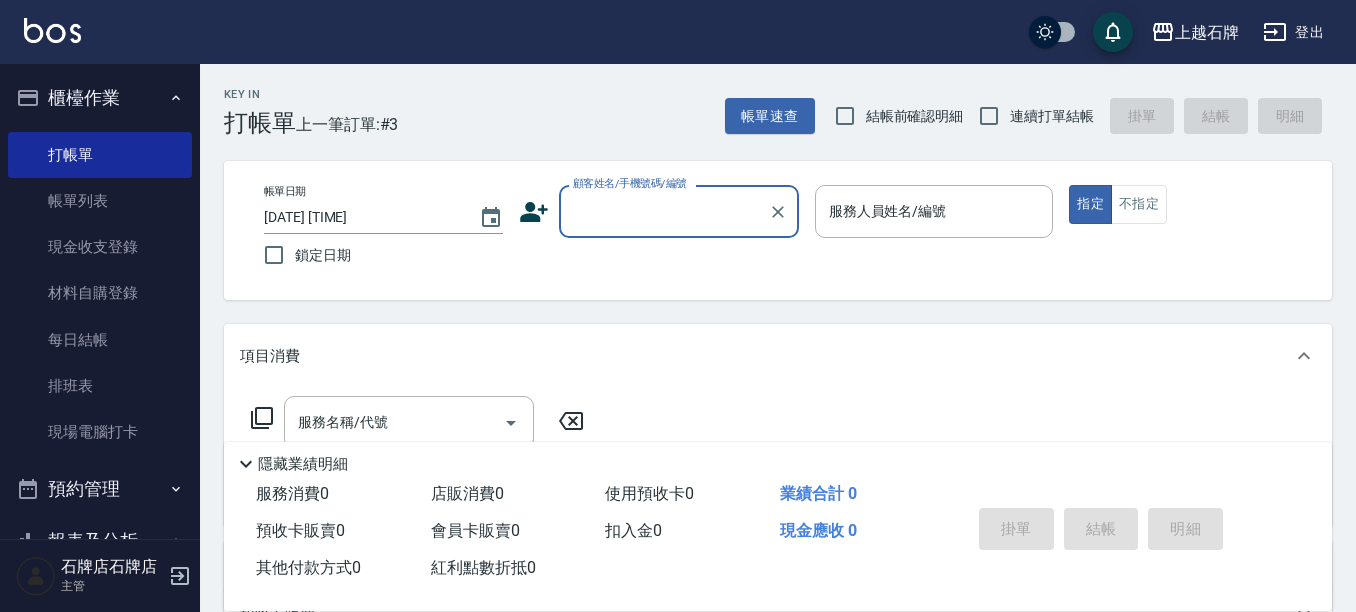 click on "顧客姓名/手機號碼/編號" at bounding box center (679, 211) 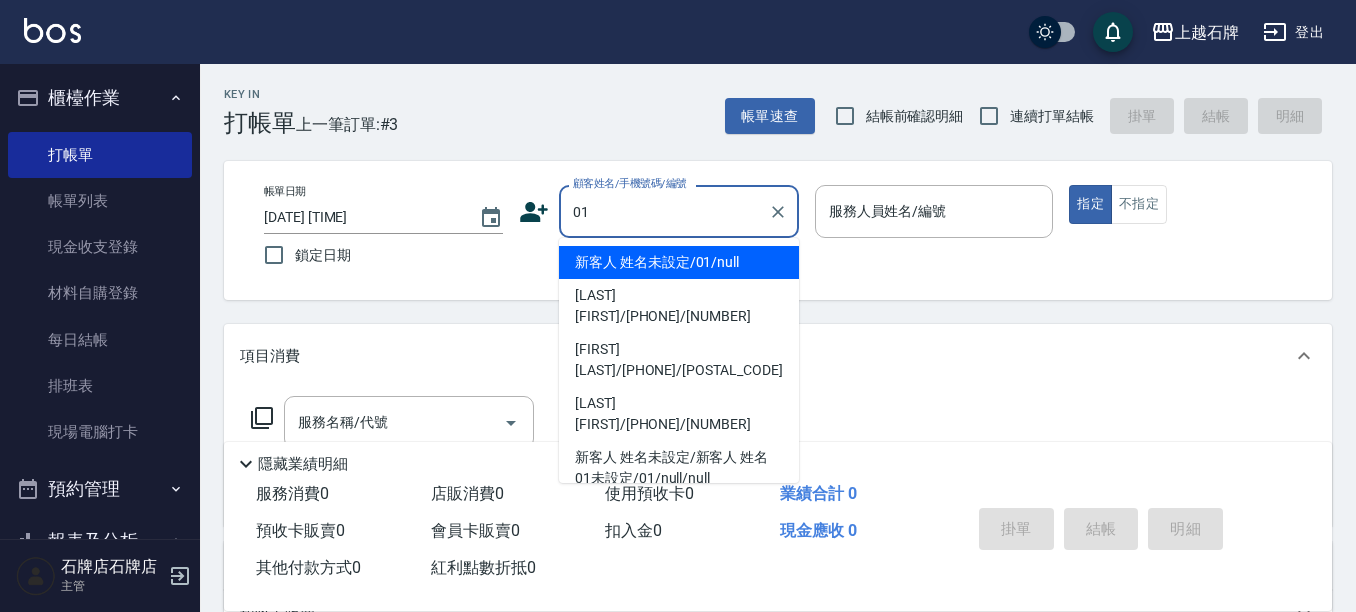 type on "01" 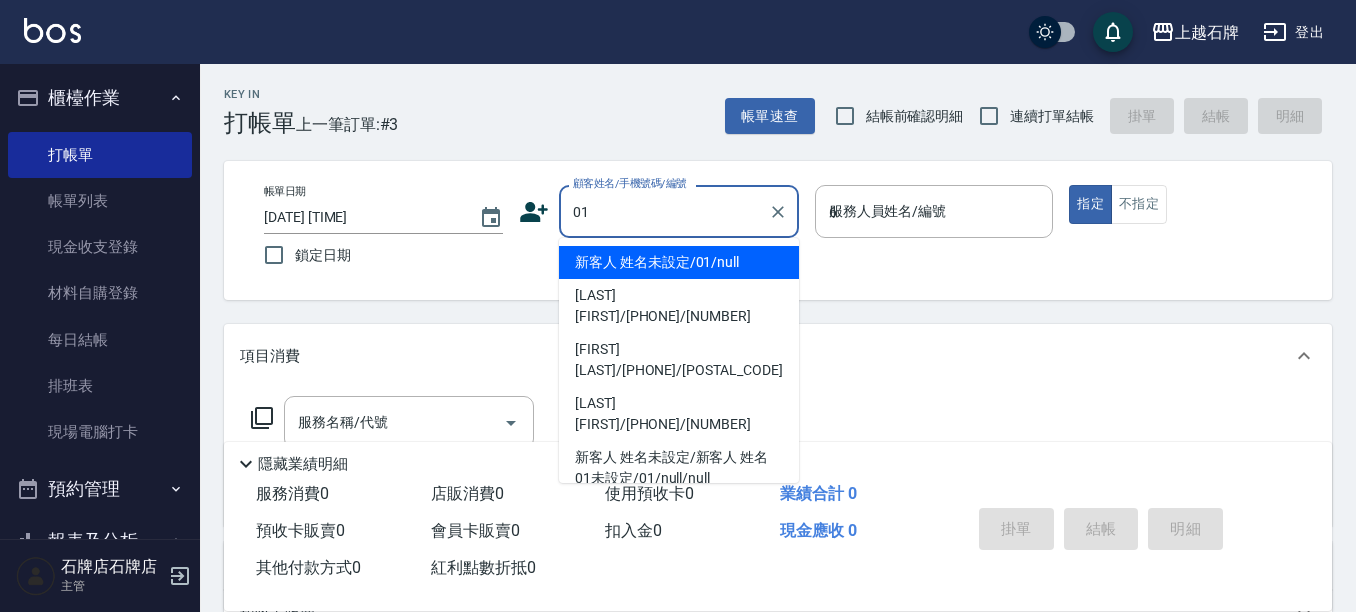 type on "新客人 姓名未設定/01/null" 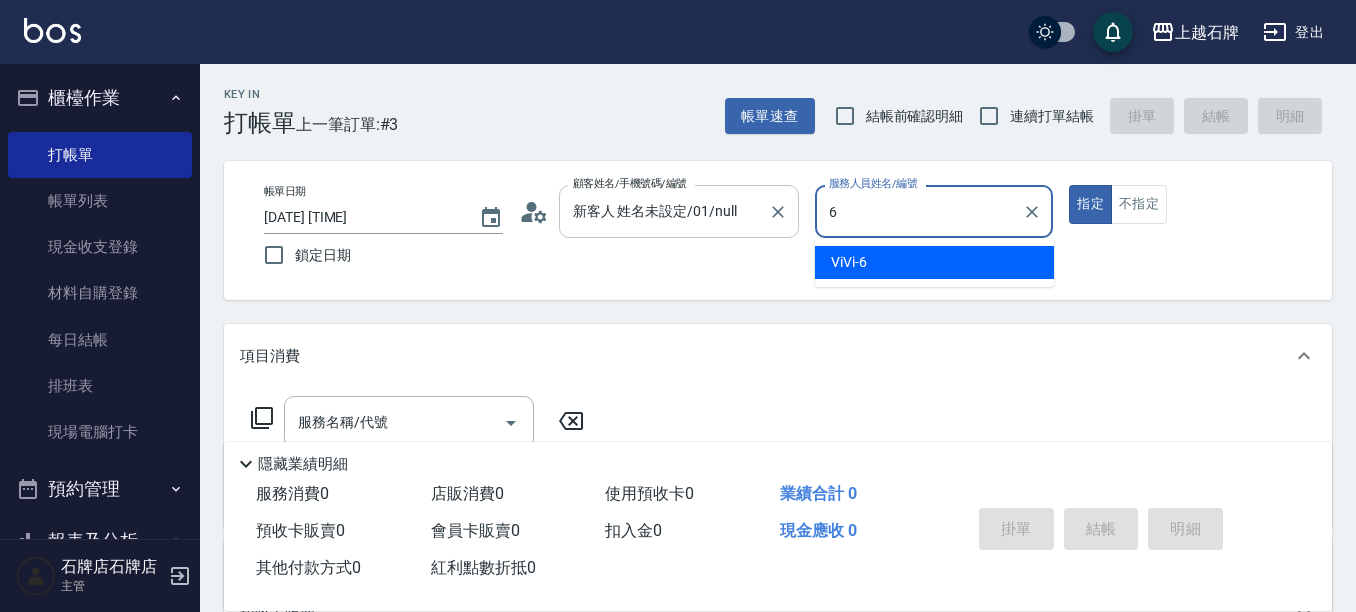 type on "6" 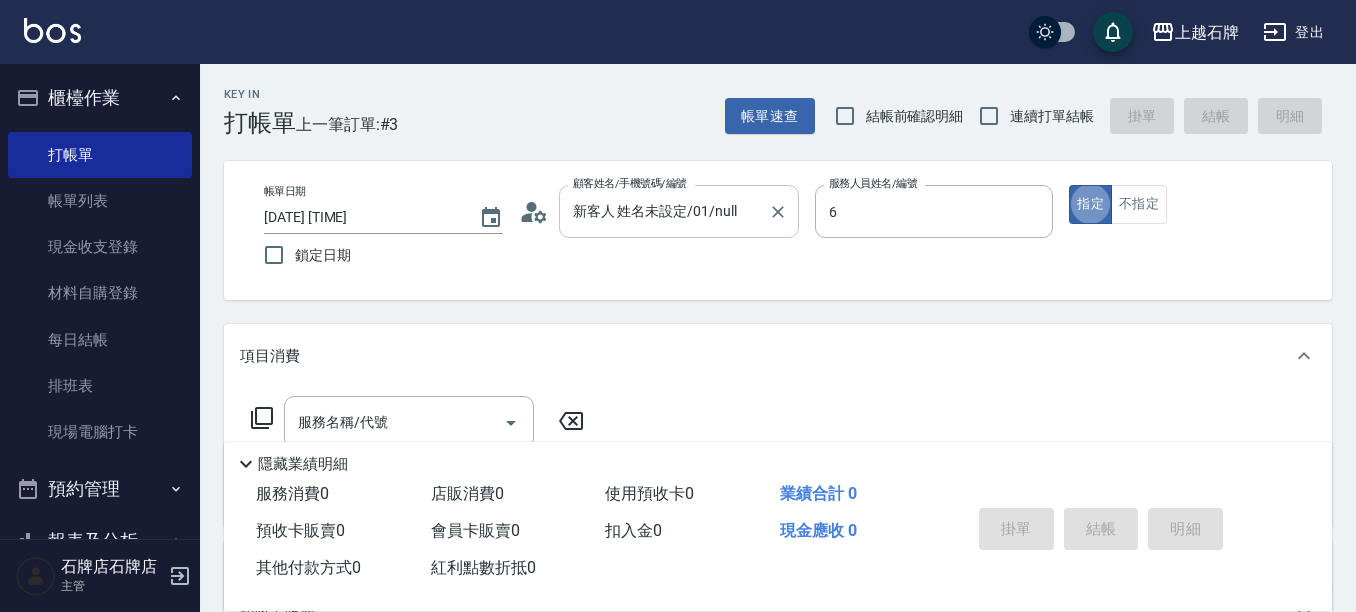 type on "ViVi-[NUMBER]" 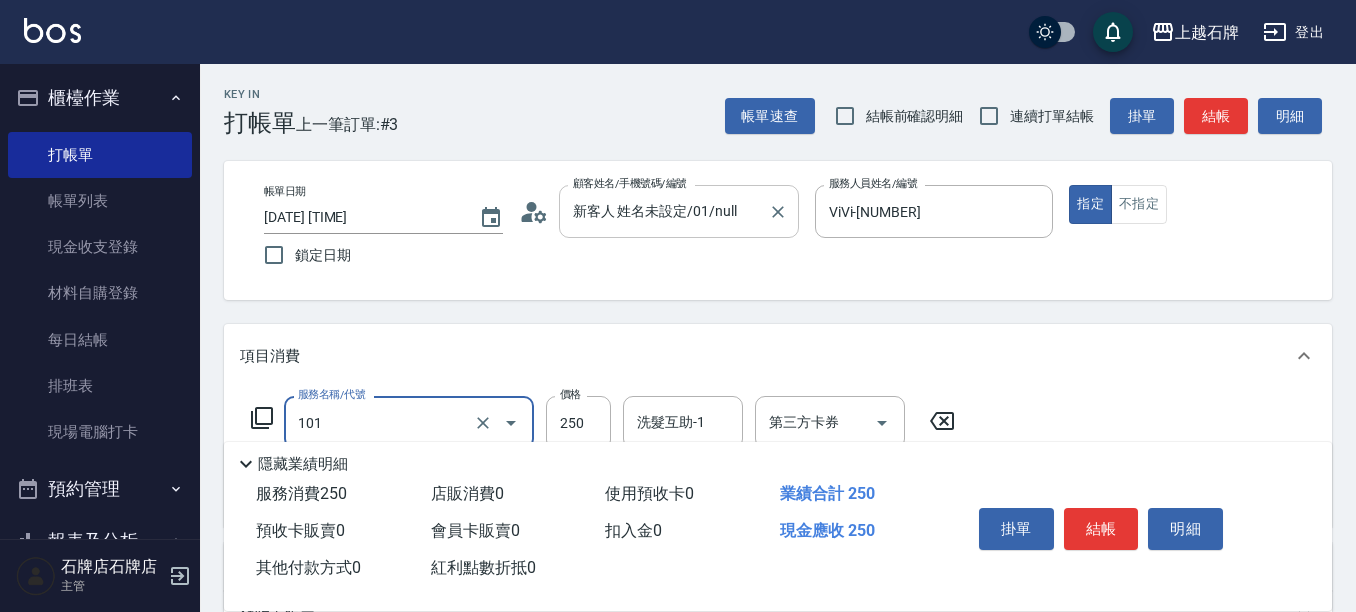 type on "洗髮(101)" 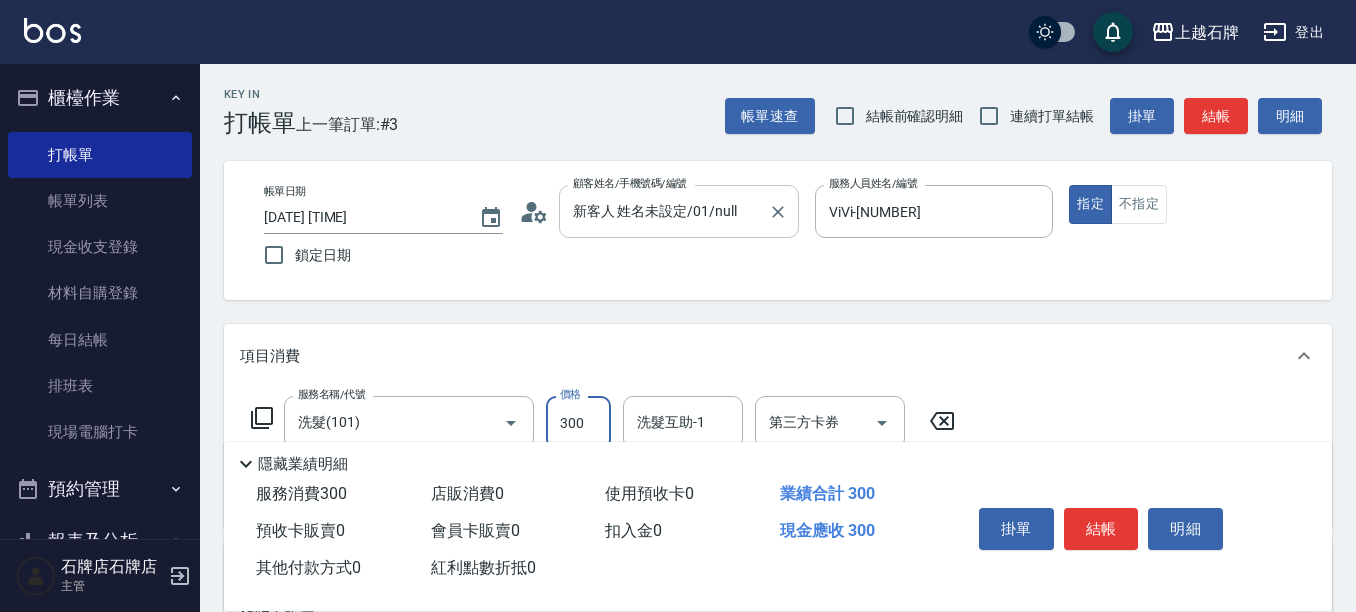 type on "300" 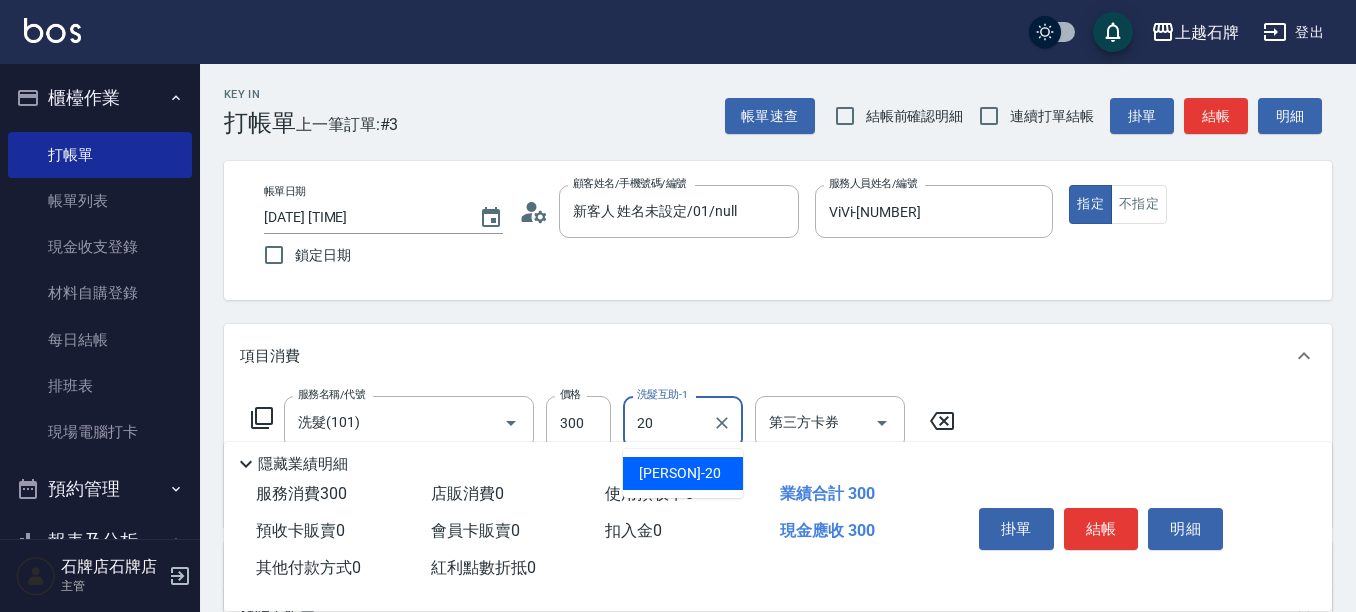 type on "[PERSON] -[NUMBER]" 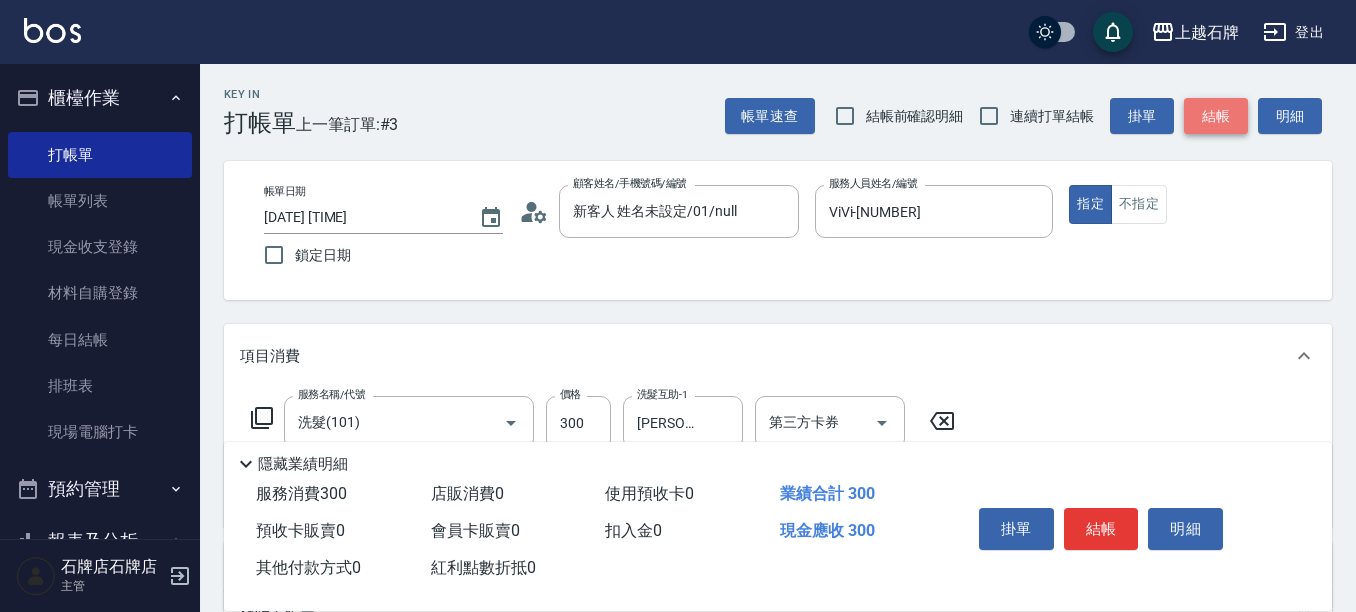 click on "結帳" at bounding box center (1216, 116) 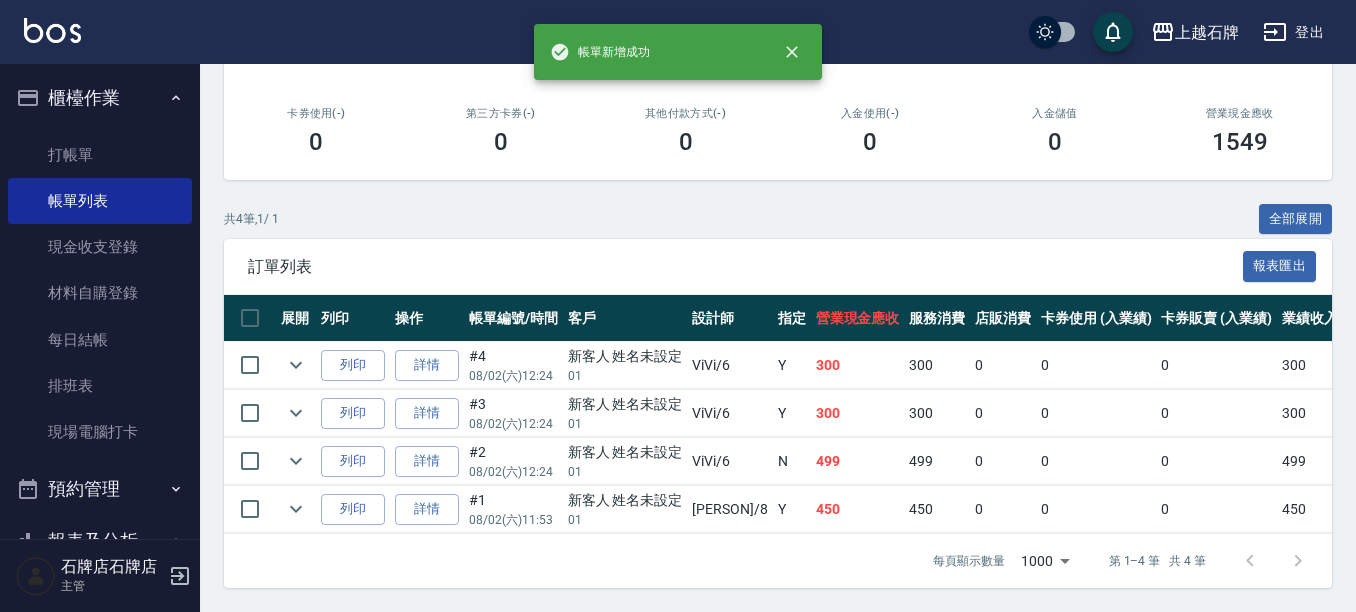 scroll, scrollTop: 340, scrollLeft: 0, axis: vertical 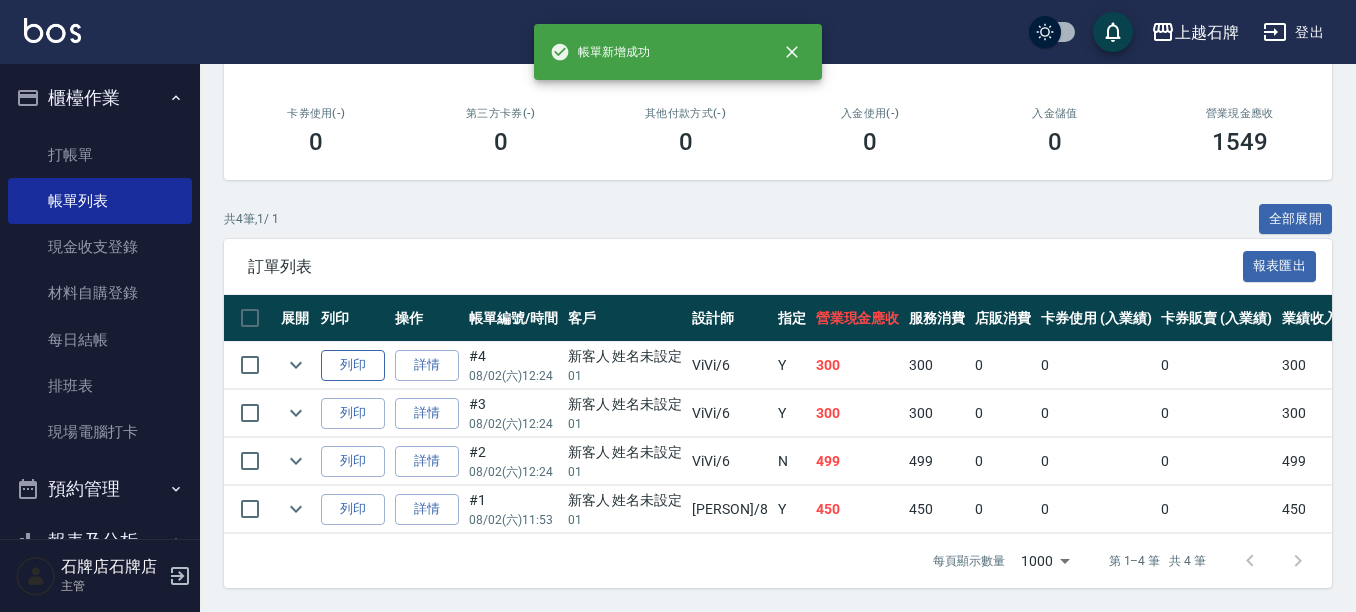 click on "列印" at bounding box center (353, 365) 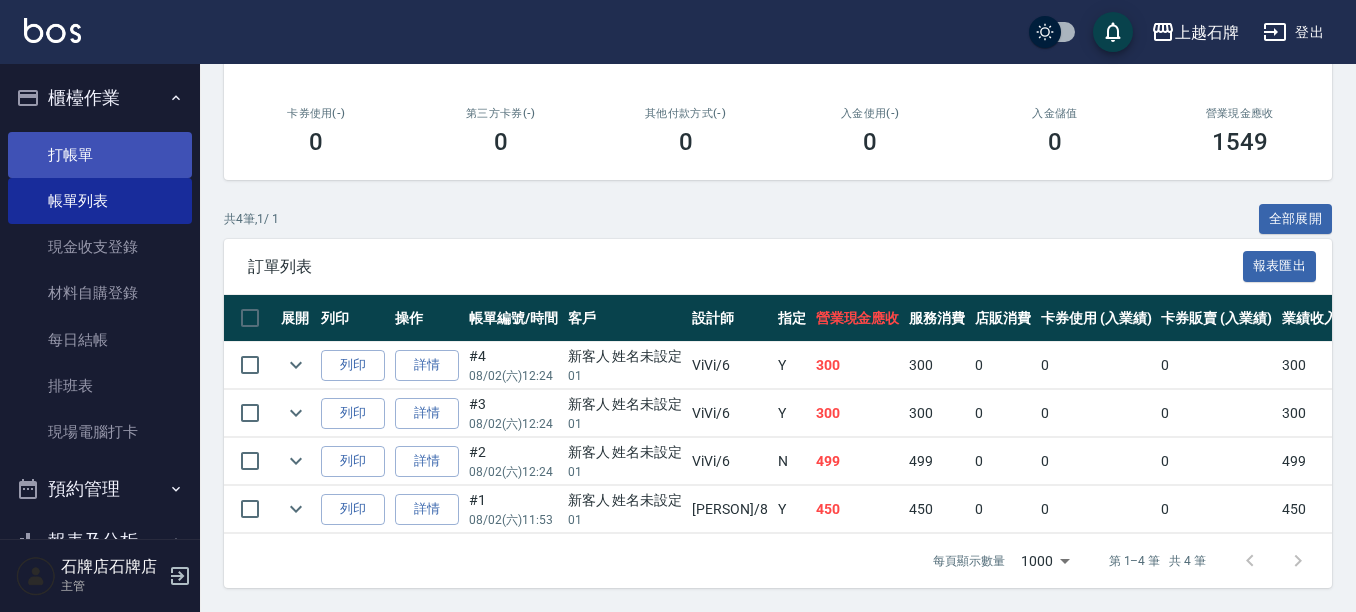 click on "打帳單" at bounding box center [100, 155] 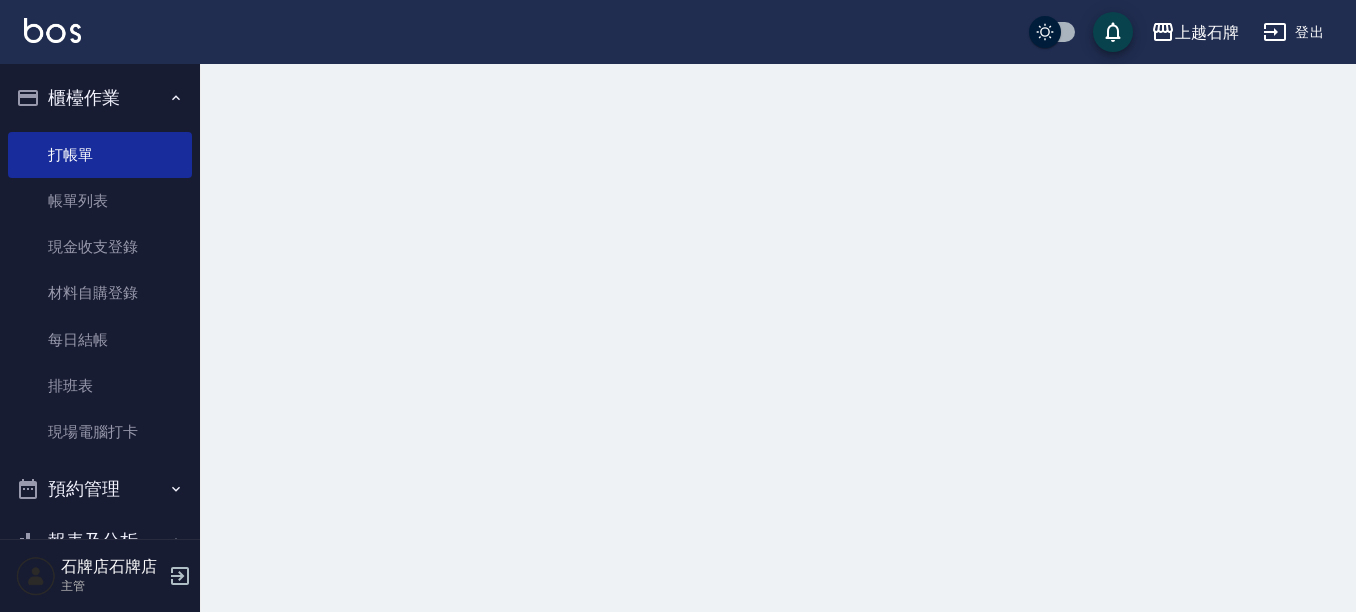 scroll, scrollTop: 0, scrollLeft: 0, axis: both 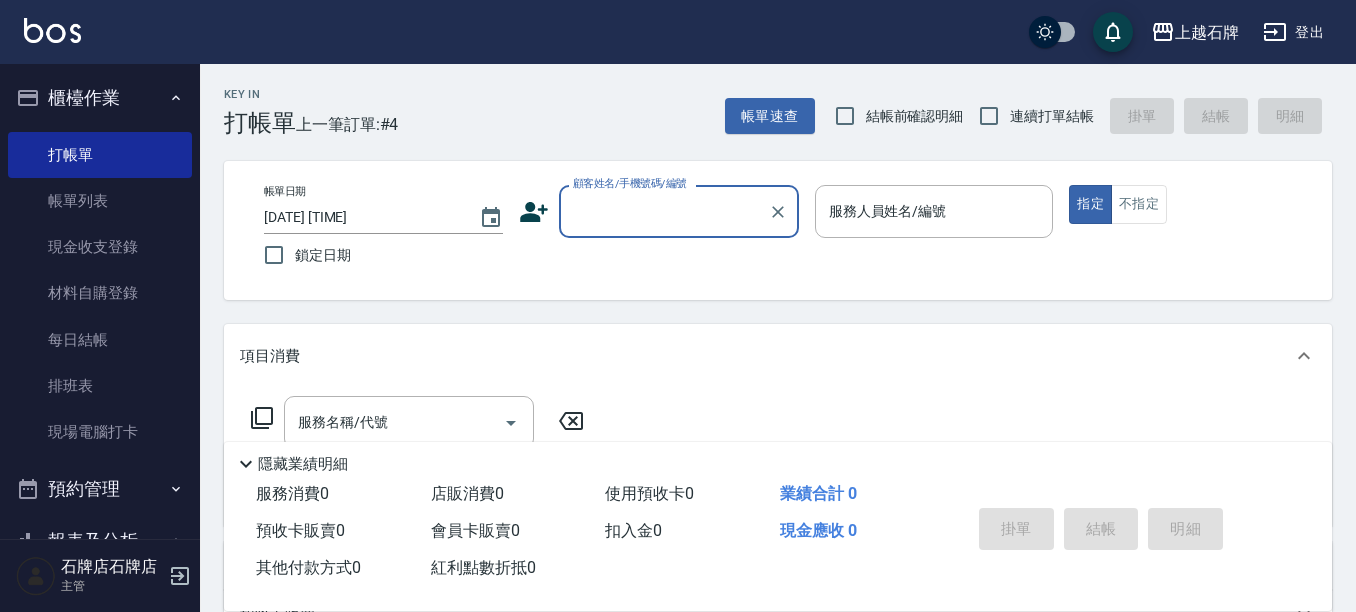 click on "顧客姓名/手機號碼/編號" at bounding box center [664, 211] 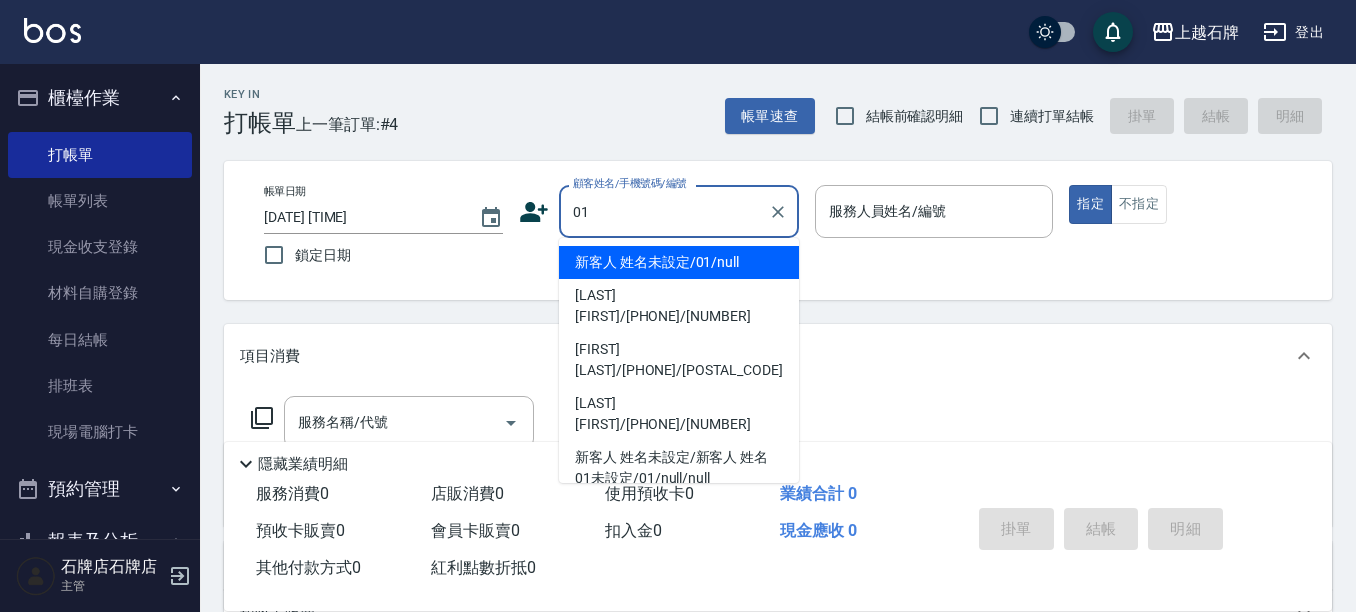 type on "01" 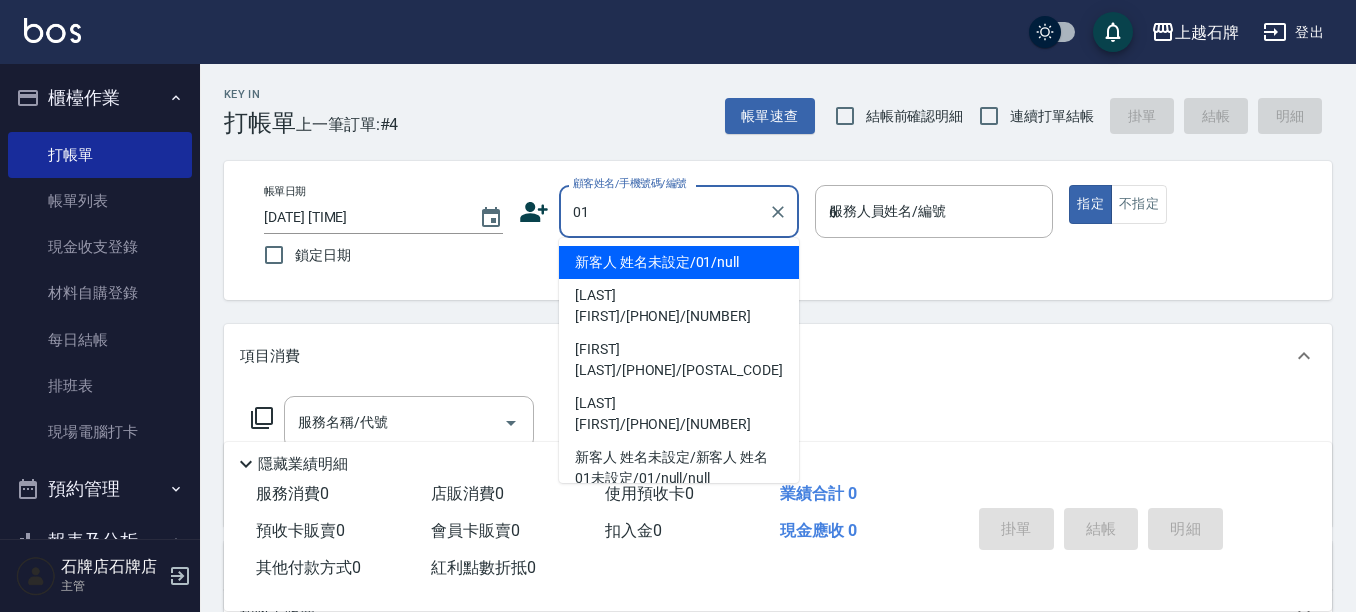 type on "新客人 姓名未設定/01/null" 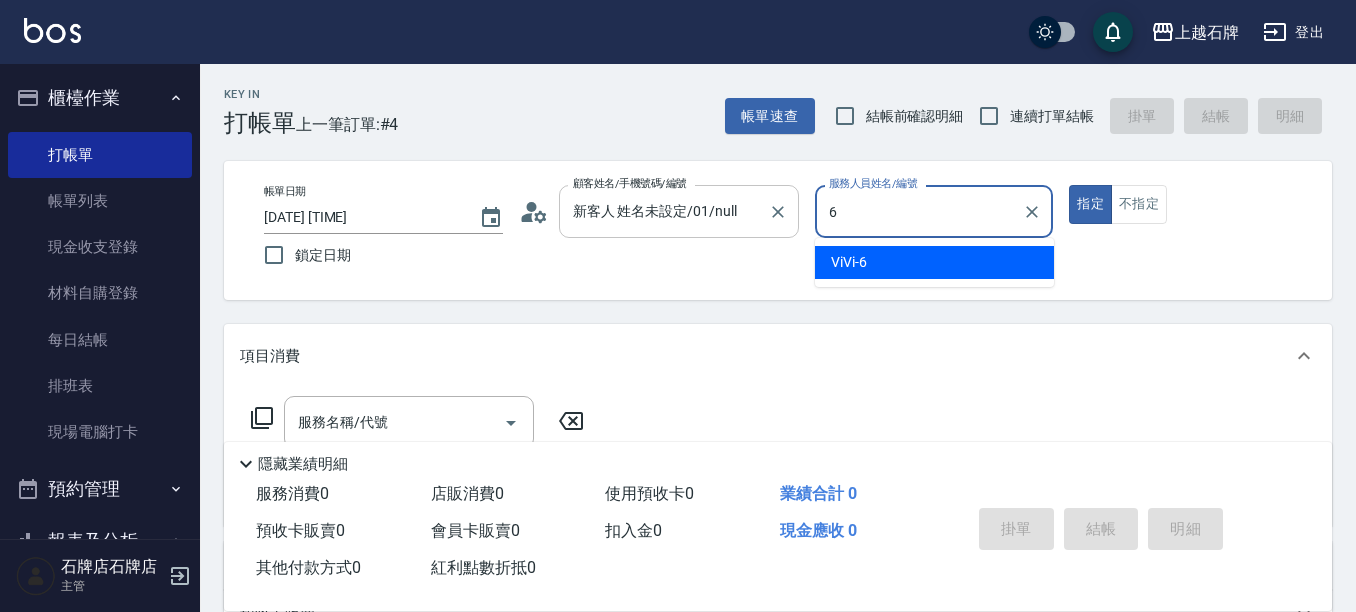 type on "ViVi-[NUMBER]" 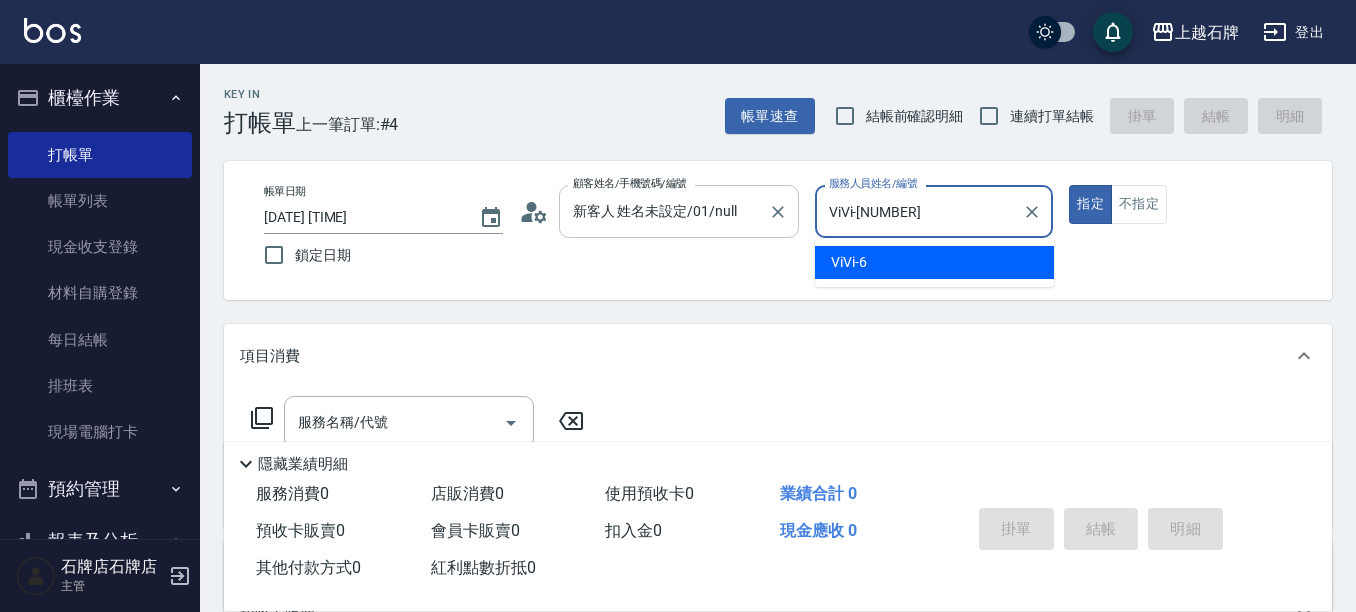 type on "true" 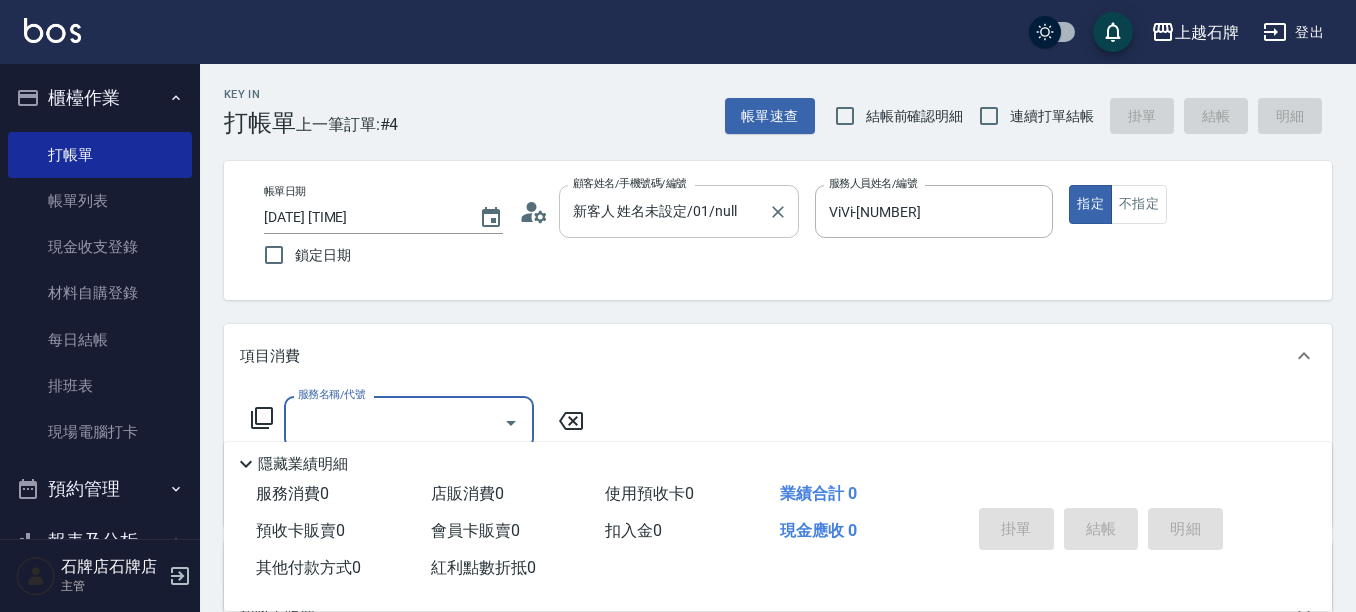 type on "1" 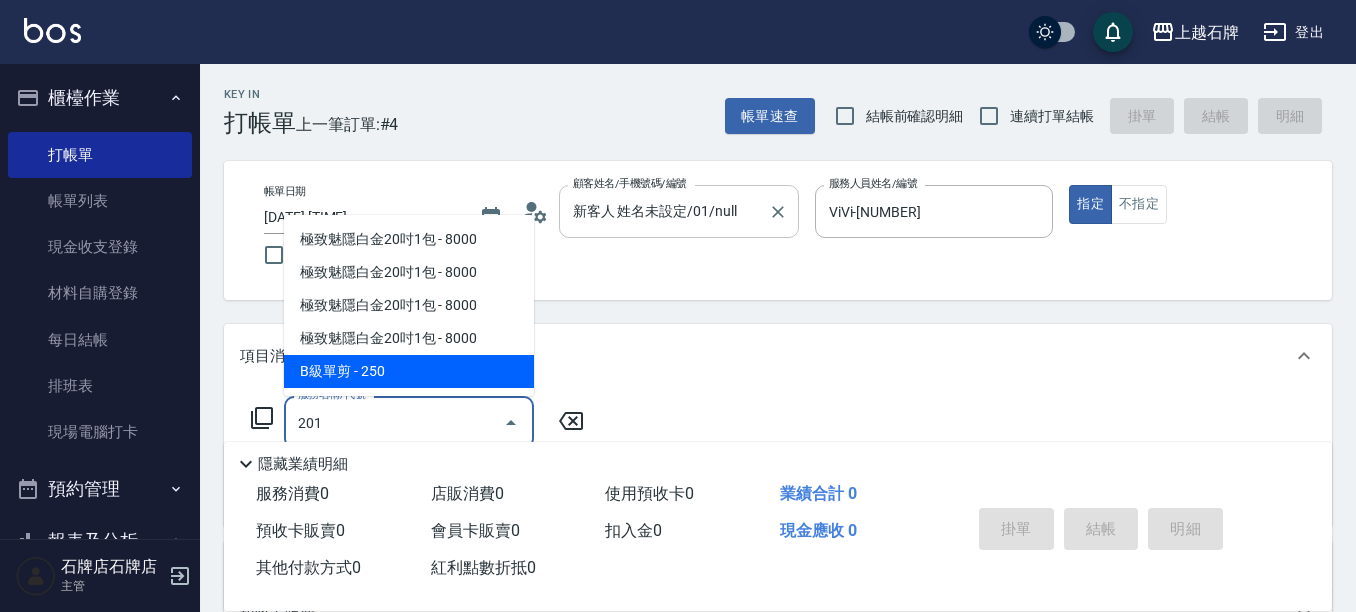 type on "B級單剪(201)" 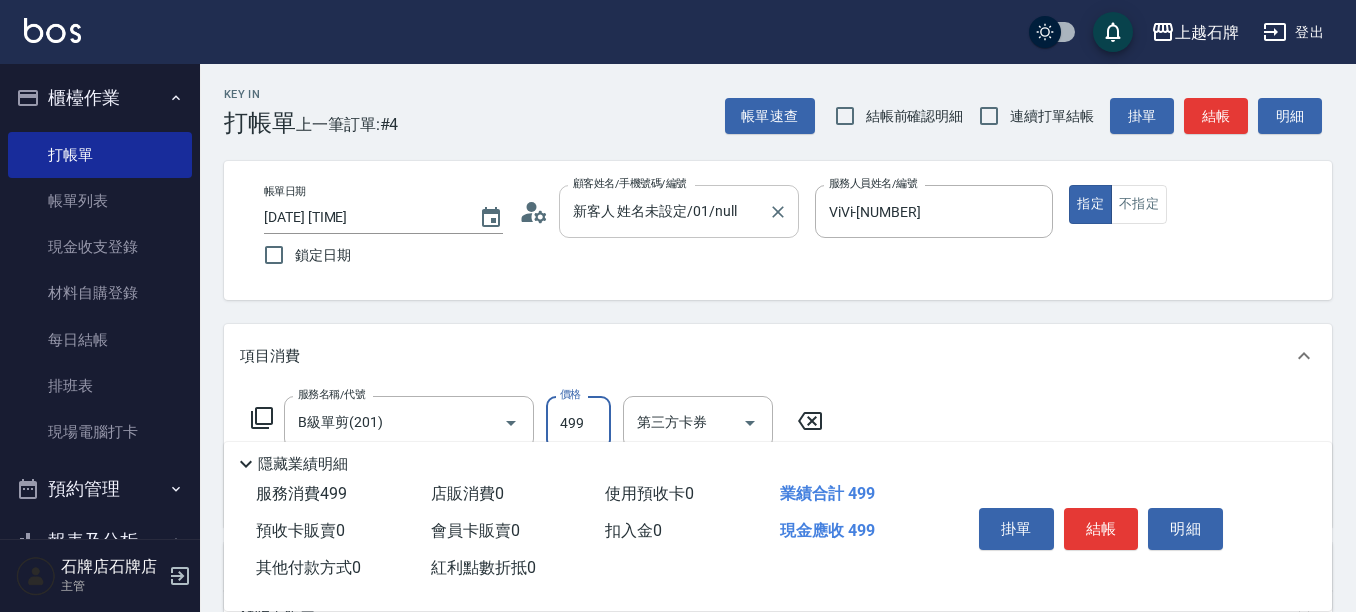type on "499" 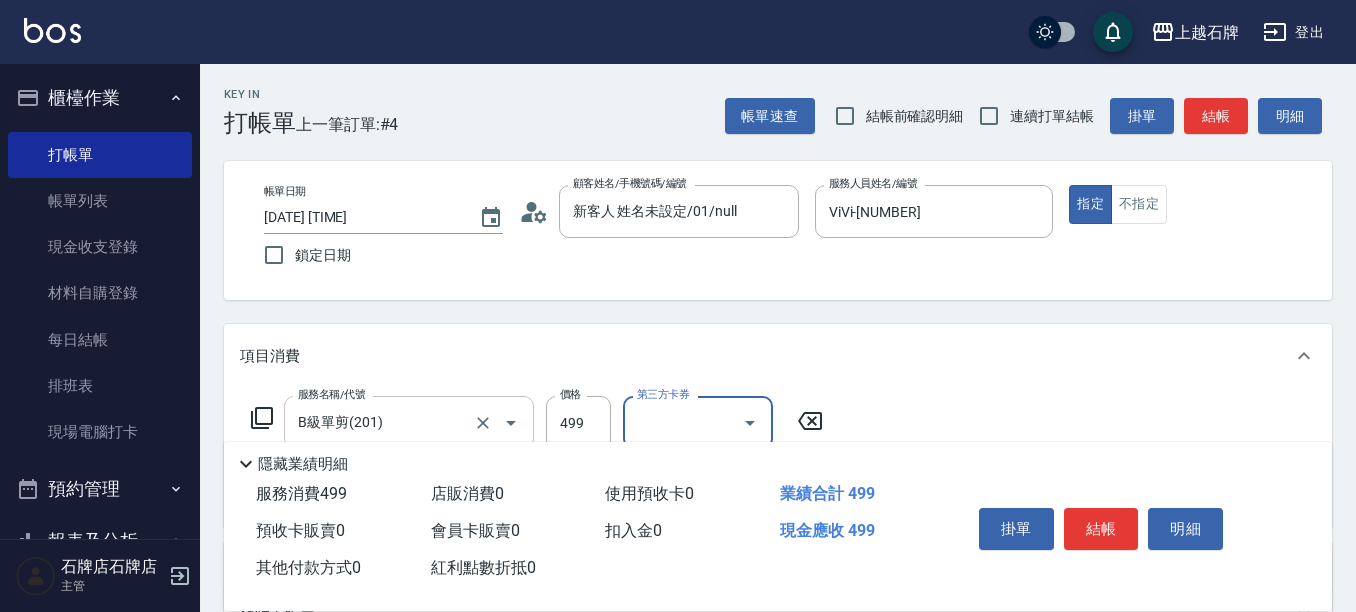 click on "B級單剪(201)" at bounding box center [381, 422] 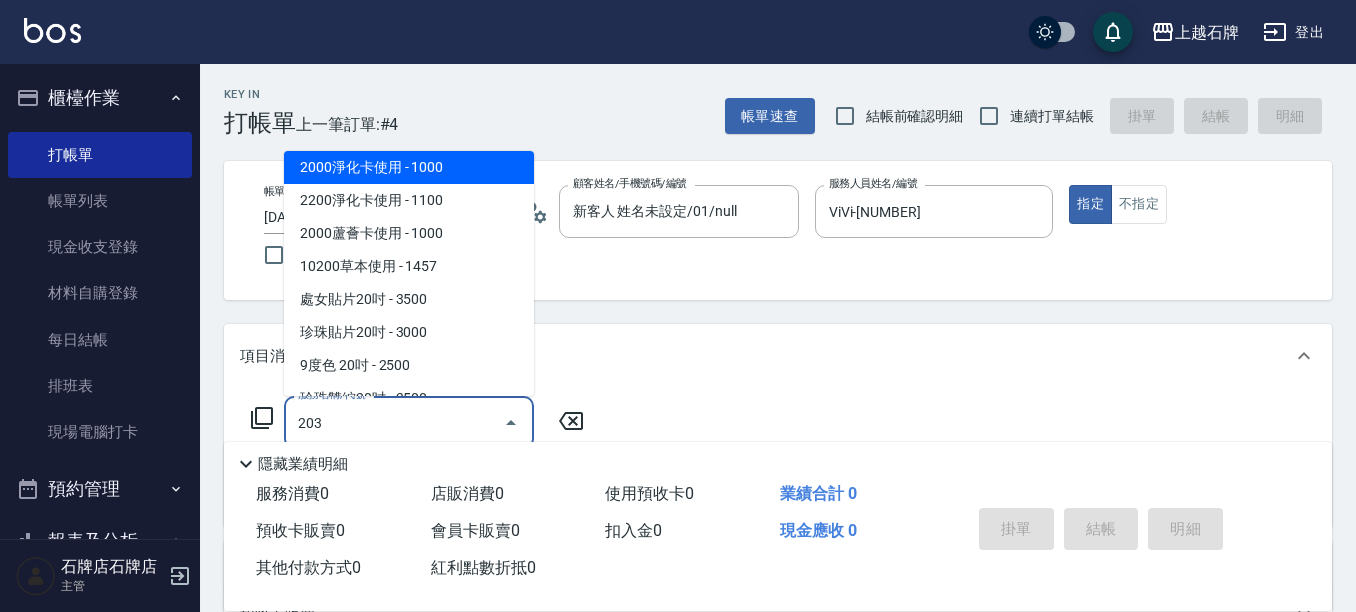 scroll, scrollTop: 0, scrollLeft: 0, axis: both 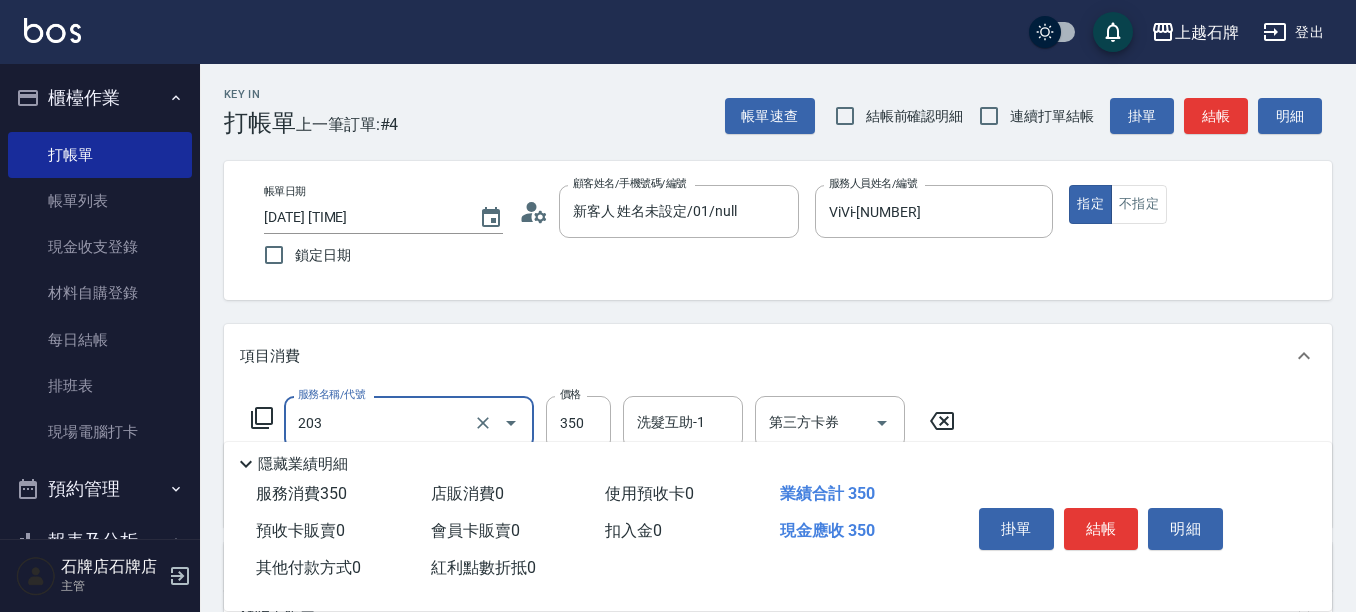 type on "B級洗+剪(203)" 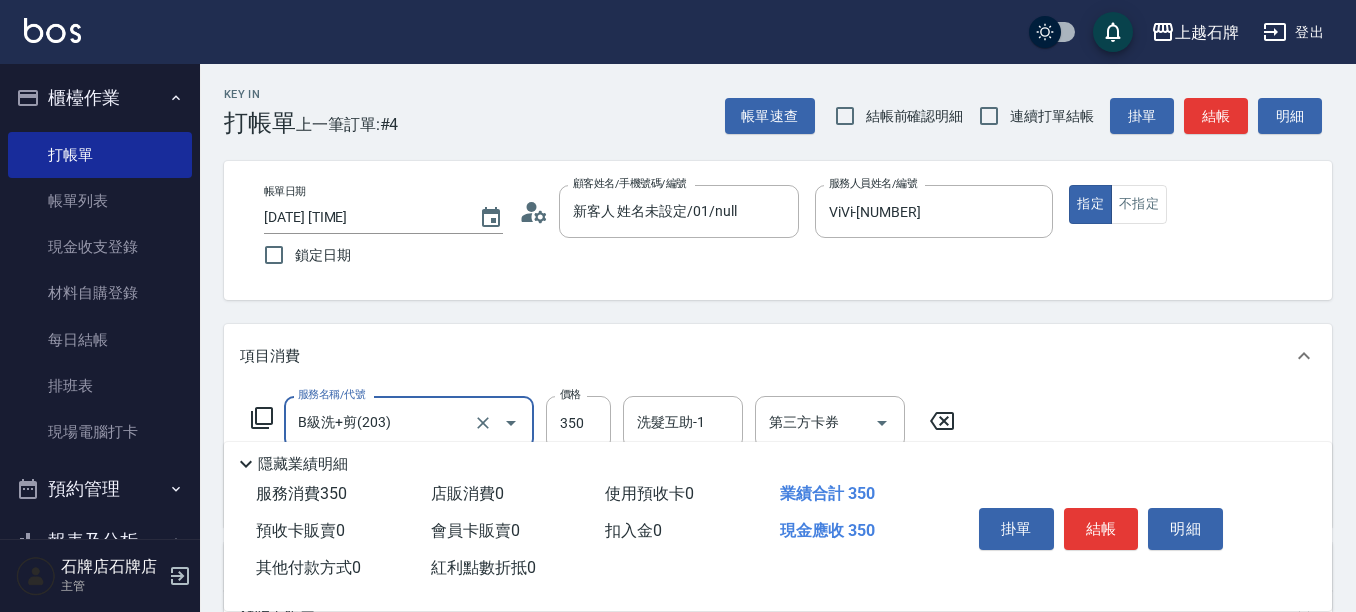 drag, startPoint x: 591, startPoint y: 420, endPoint x: 614, endPoint y: 414, distance: 23.769728 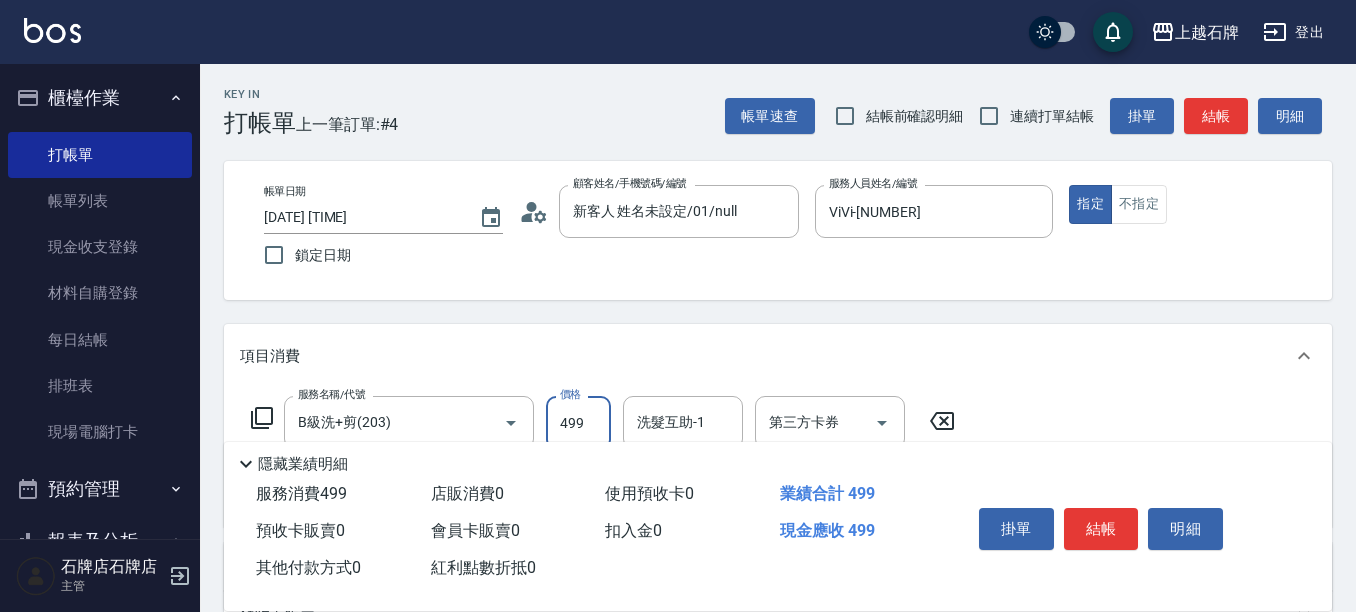 type on "499" 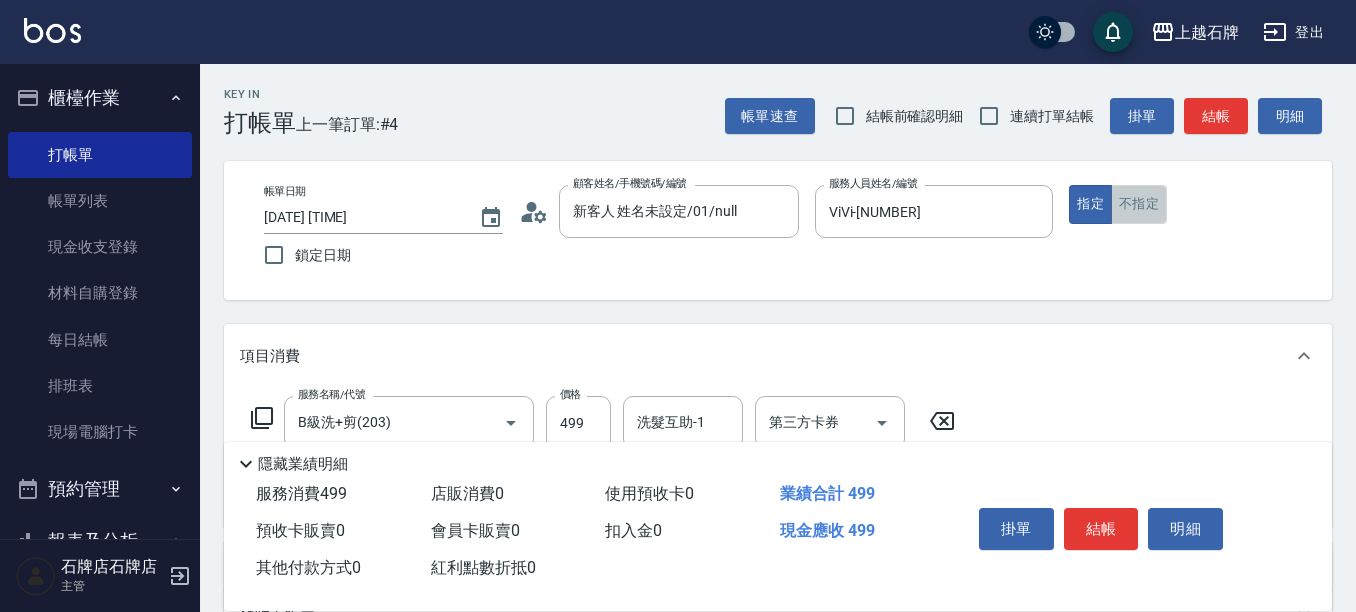 click on "不指定" at bounding box center (1139, 204) 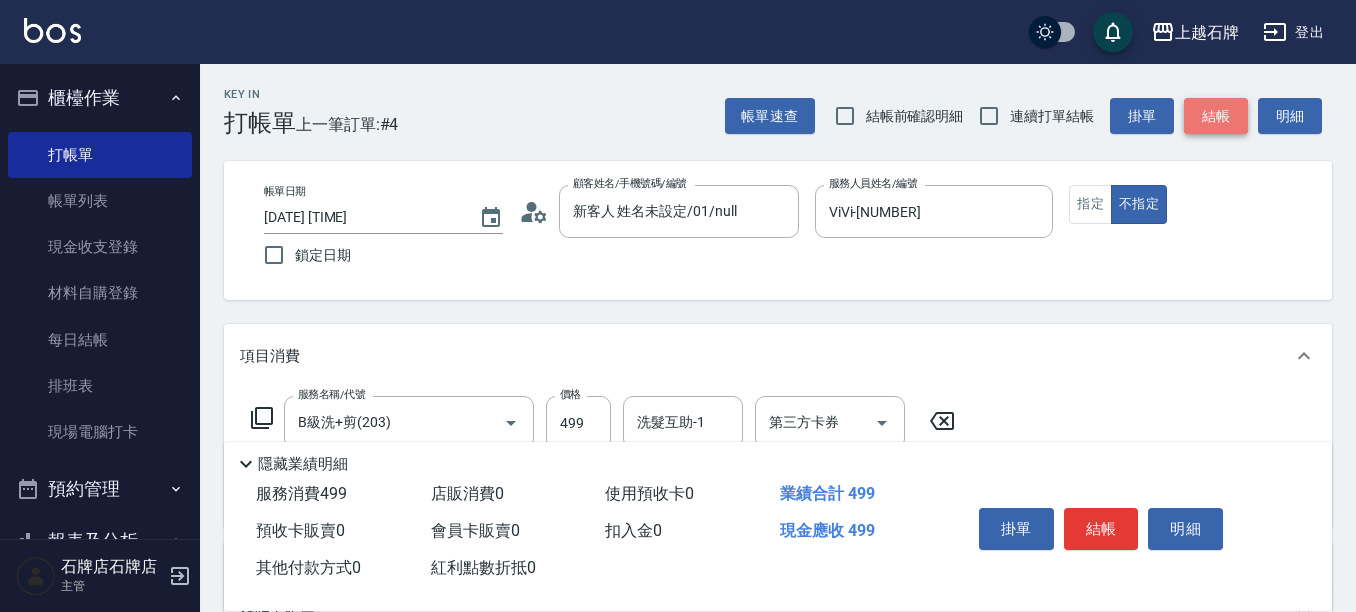 click on "結帳" at bounding box center [1216, 116] 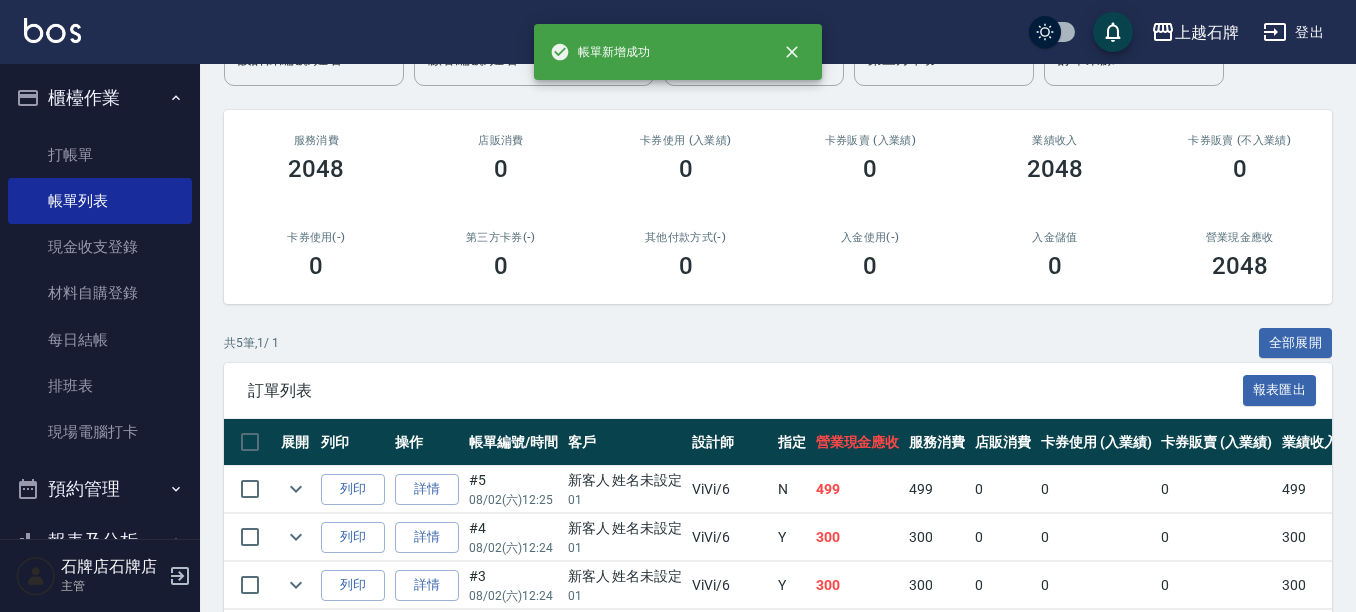 scroll, scrollTop: 200, scrollLeft: 0, axis: vertical 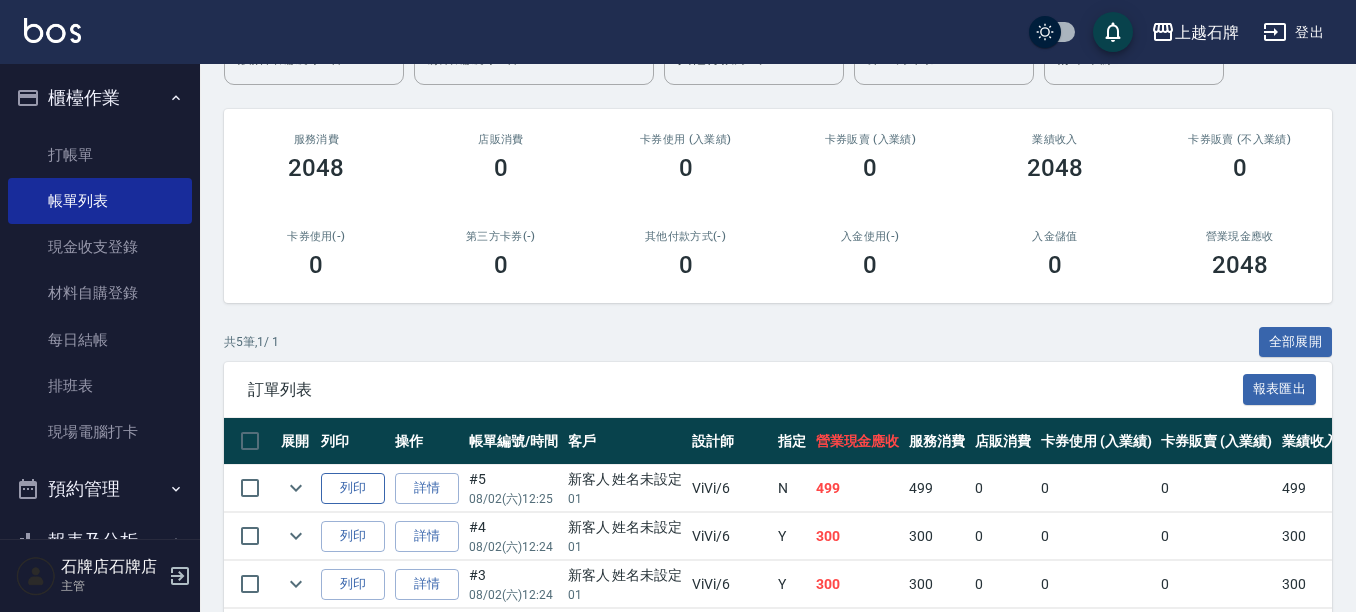 click on "列印" at bounding box center [353, 488] 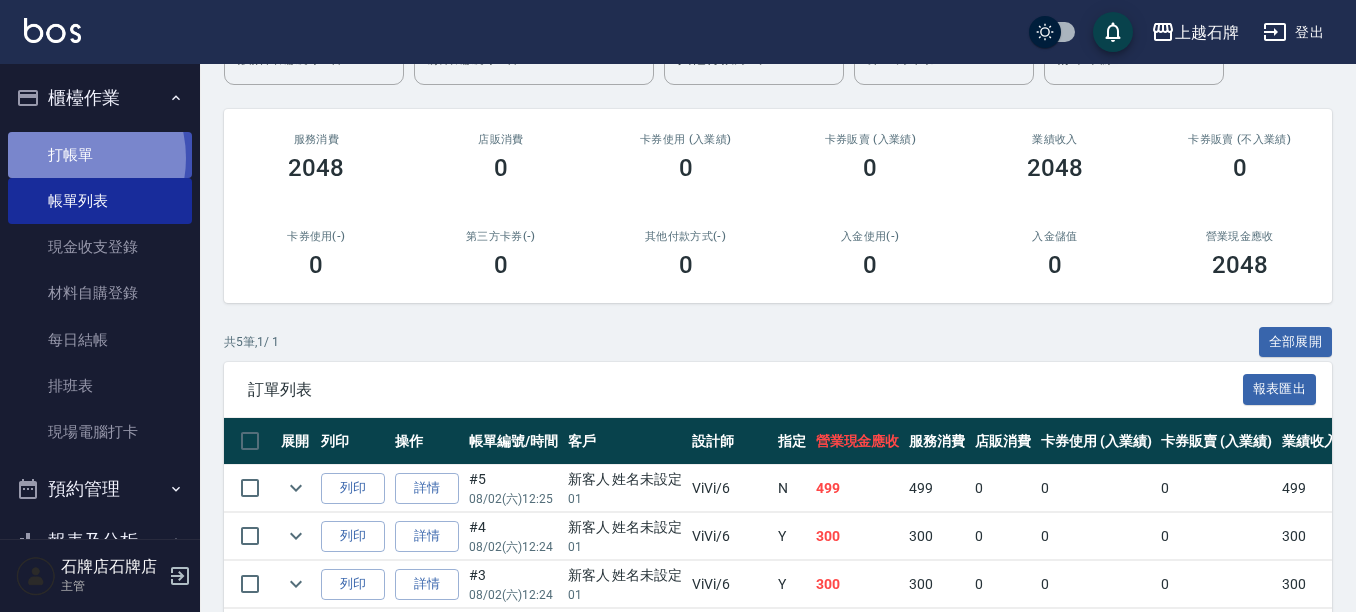 click on "打帳單" at bounding box center [100, 155] 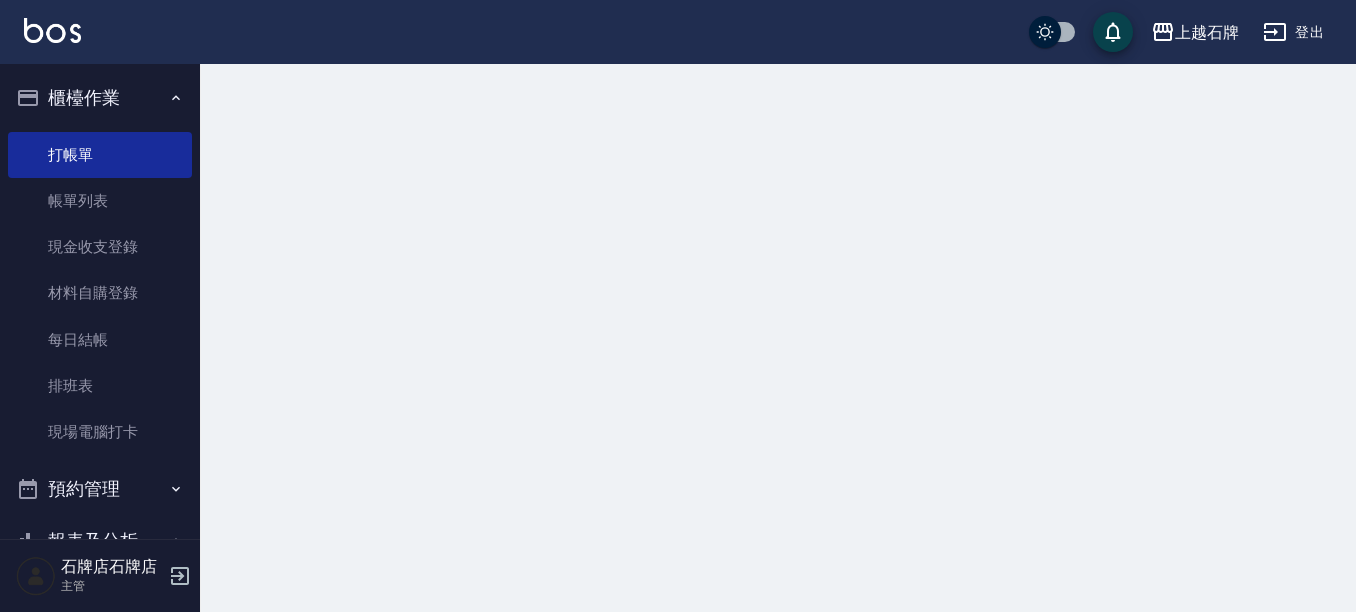 scroll, scrollTop: 0, scrollLeft: 0, axis: both 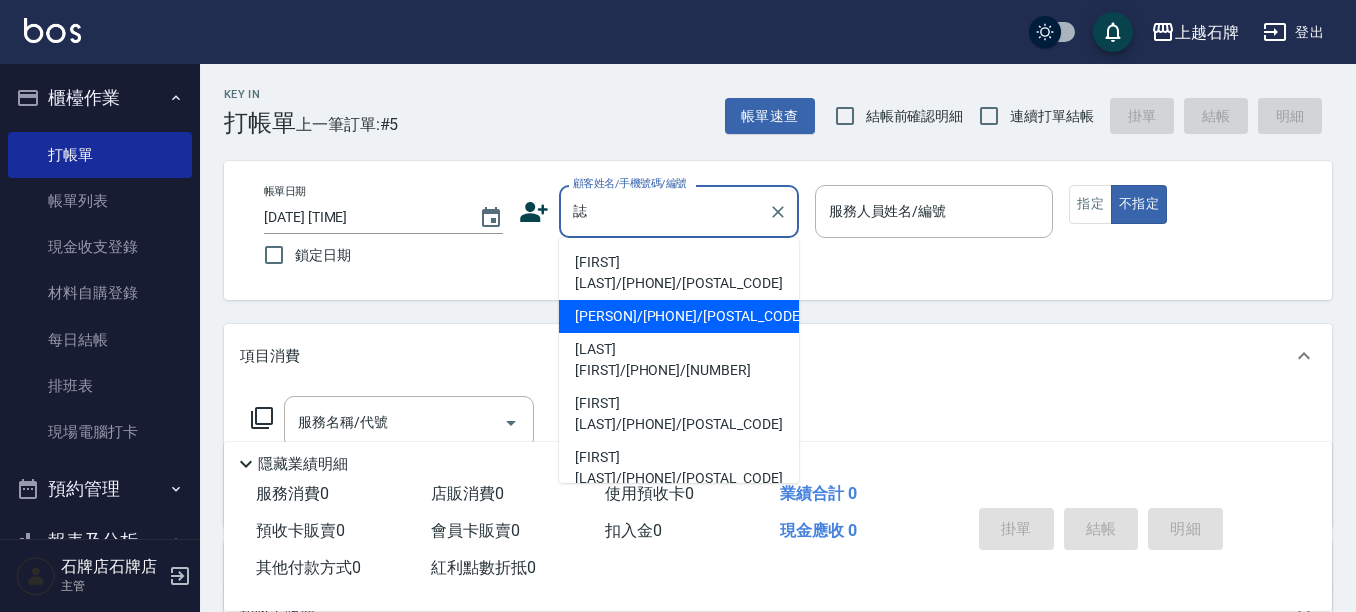 type on "誌" 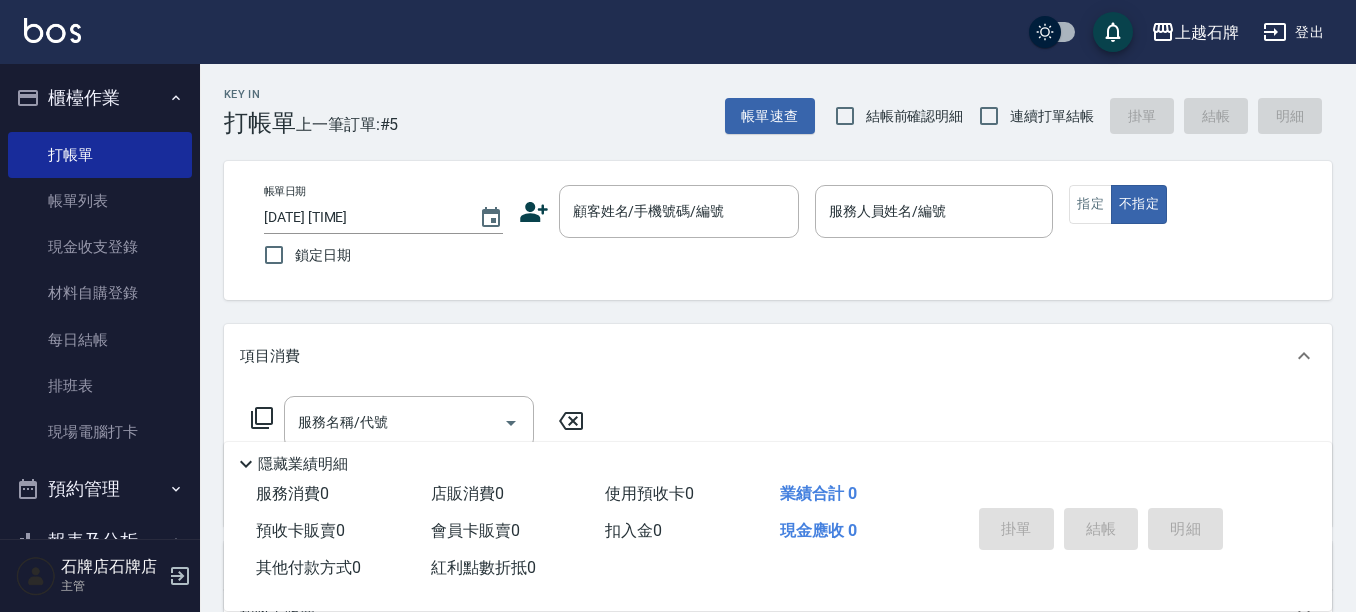 click on "項目消費" at bounding box center (778, 356) 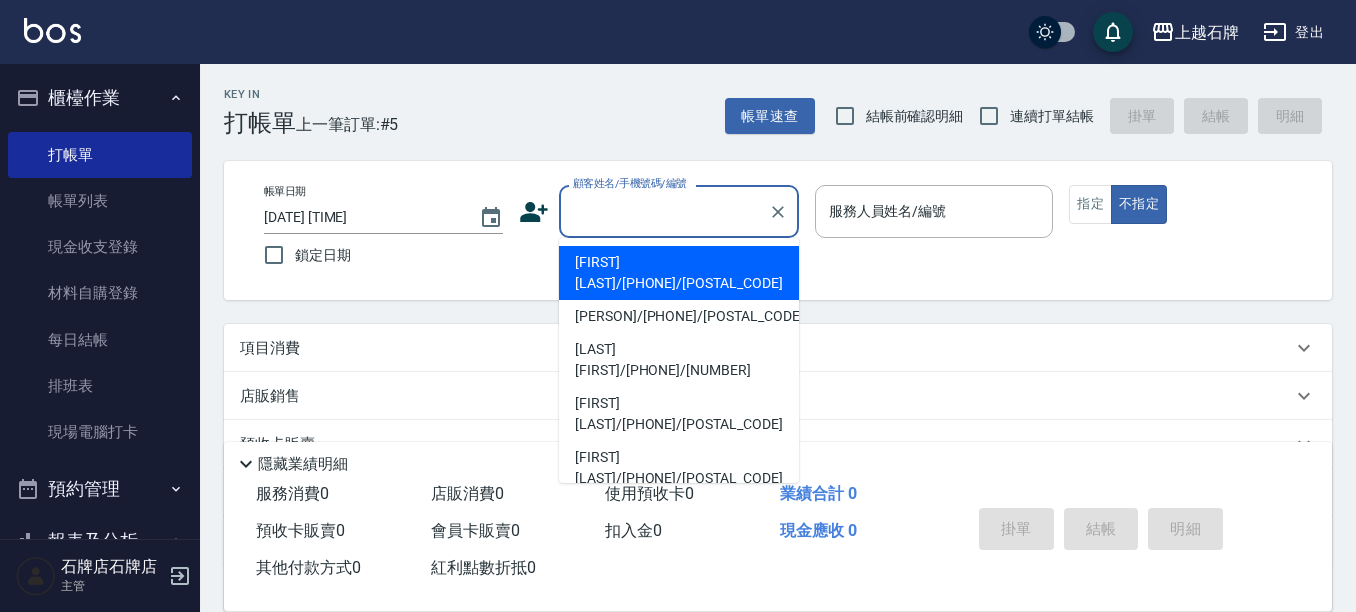 click on "顧客姓名/手機號碼/編號" at bounding box center [664, 211] 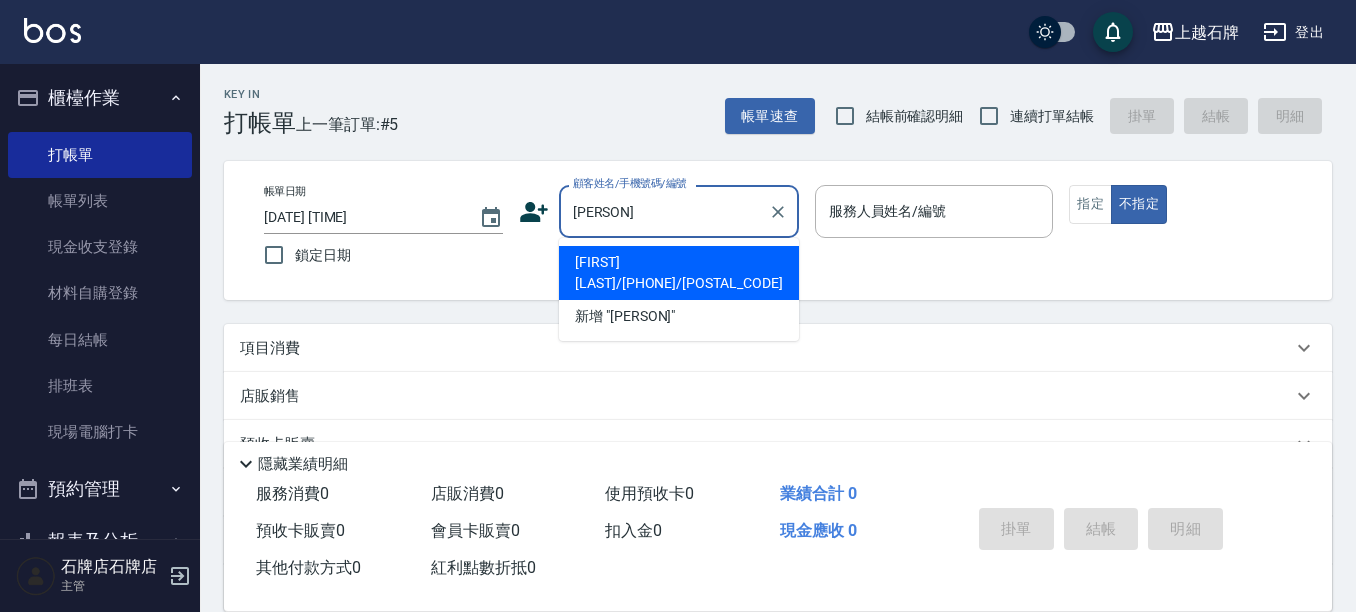 scroll, scrollTop: 0, scrollLeft: 0, axis: both 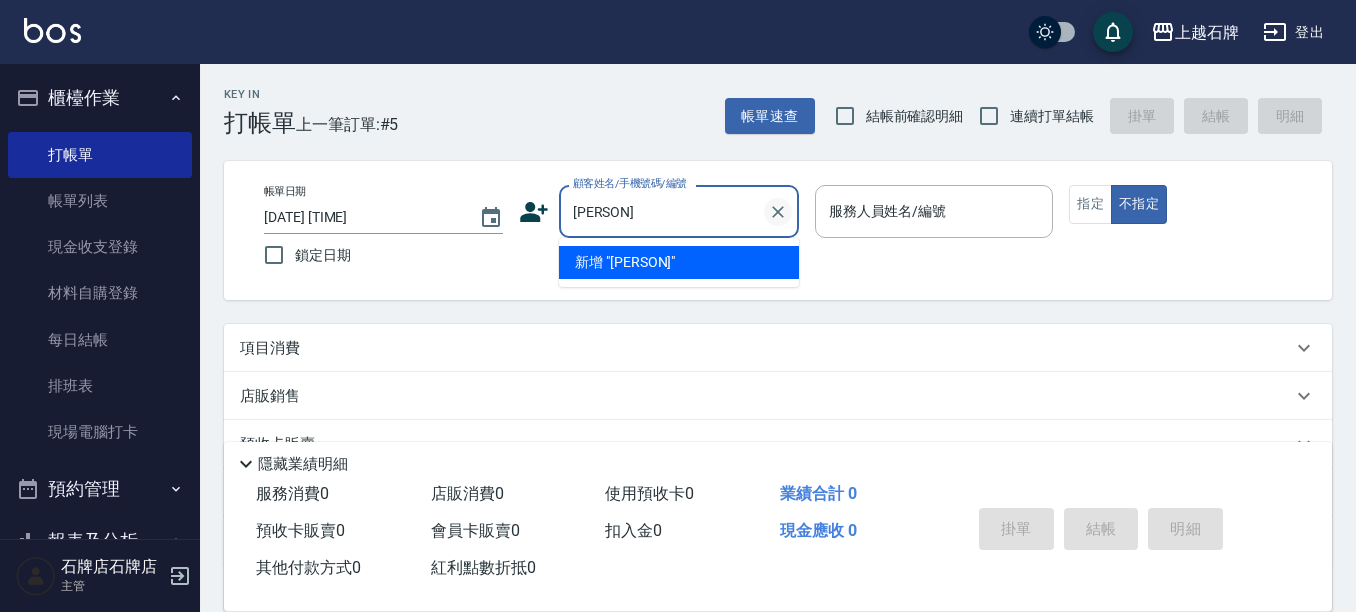 click 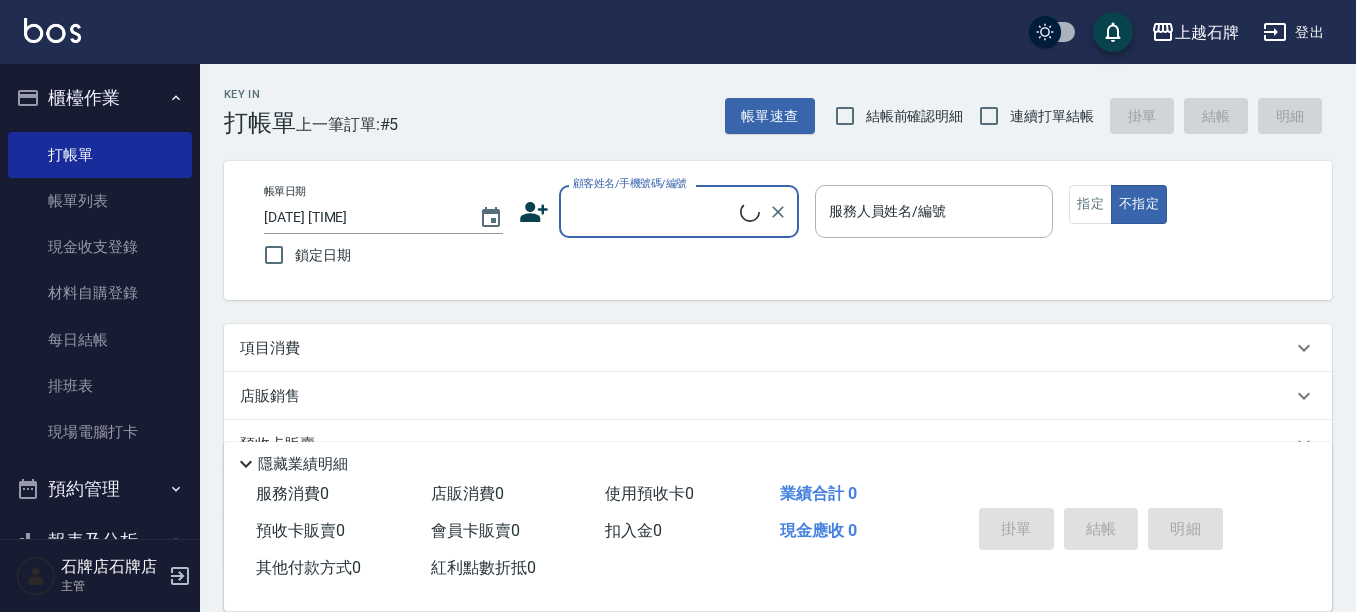 click on "顧客姓名/手機號碼/編號" at bounding box center (654, 211) 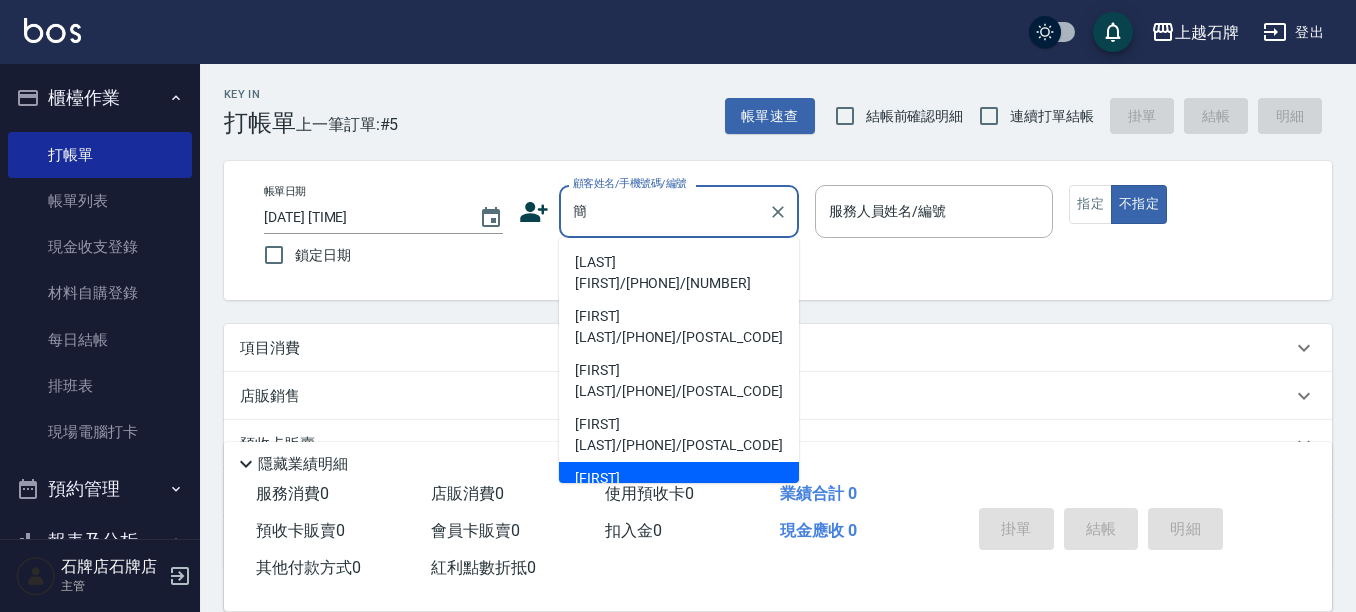 drag, startPoint x: 627, startPoint y: 392, endPoint x: 782, endPoint y: 362, distance: 157.87654 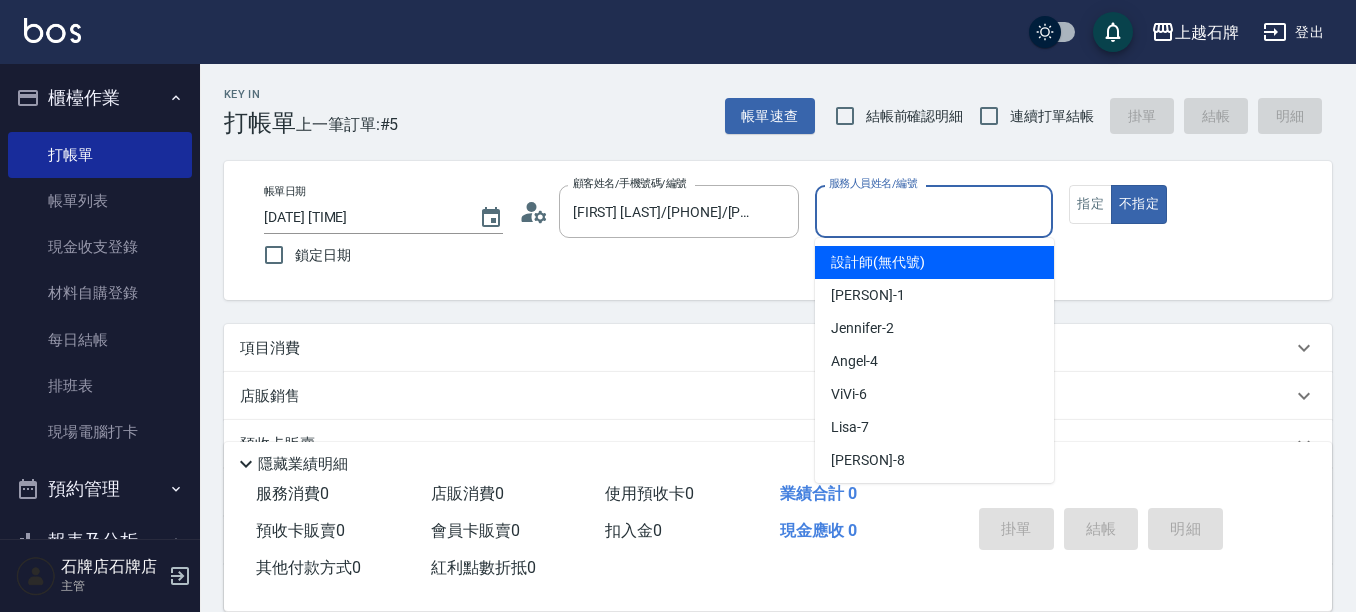 click on "服務人員姓名/編號" at bounding box center (934, 211) 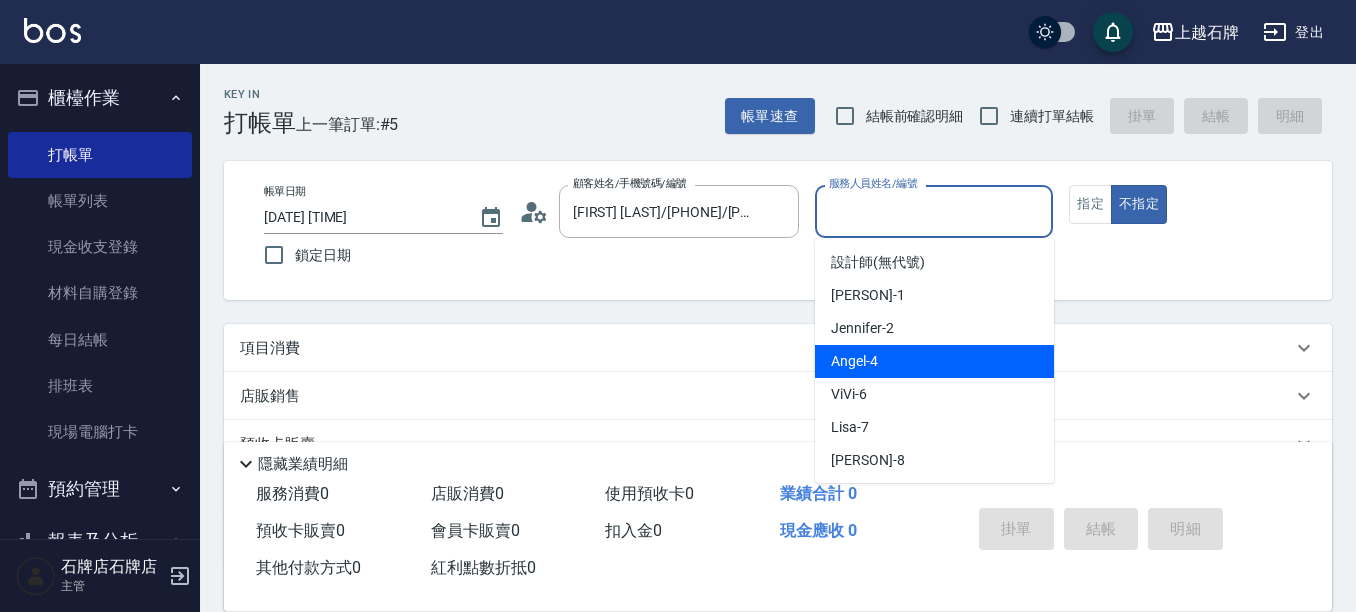click on "Angel -[NUMBER]" at bounding box center [934, 361] 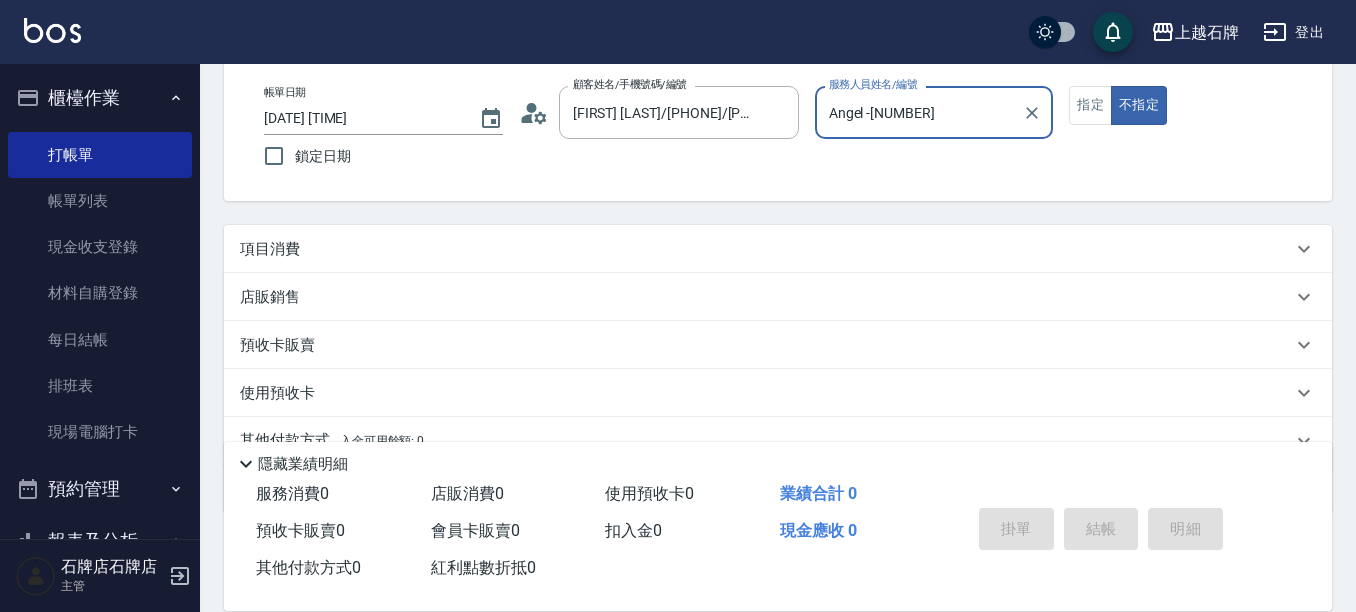 scroll, scrollTop: 100, scrollLeft: 0, axis: vertical 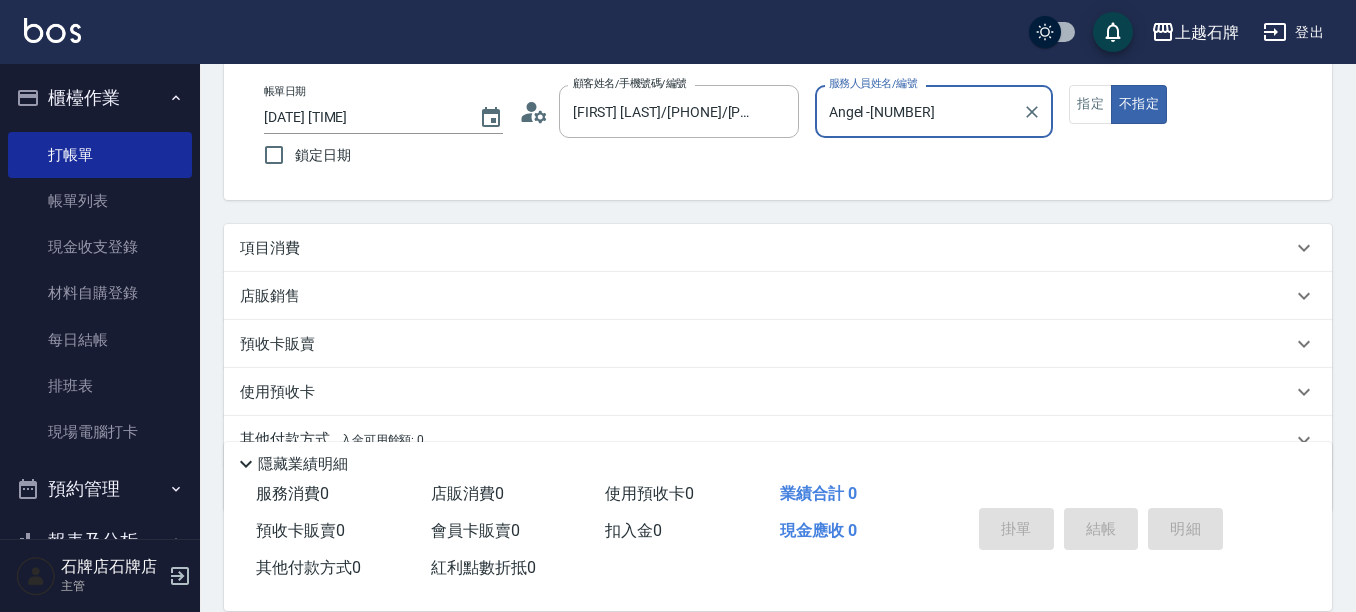 click on "項目消費" at bounding box center (766, 248) 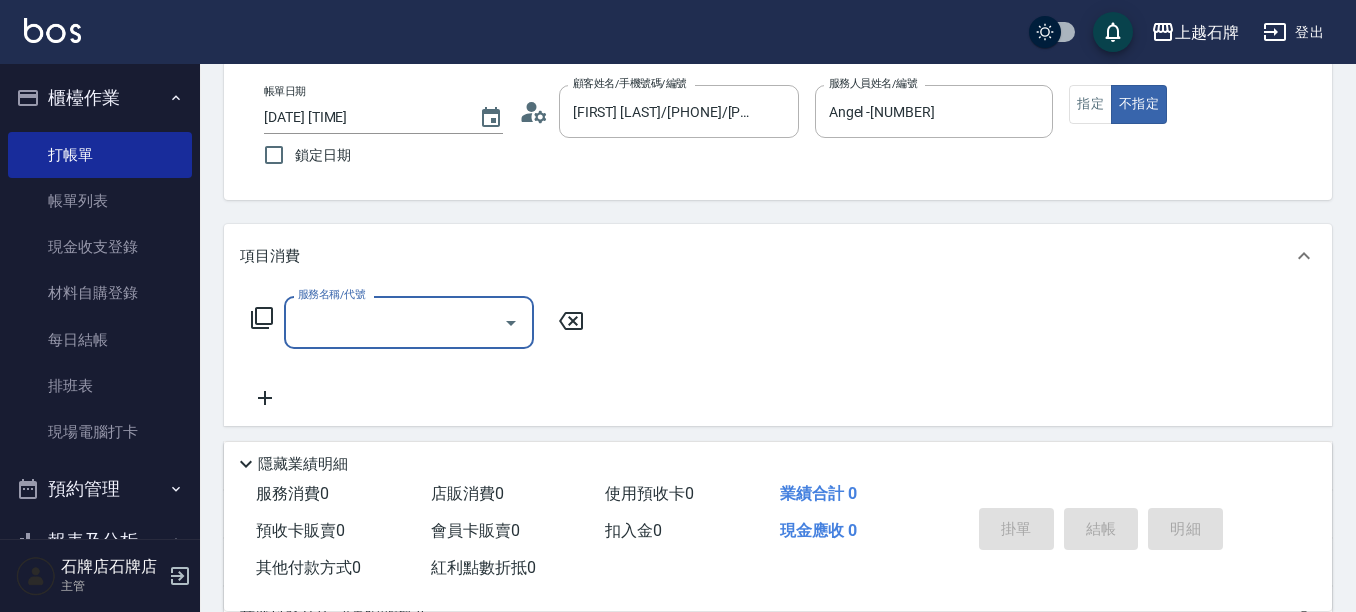 scroll, scrollTop: 0, scrollLeft: 0, axis: both 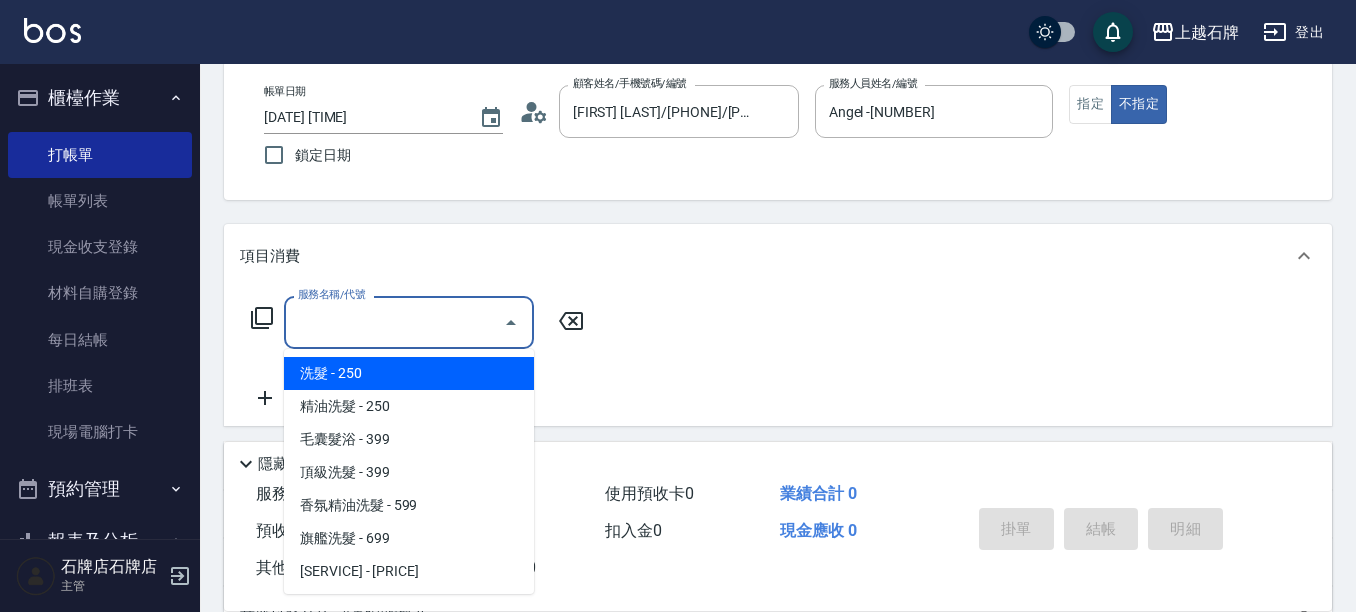 click on "服務名稱/代號" at bounding box center (394, 322) 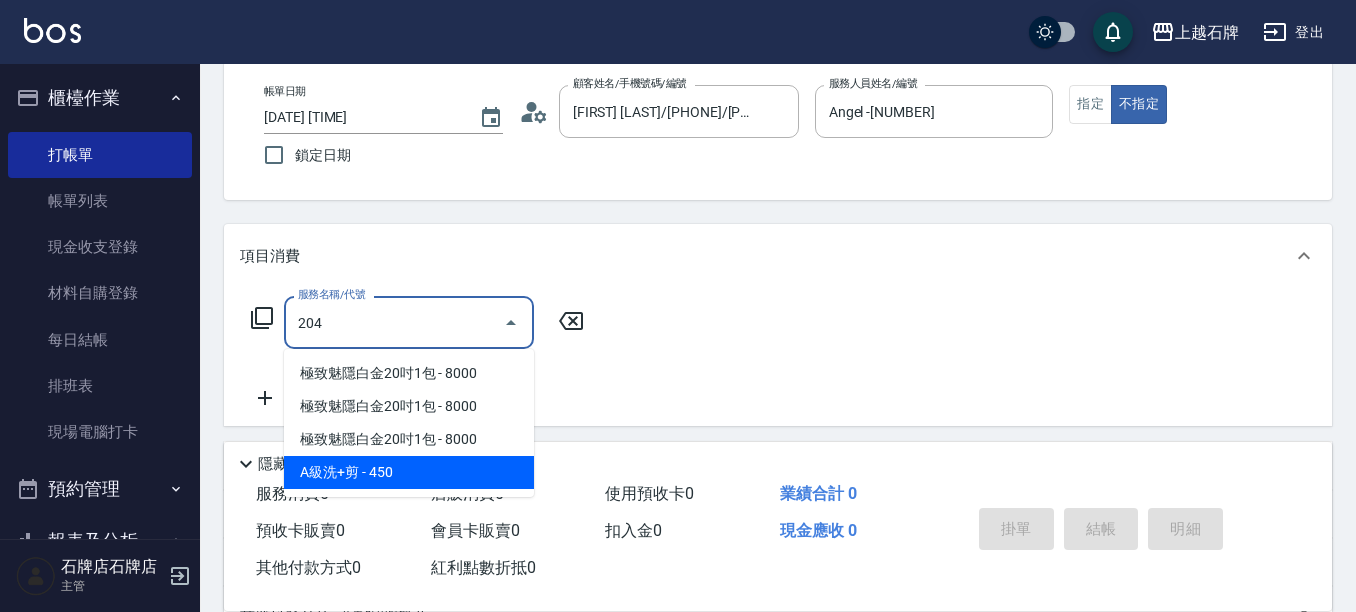 click on "A級洗+剪 - 450" at bounding box center [409, 472] 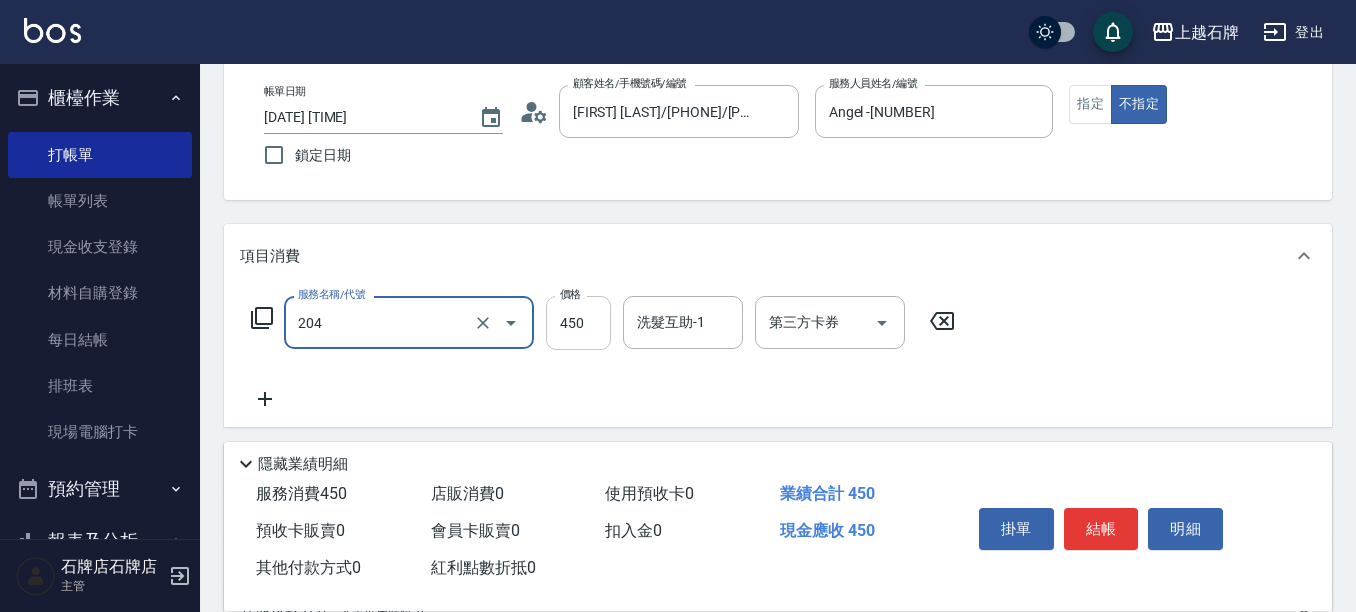 type on "A級洗+剪(204)" 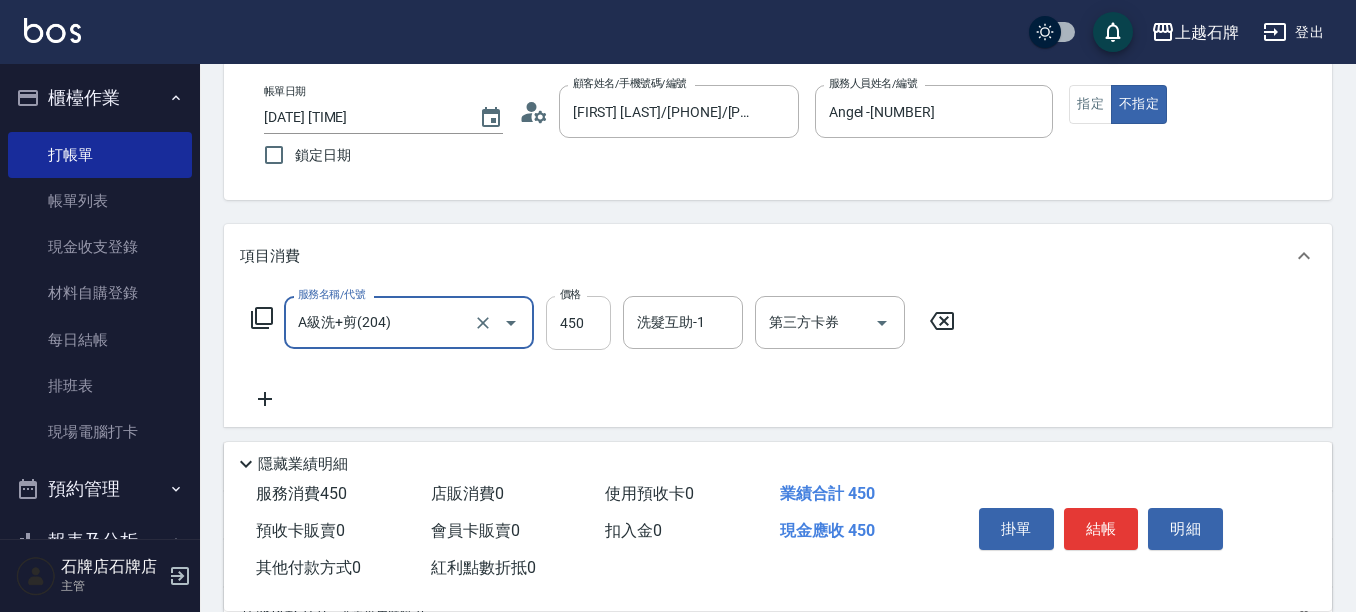 click on "450" at bounding box center (578, 323) 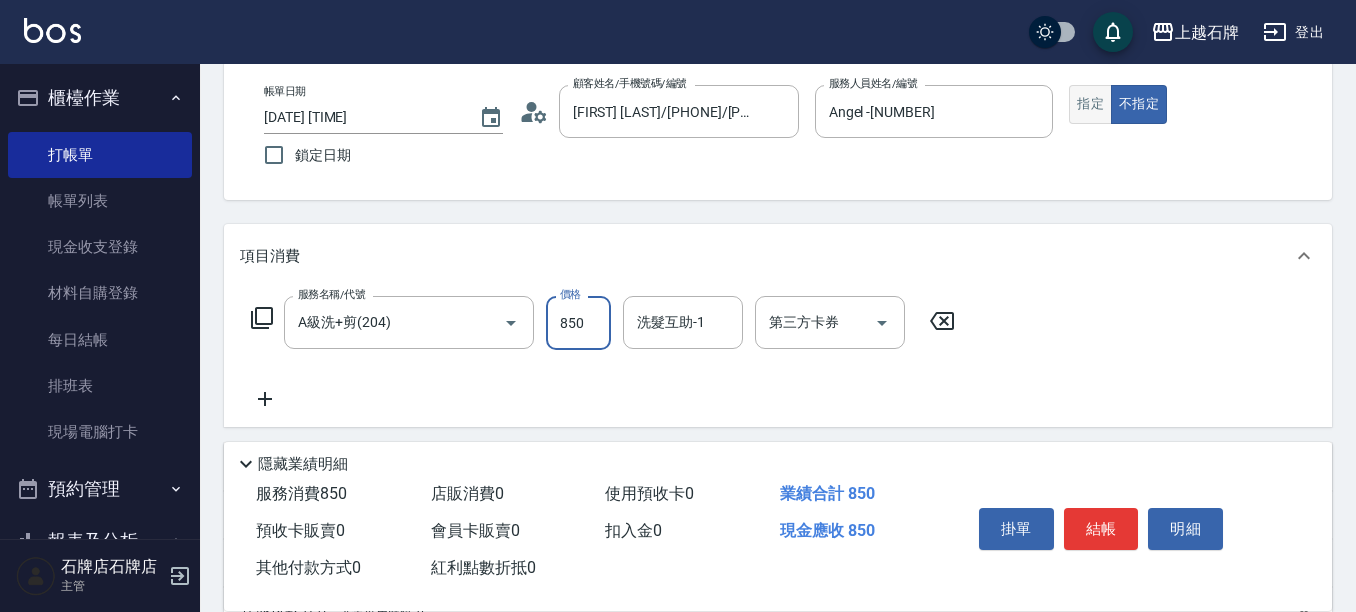 type on "850" 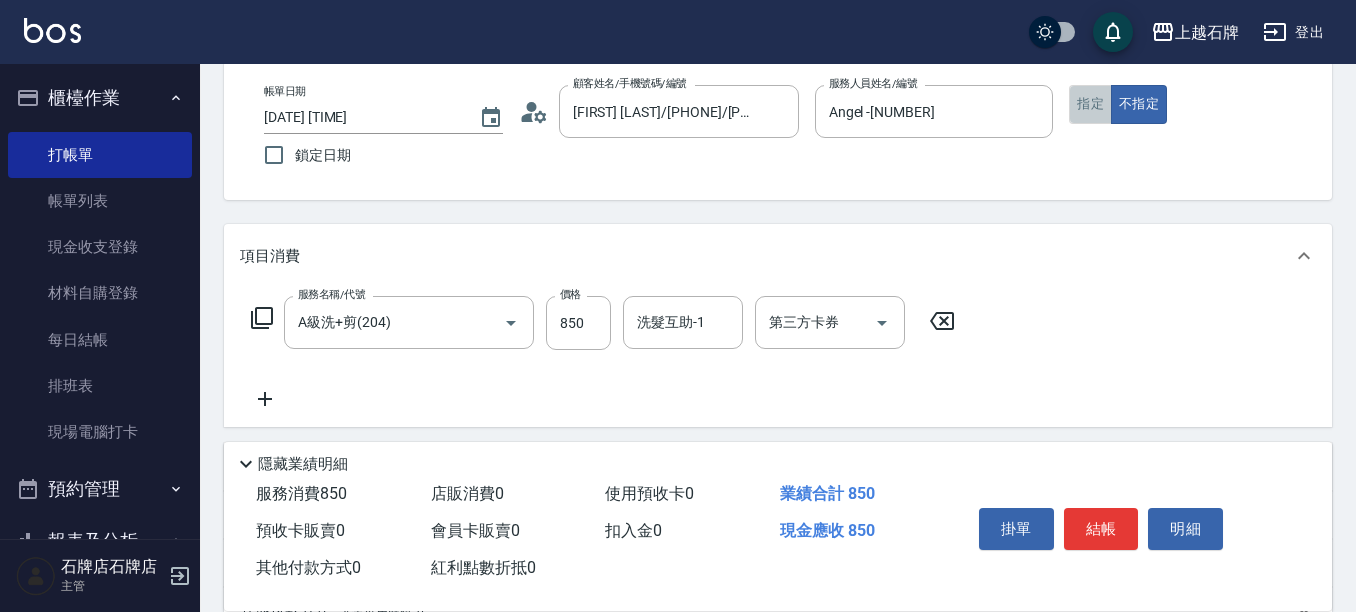click on "指定" at bounding box center [1090, 104] 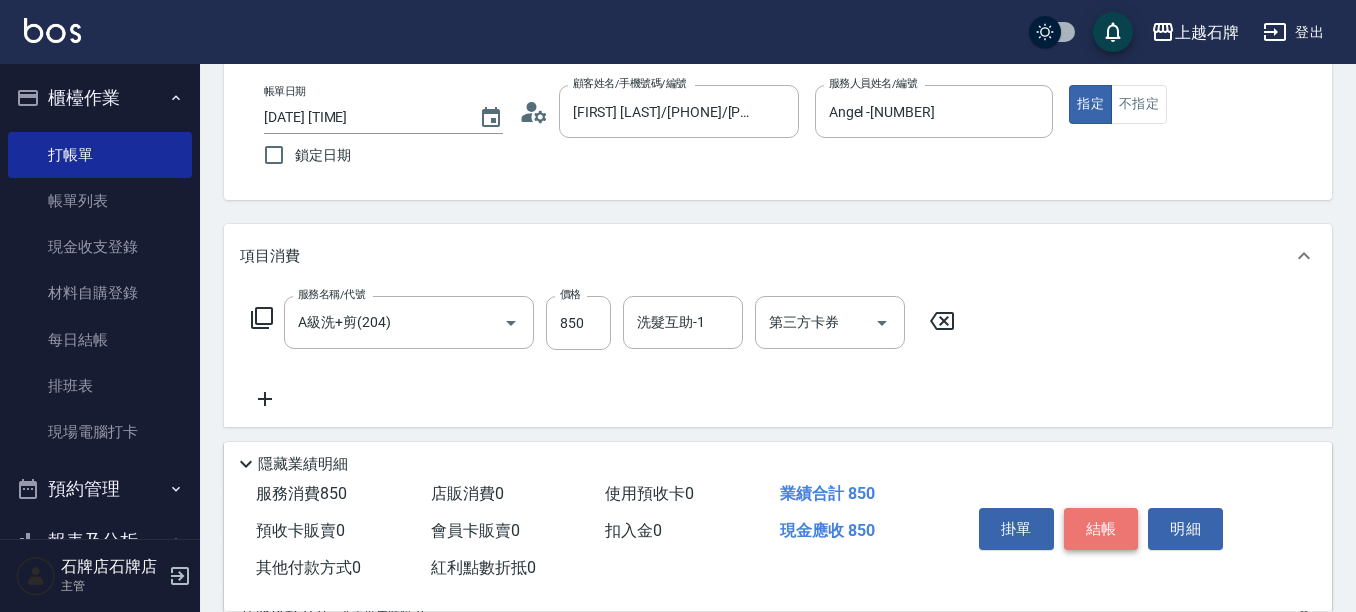 click on "結帳" at bounding box center [1101, 529] 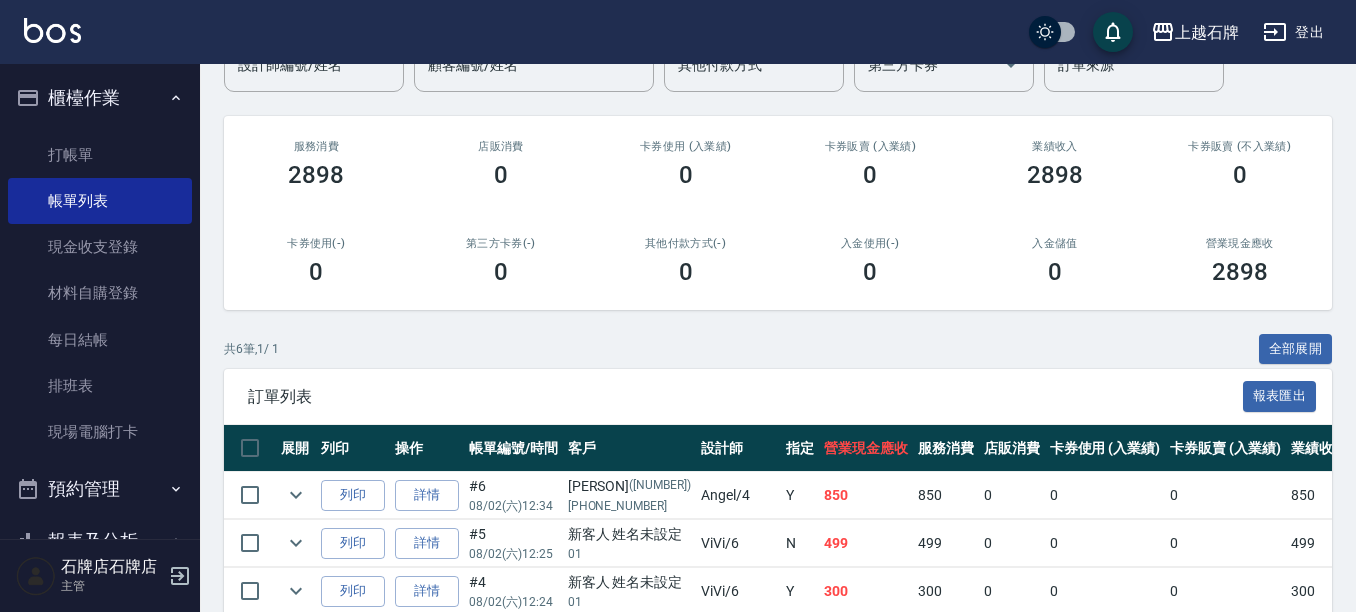 scroll, scrollTop: 200, scrollLeft: 0, axis: vertical 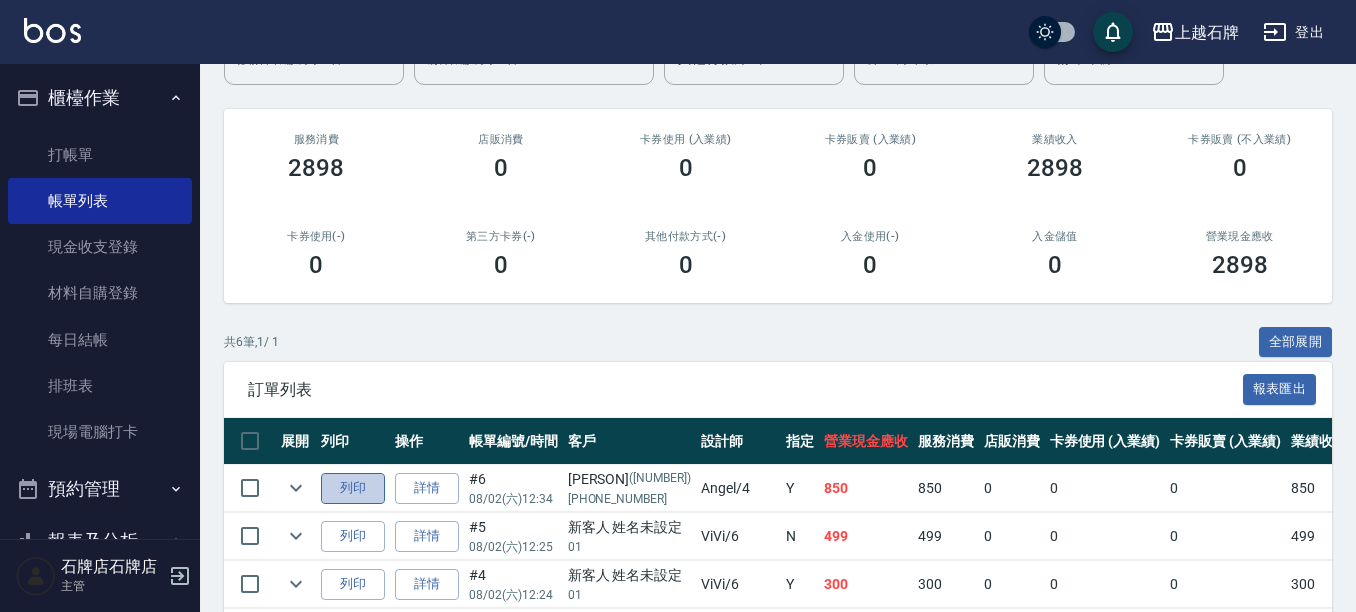 click on "列印" at bounding box center (353, 488) 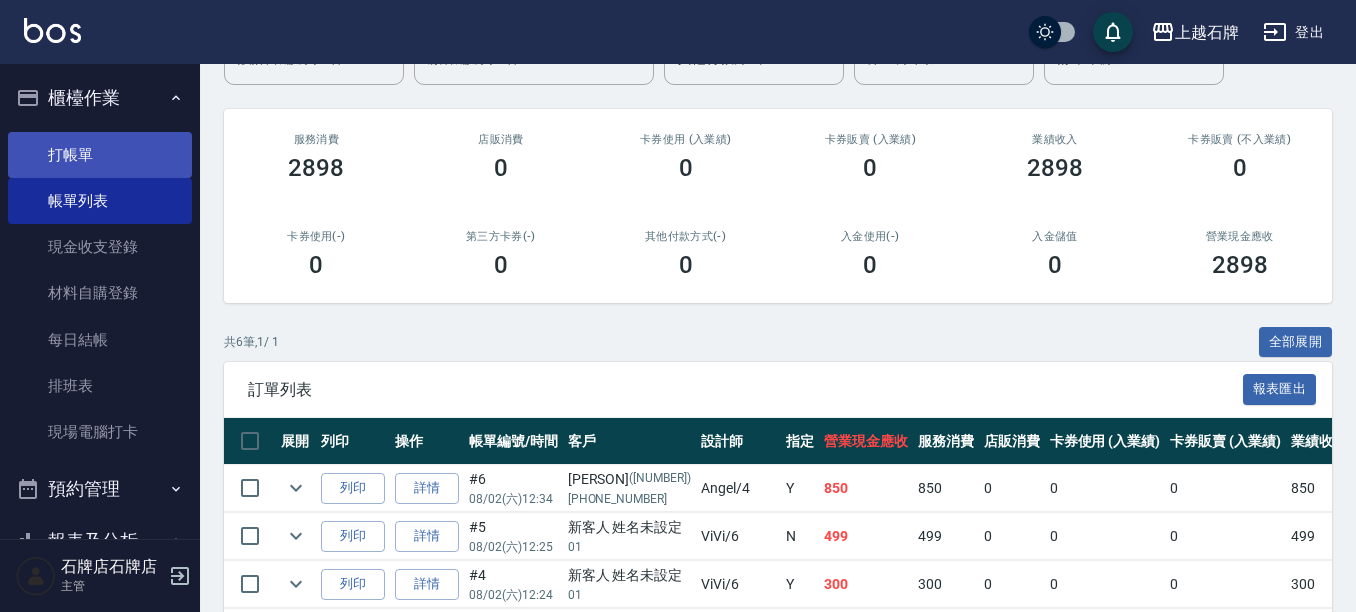 click on "打帳單" at bounding box center (100, 155) 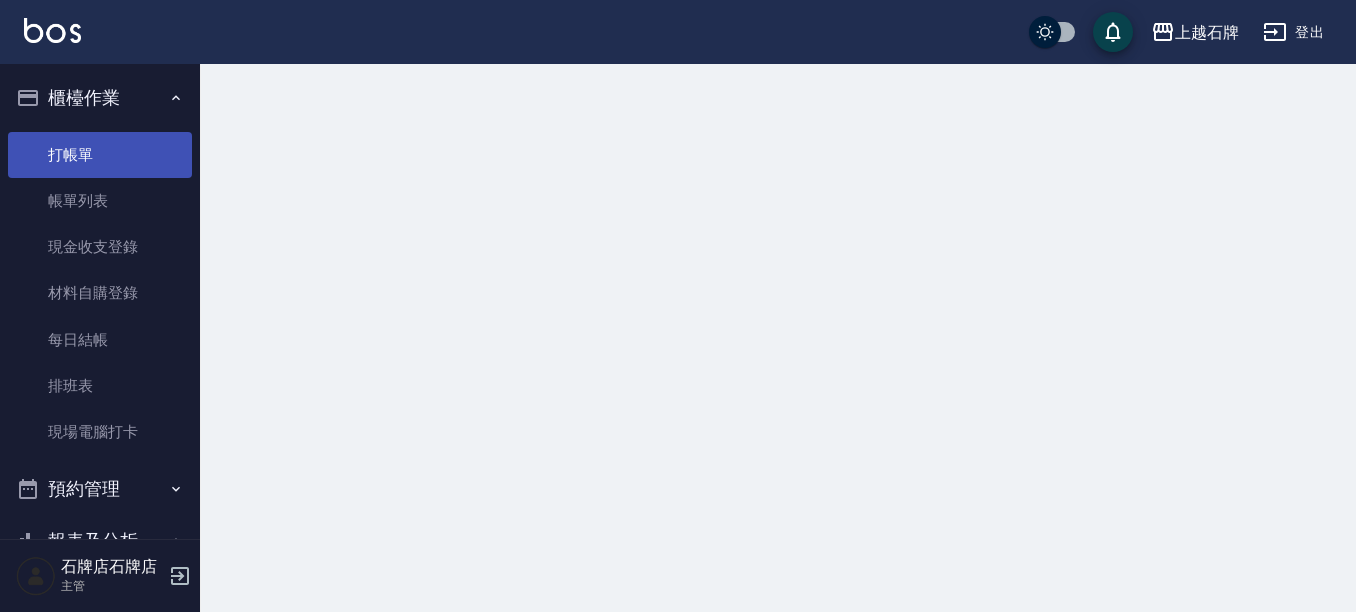 scroll, scrollTop: 0, scrollLeft: 0, axis: both 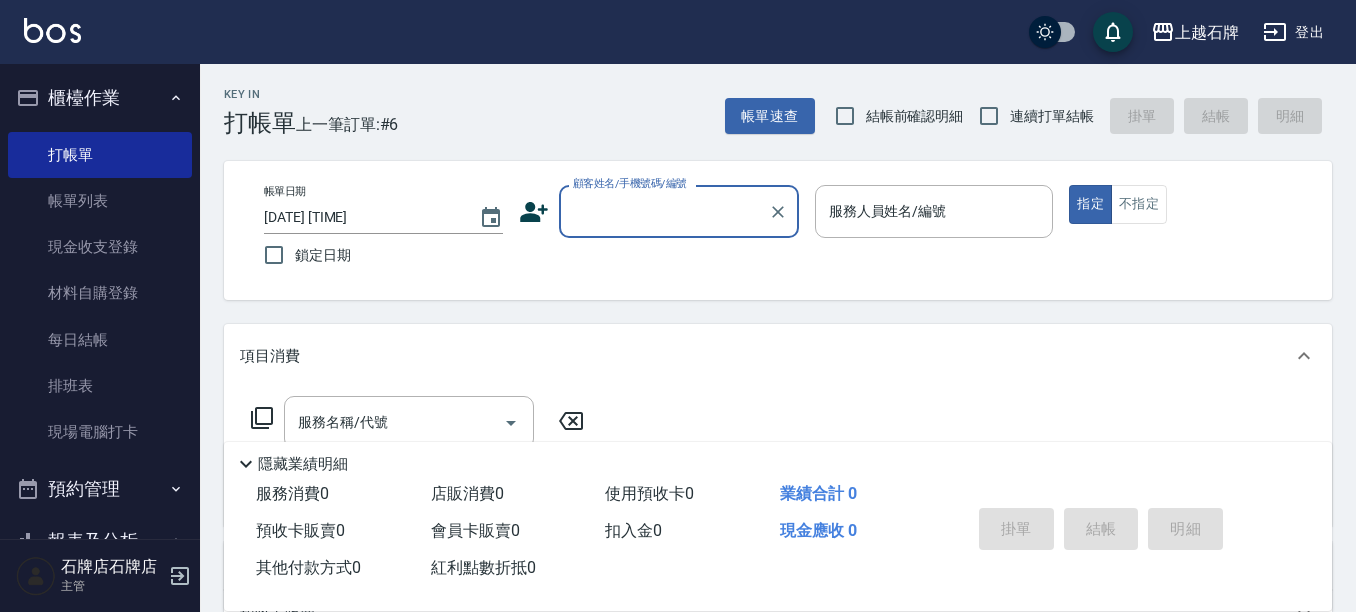 click on "顧客姓名/手機號碼/編號" at bounding box center (664, 211) 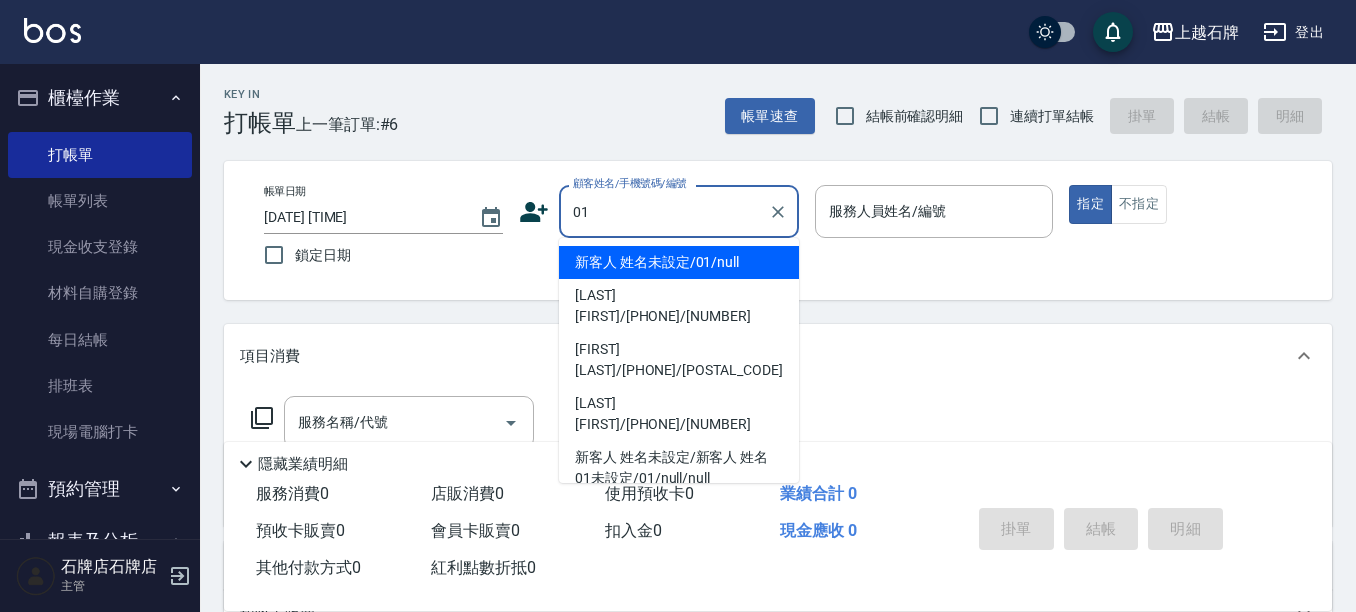 type on "01" 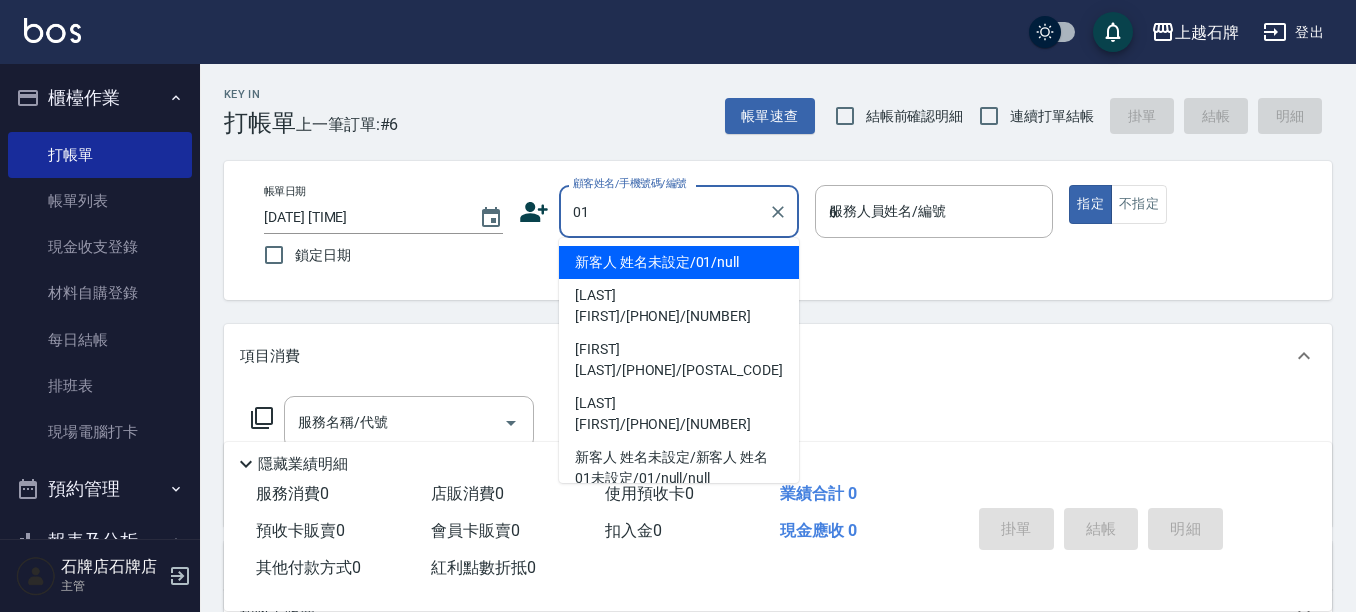 type on "新客人 姓名未設定/01/null" 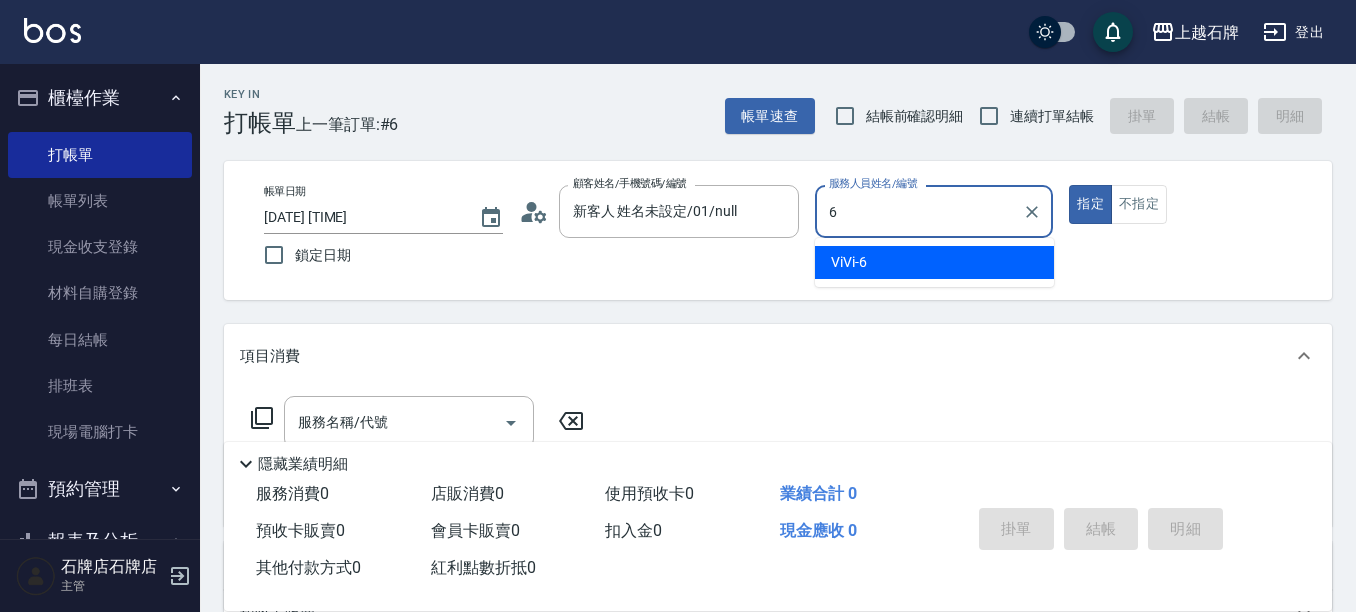 type on "ViVi-[NUMBER]" 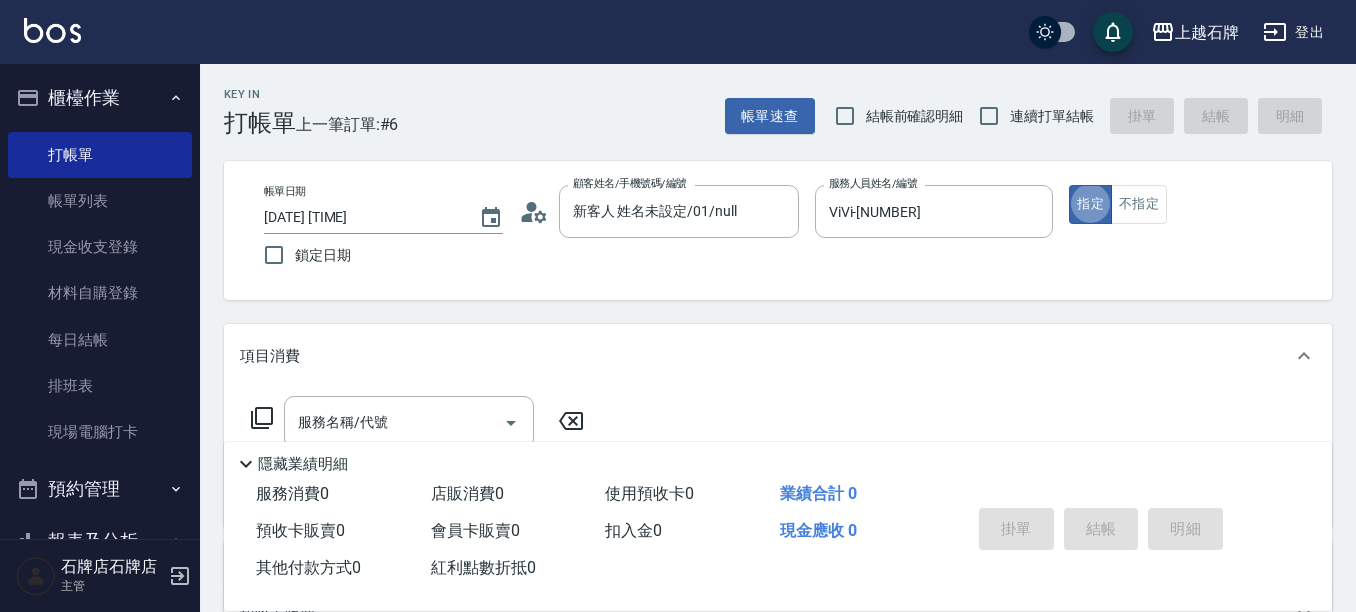 type on "true" 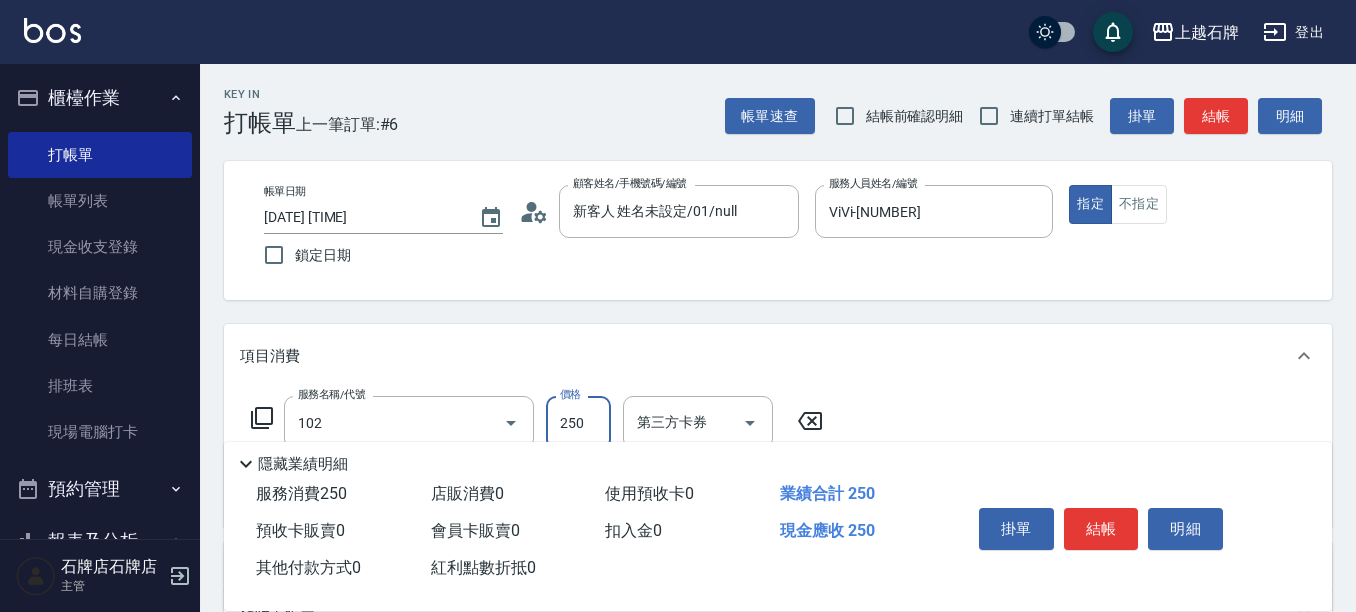 type on "精油洗髮(102)" 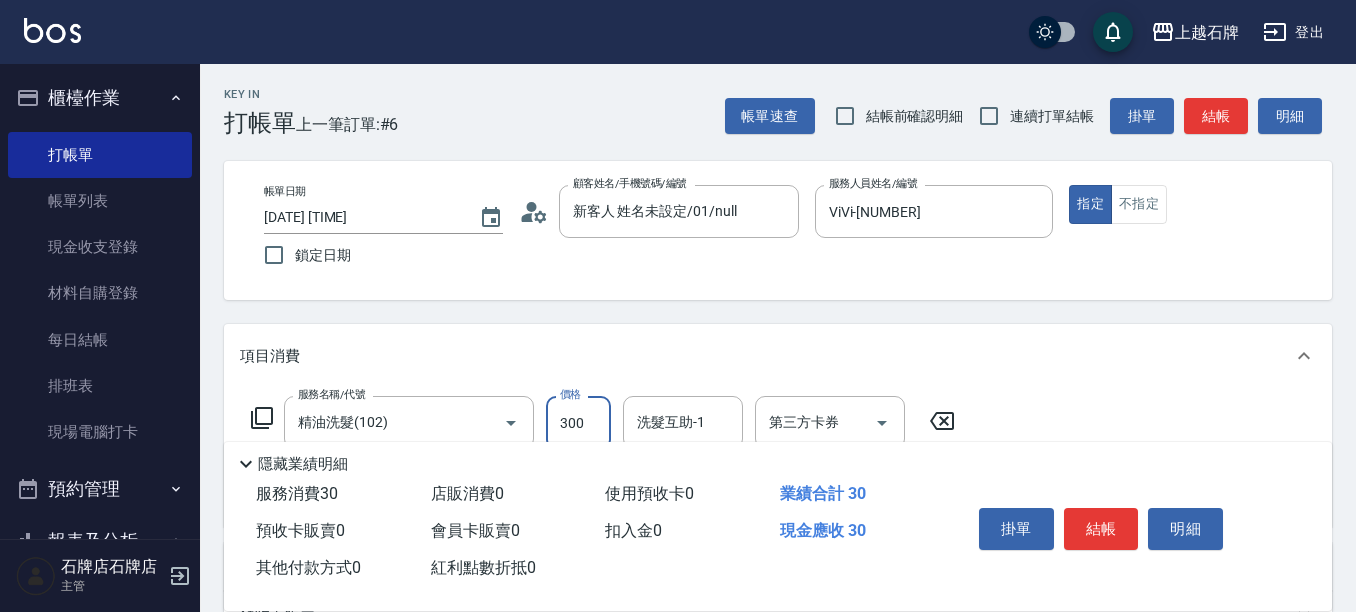 type on "300" 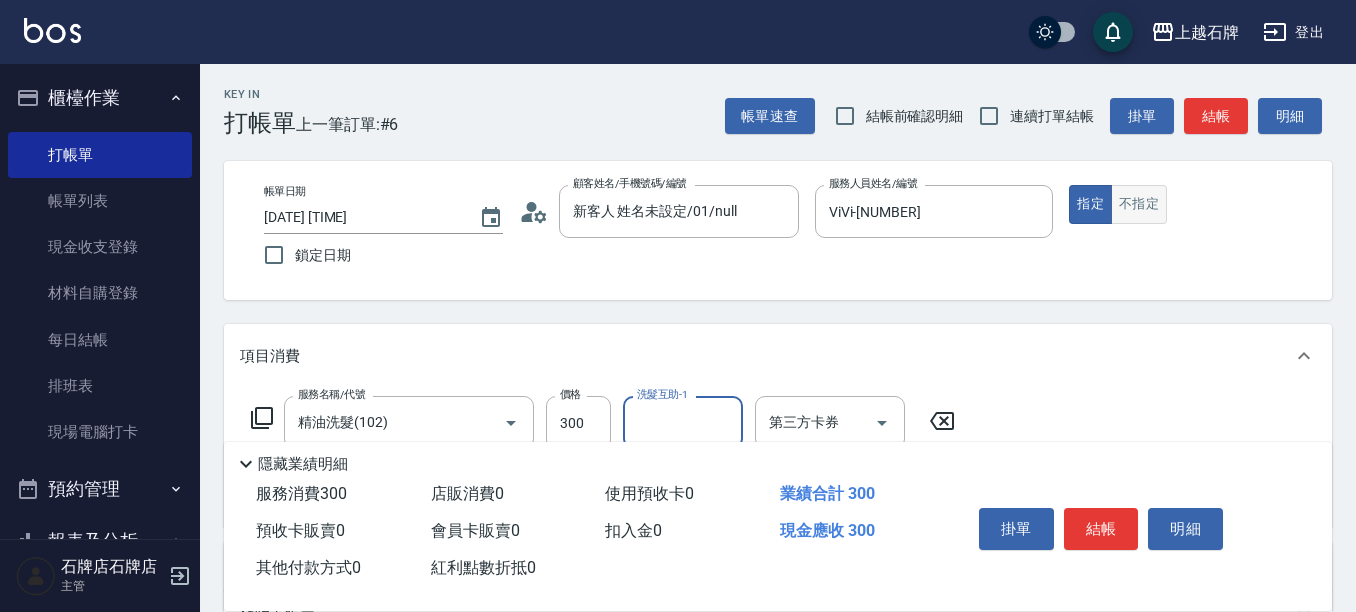 click on "不指定" at bounding box center (1139, 204) 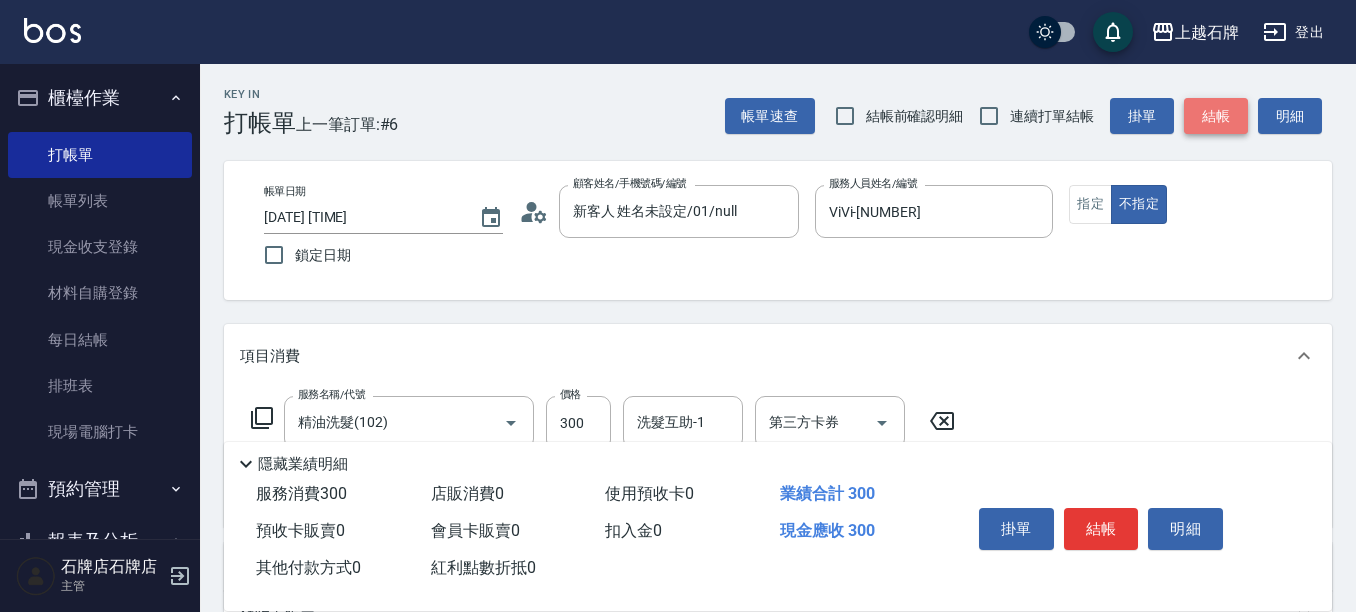 click on "結帳" at bounding box center [1216, 116] 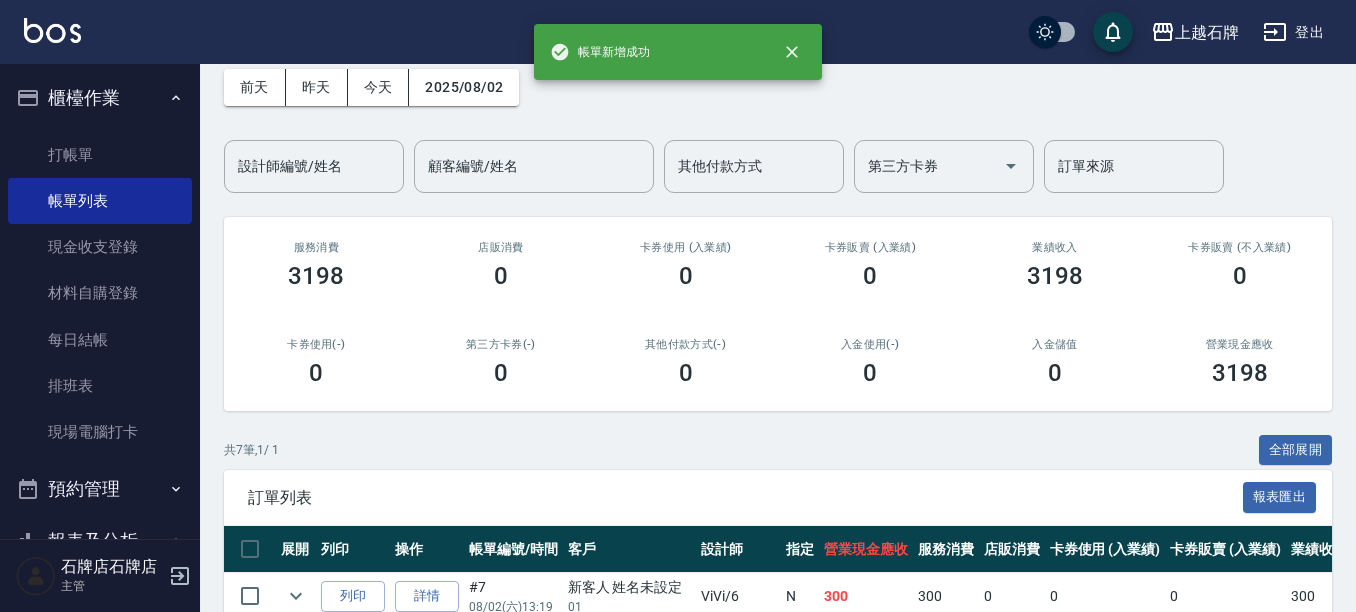 scroll, scrollTop: 200, scrollLeft: 0, axis: vertical 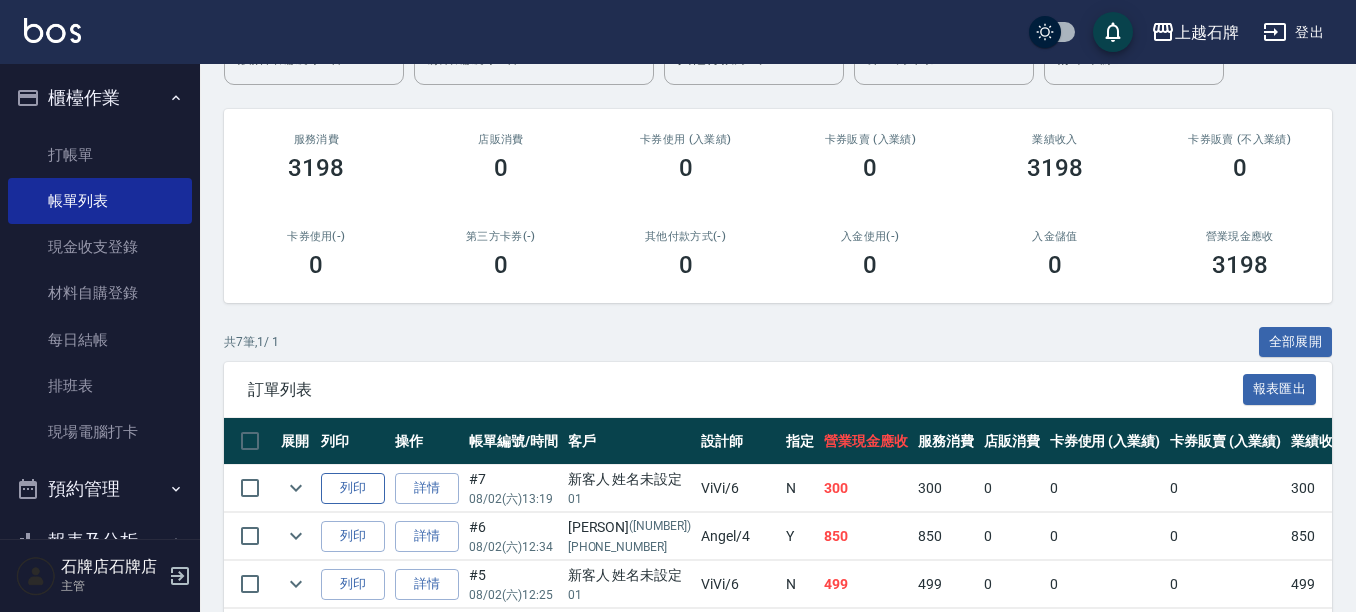click on "列印" at bounding box center [353, 488] 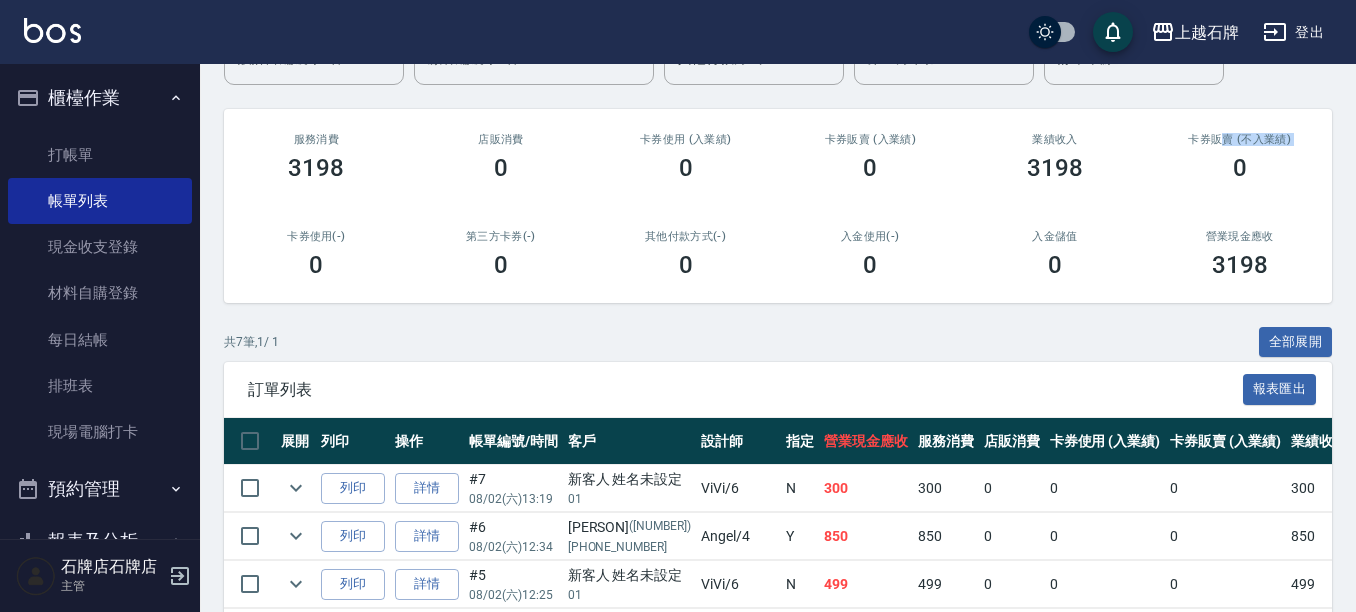 drag, startPoint x: 1208, startPoint y: 203, endPoint x: 1170, endPoint y: 122, distance: 89.470665 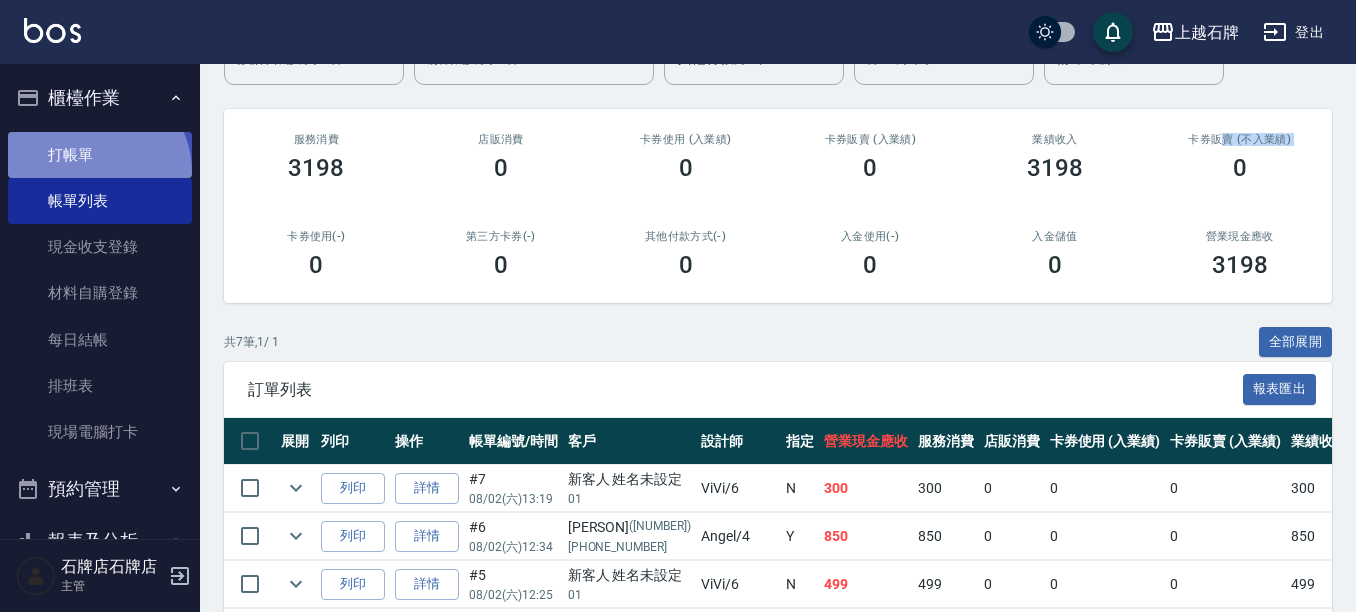 click on "打帳單" at bounding box center [100, 155] 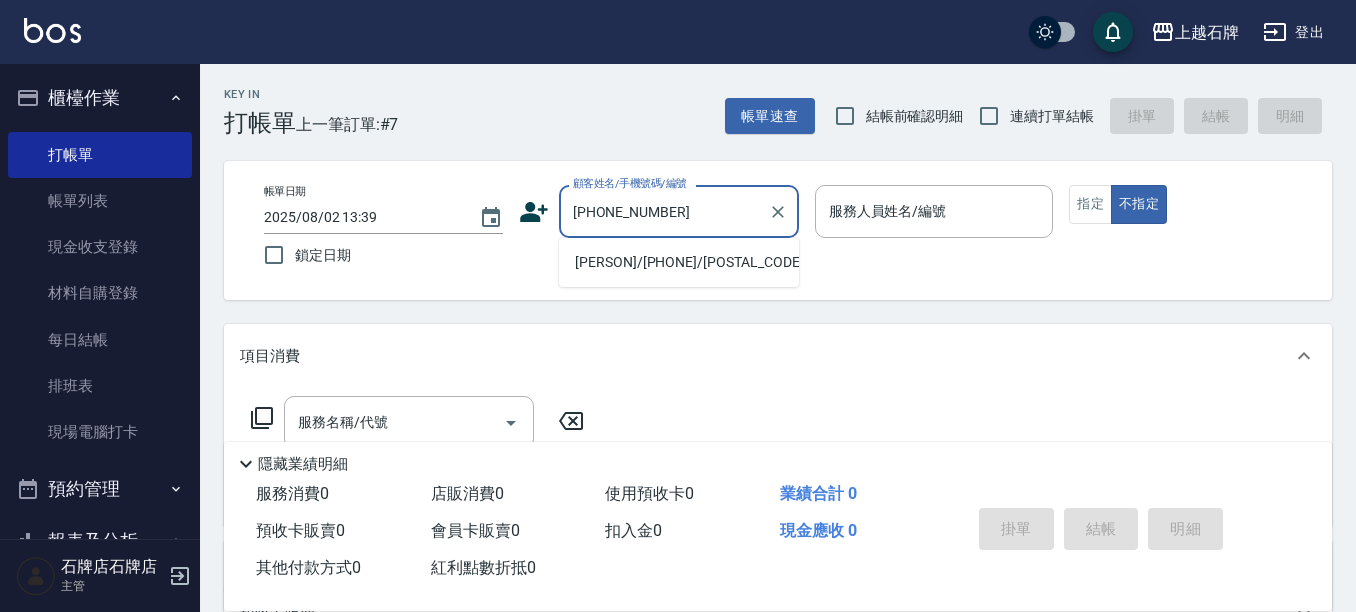 click on "[PERSON]/[PHONE]/[POSTAL_CODE]" at bounding box center (679, 262) 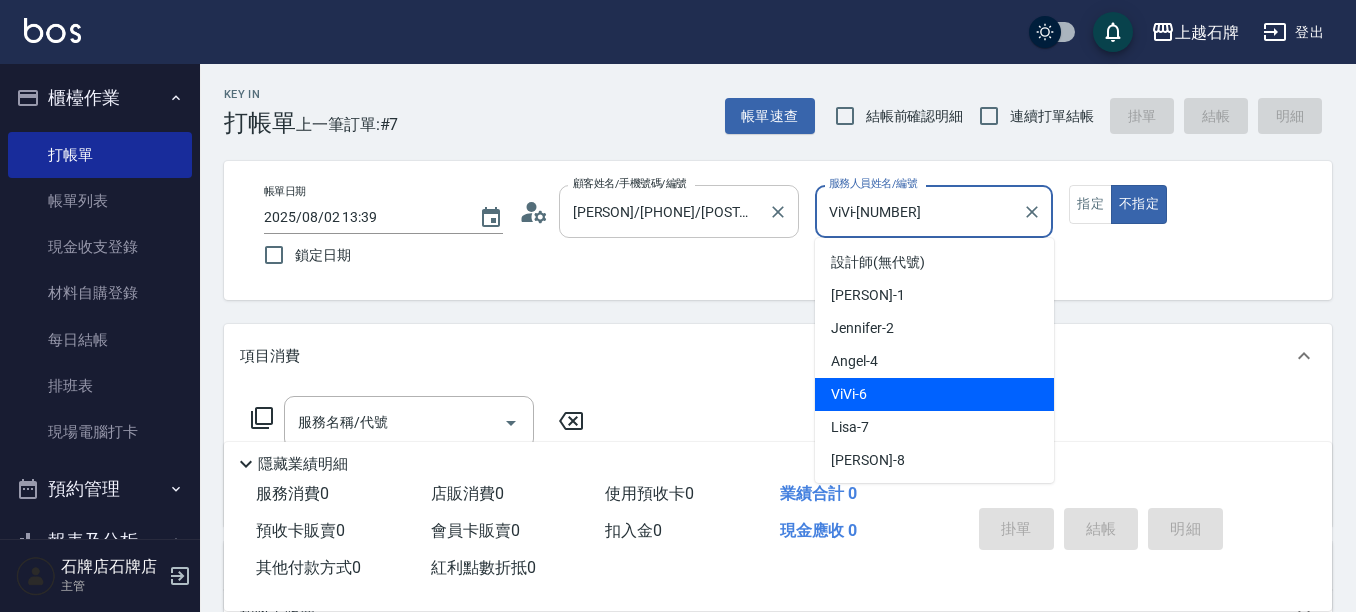 drag, startPoint x: 892, startPoint y: 218, endPoint x: 766, endPoint y: 223, distance: 126.09917 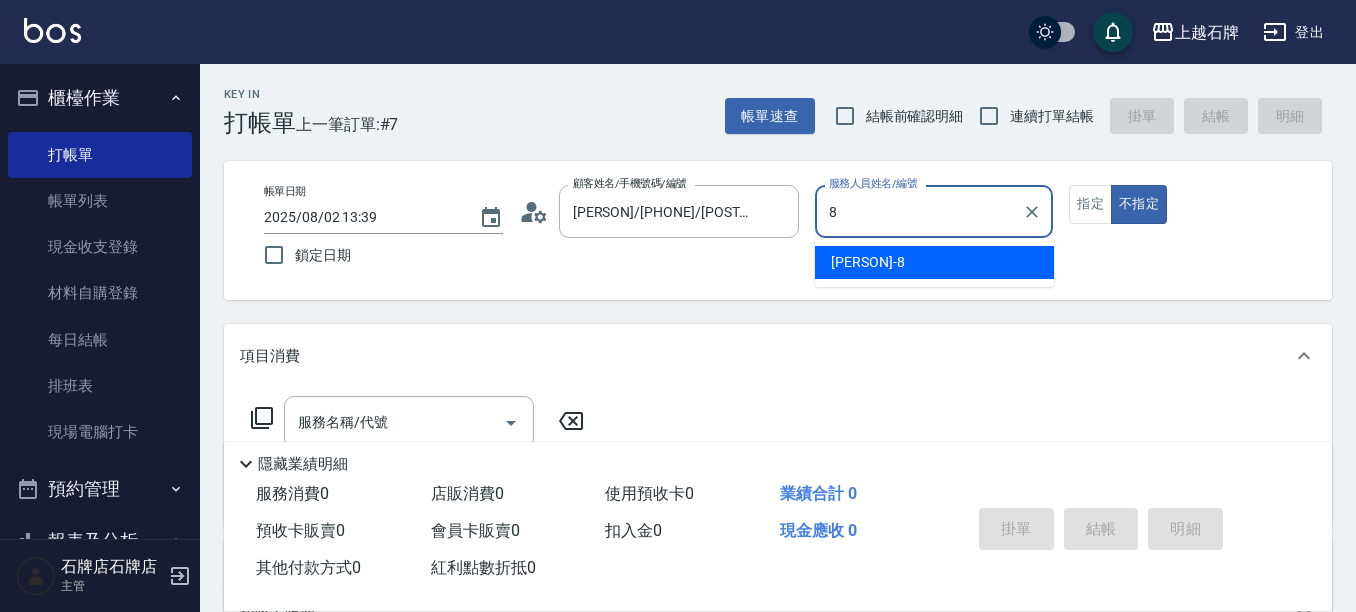 type on "INNA-8" 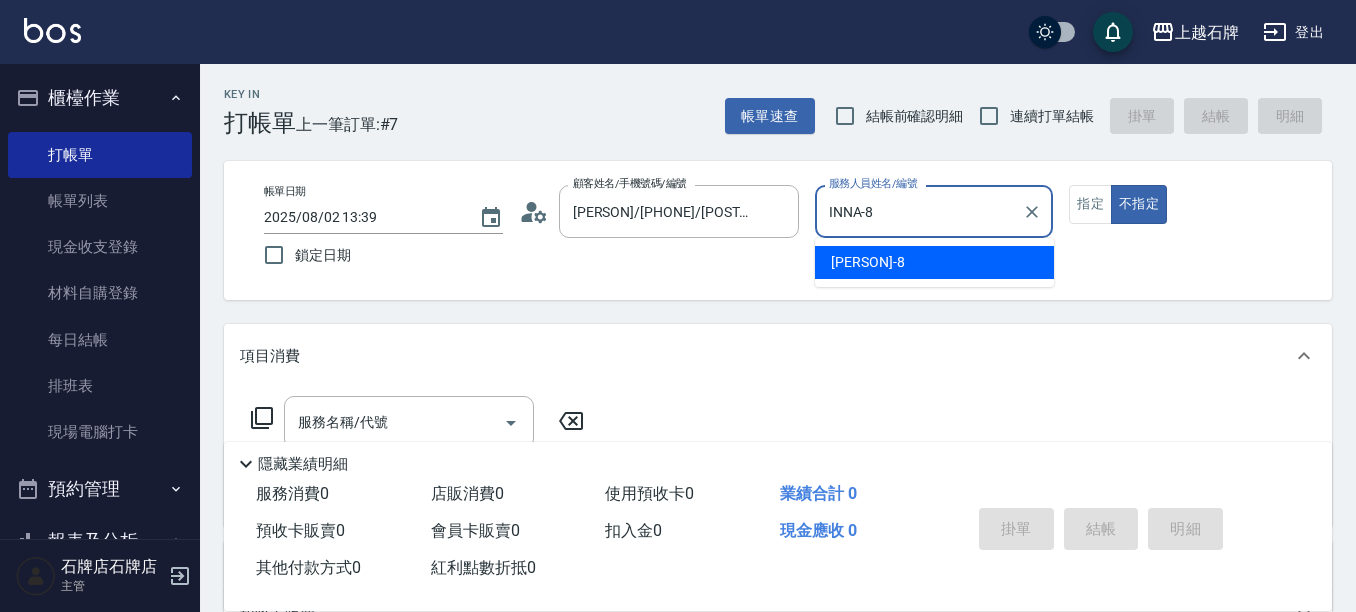 type on "false" 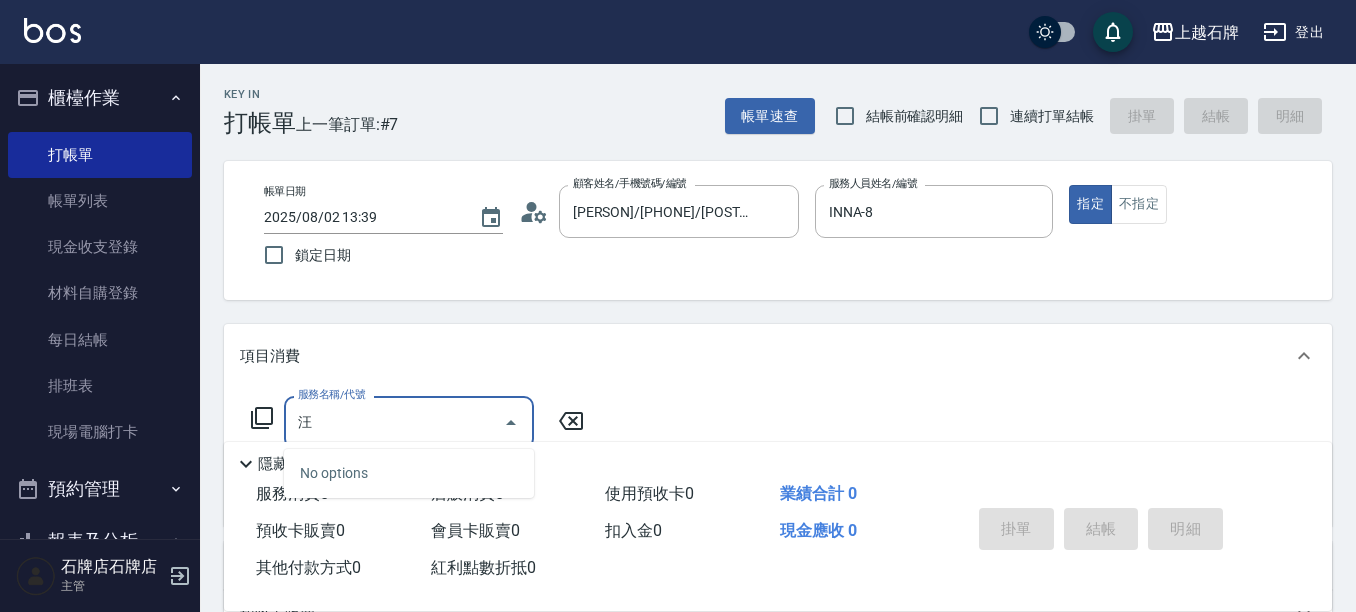 type on "網汪" 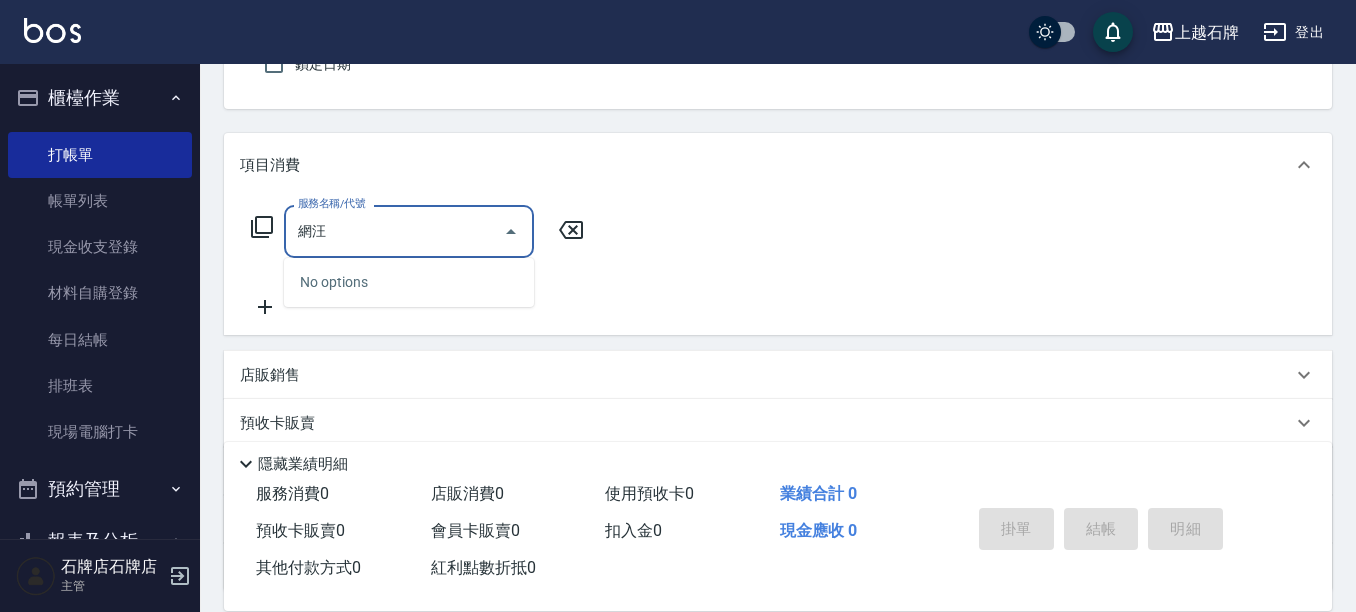 scroll, scrollTop: 200, scrollLeft: 0, axis: vertical 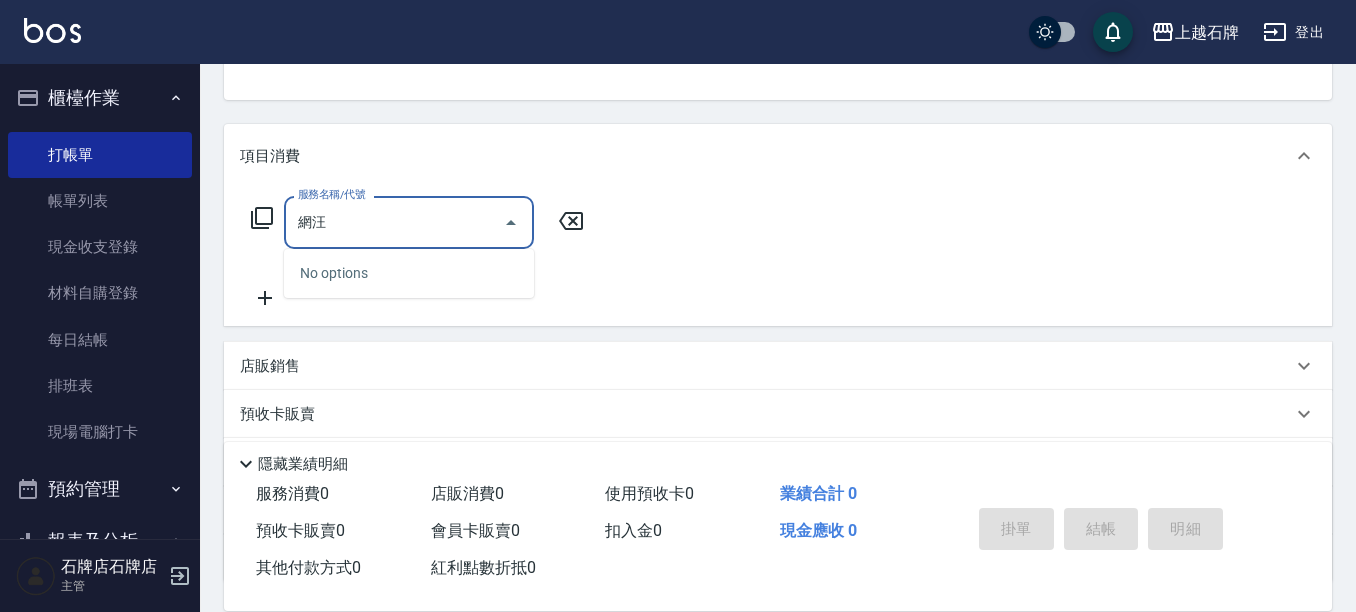 click on "網汪" at bounding box center (394, 222) 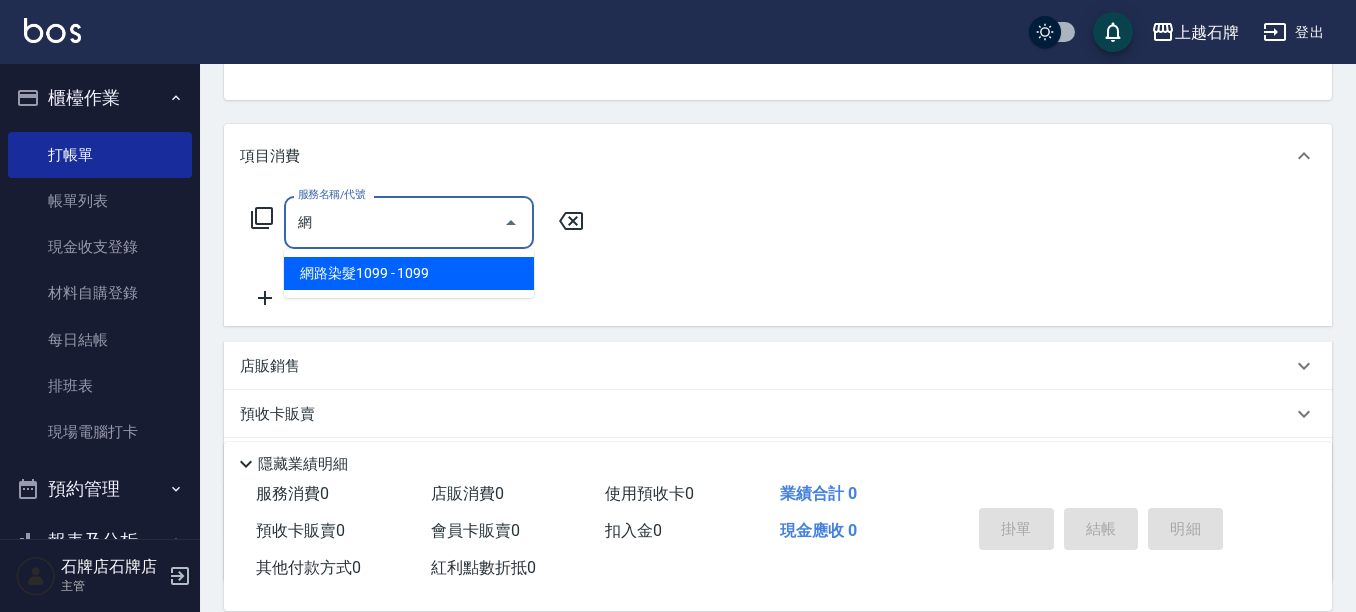 click on "網路染髮1099 - 1099" at bounding box center [409, 273] 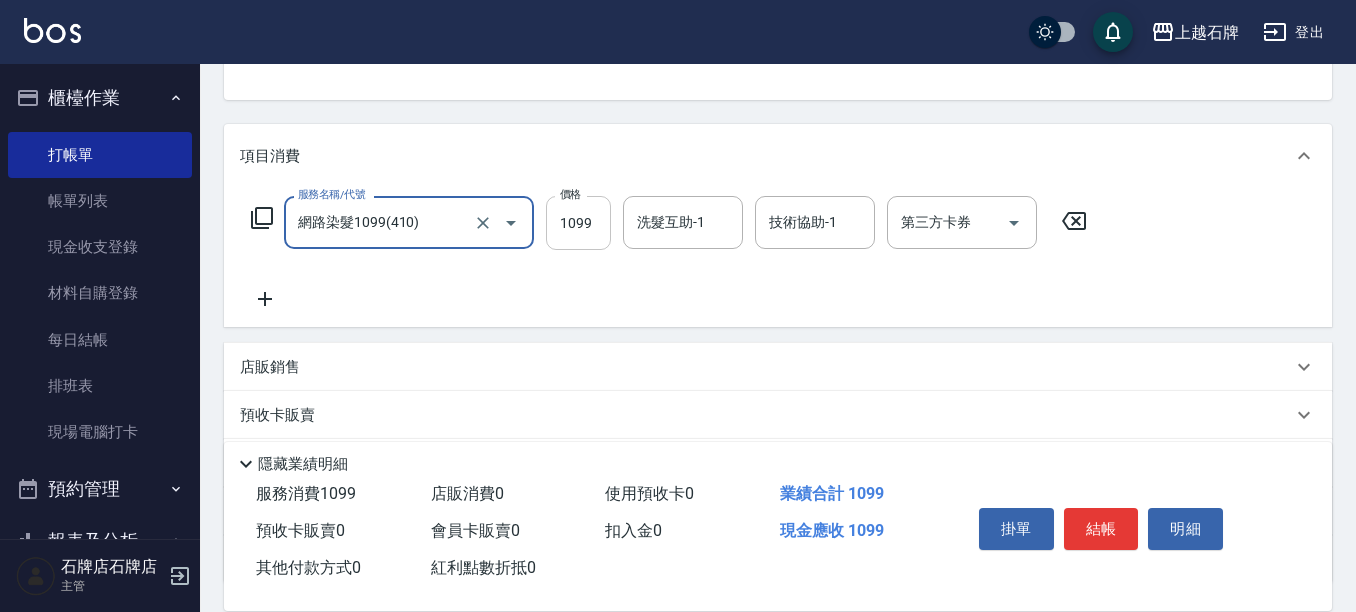 type on "網路染髮1099(410)" 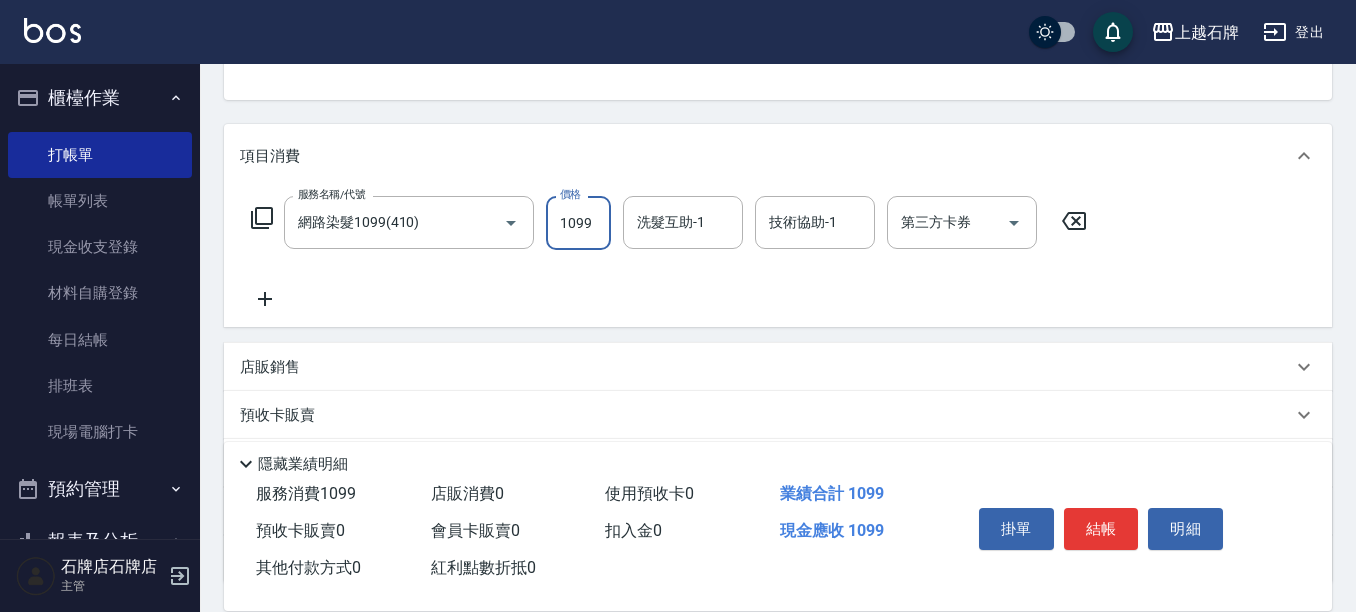 click on "1099" at bounding box center [578, 223] 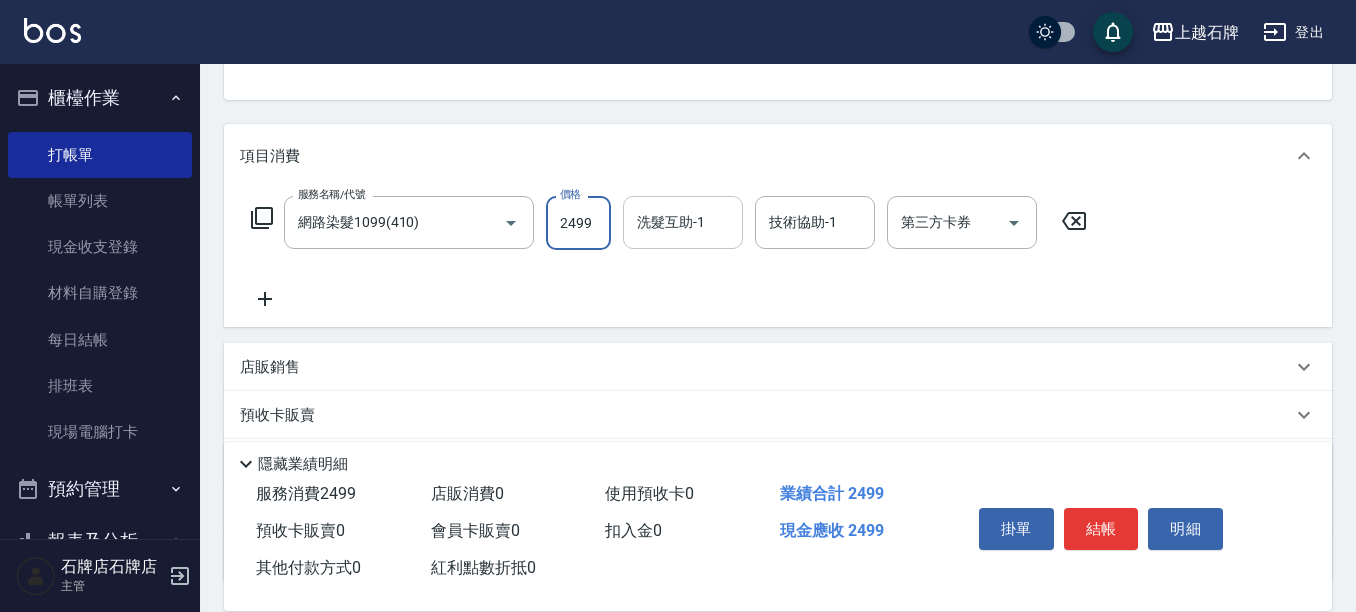 click on "洗髮互助-1" at bounding box center (683, 222) 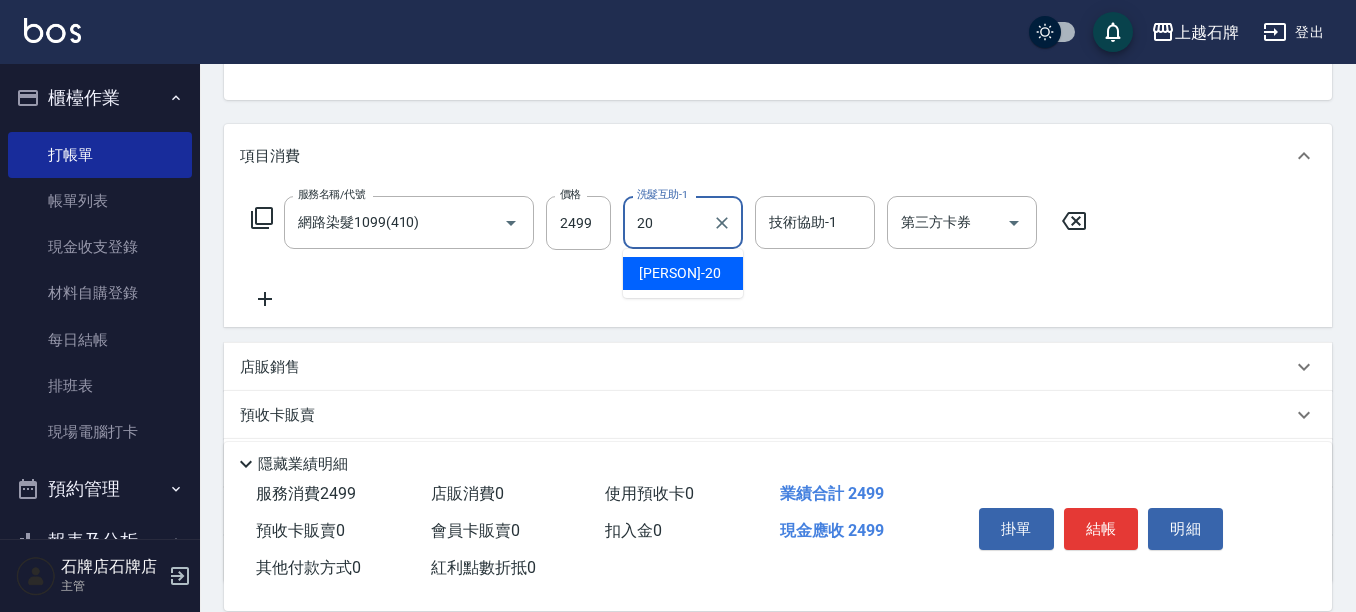 type on "[PERSON] -[NUMBER]" 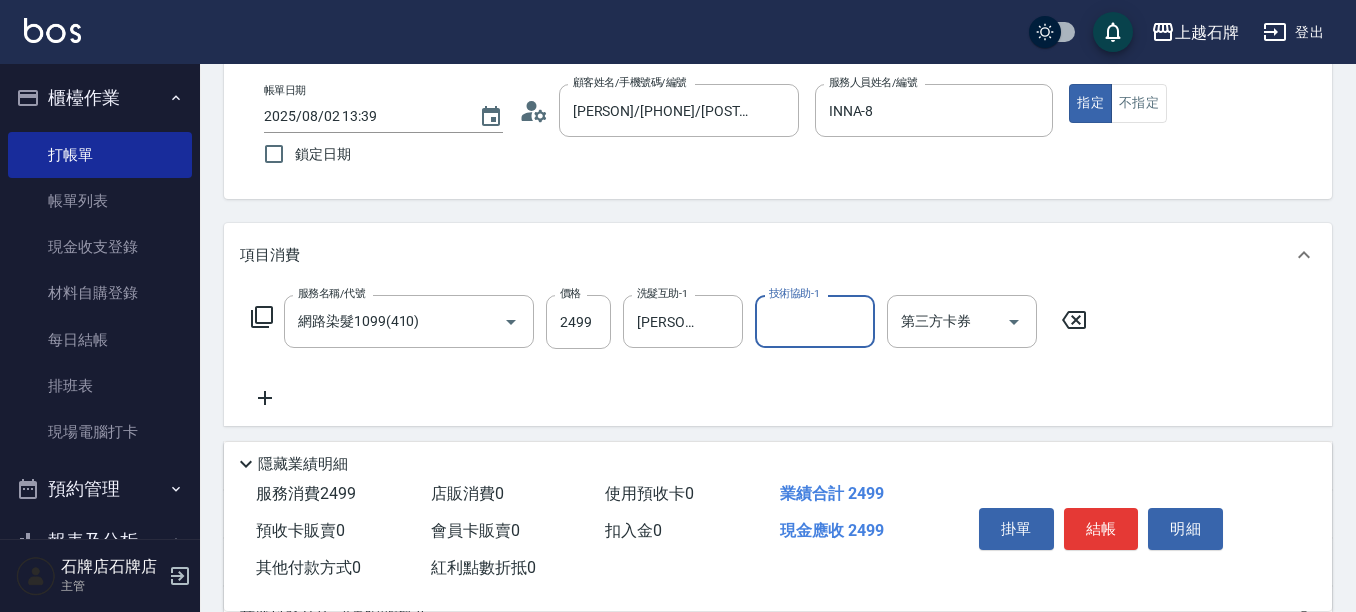 scroll, scrollTop: 63, scrollLeft: 0, axis: vertical 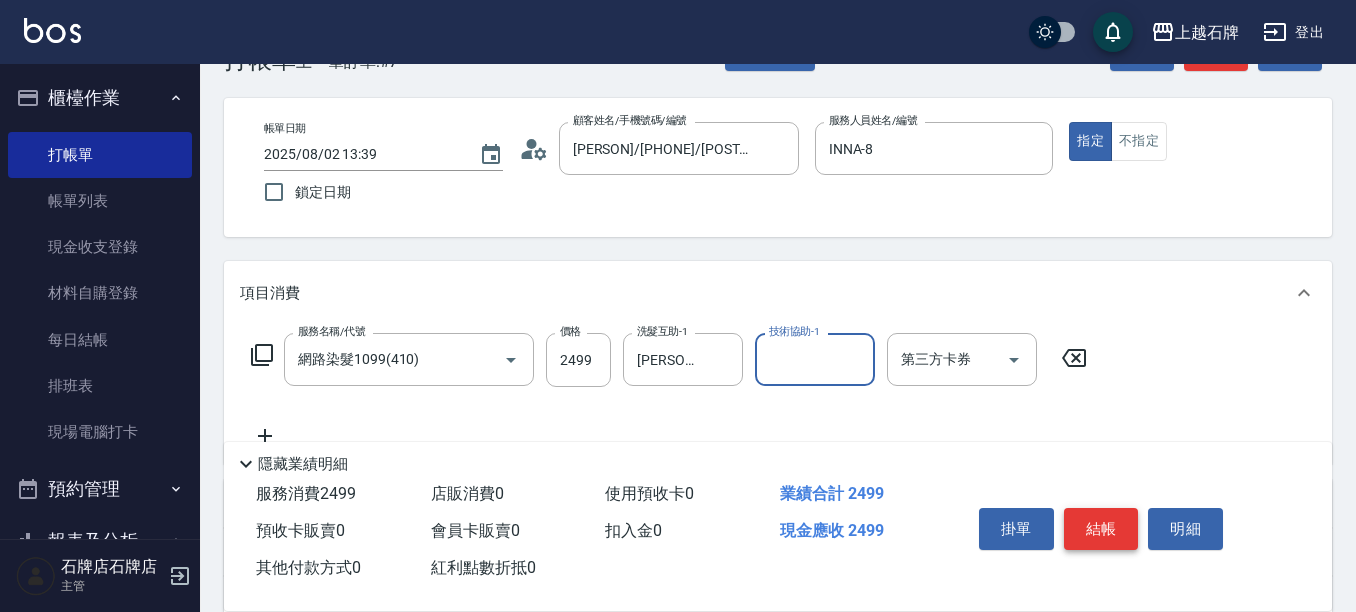 click on "結帳" at bounding box center (1101, 529) 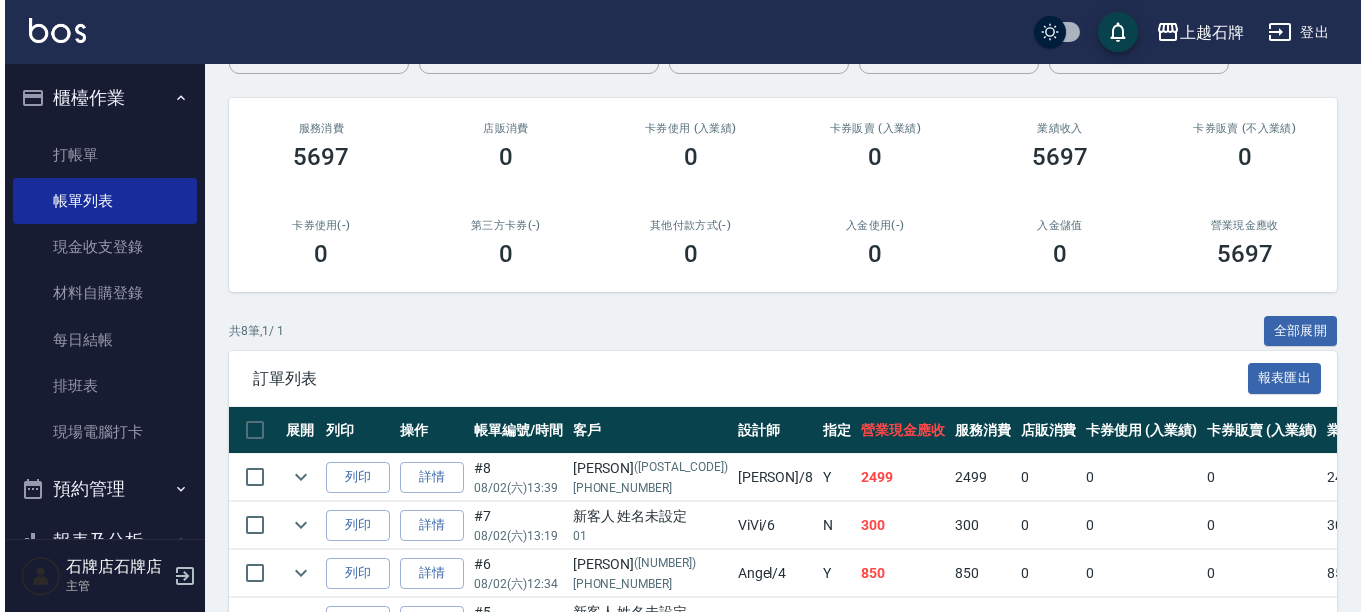 scroll, scrollTop: 0, scrollLeft: 0, axis: both 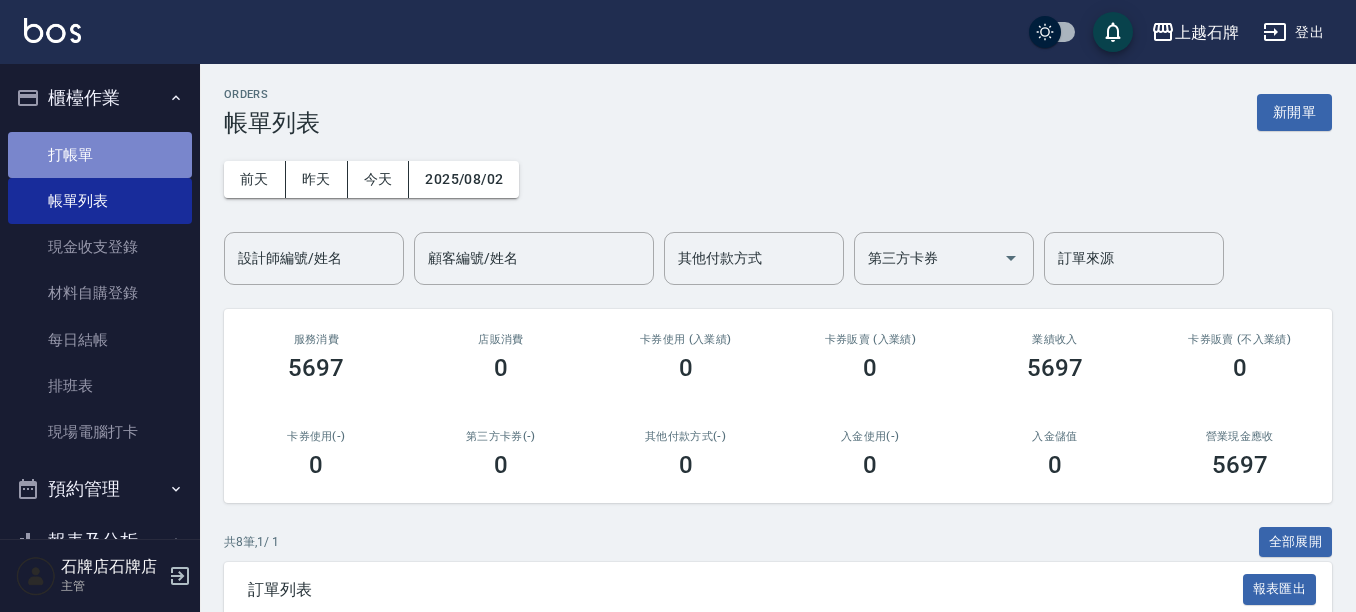 click on "打帳單" at bounding box center (100, 155) 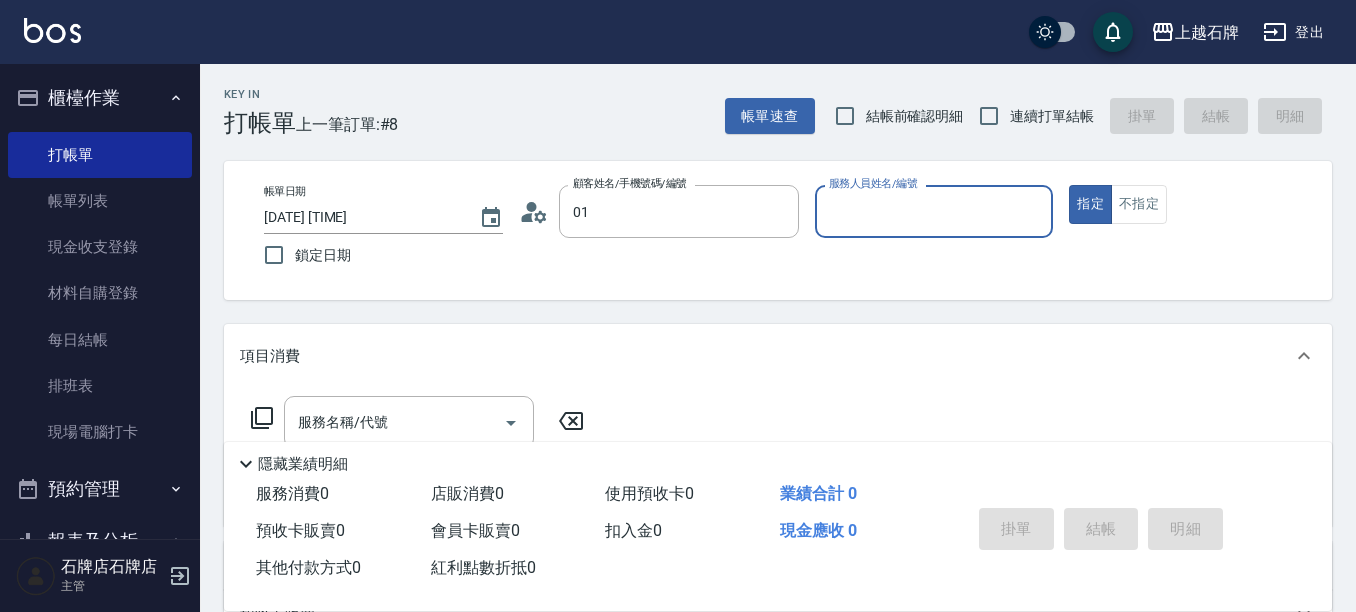 type on "新客人 姓名未設定/01/null" 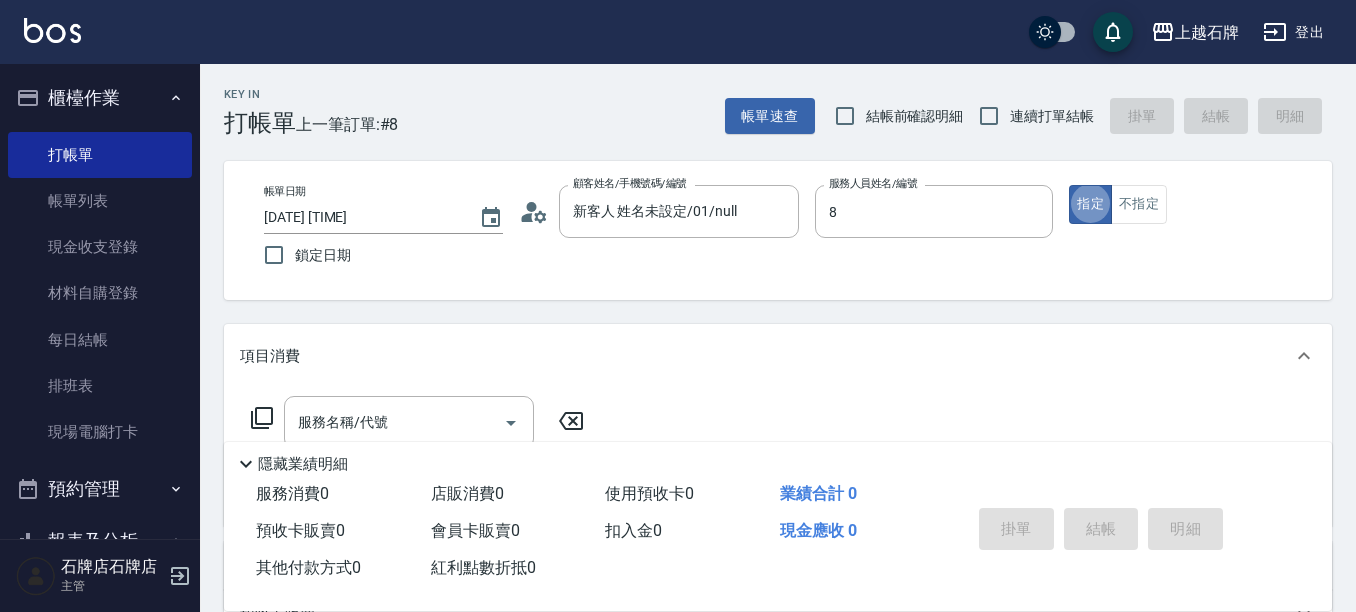 type on "INNA-8" 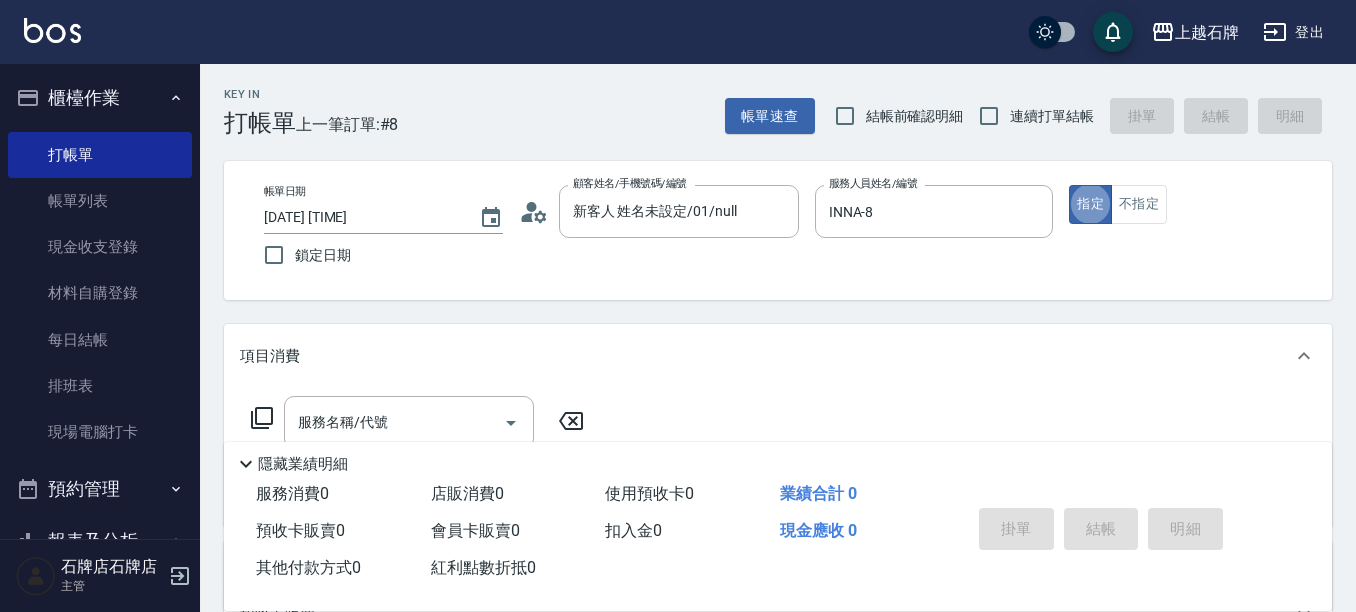 type on "true" 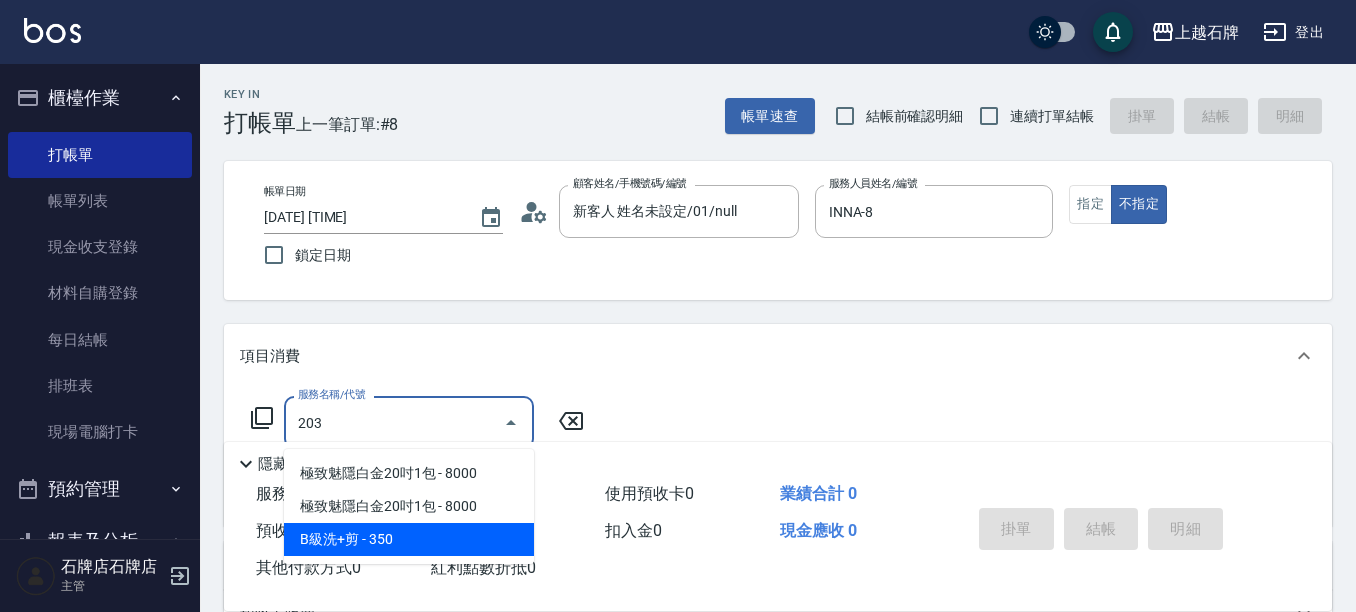 type on "B級洗+剪(203)" 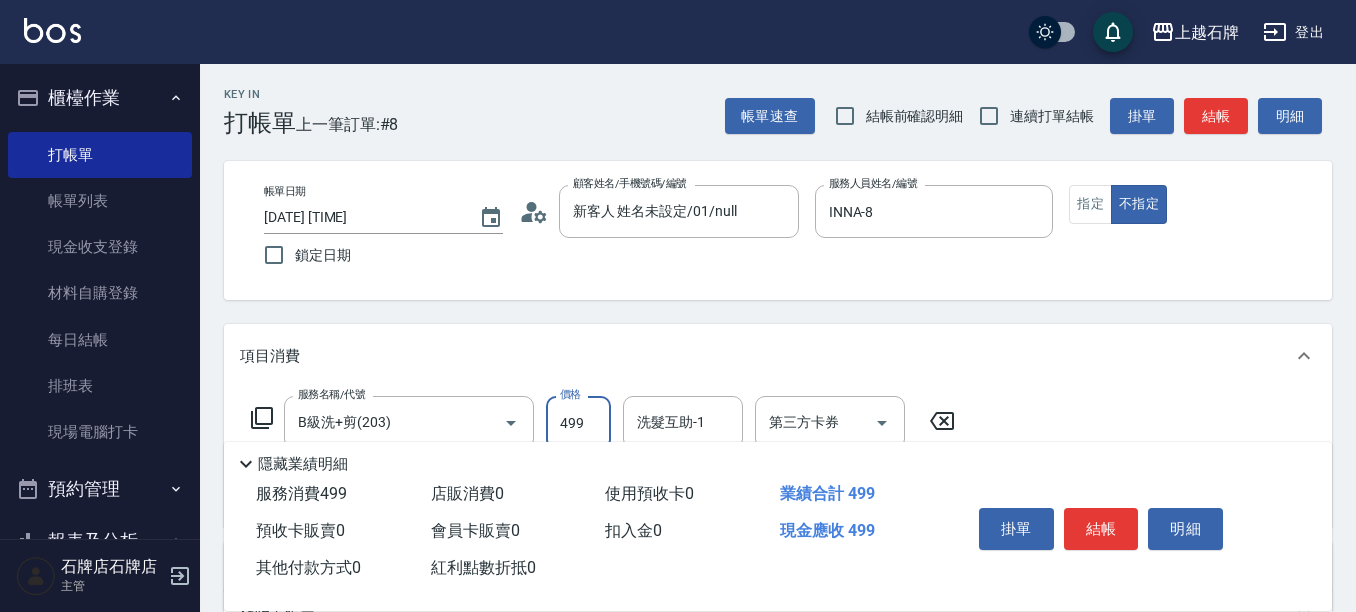 type on "499" 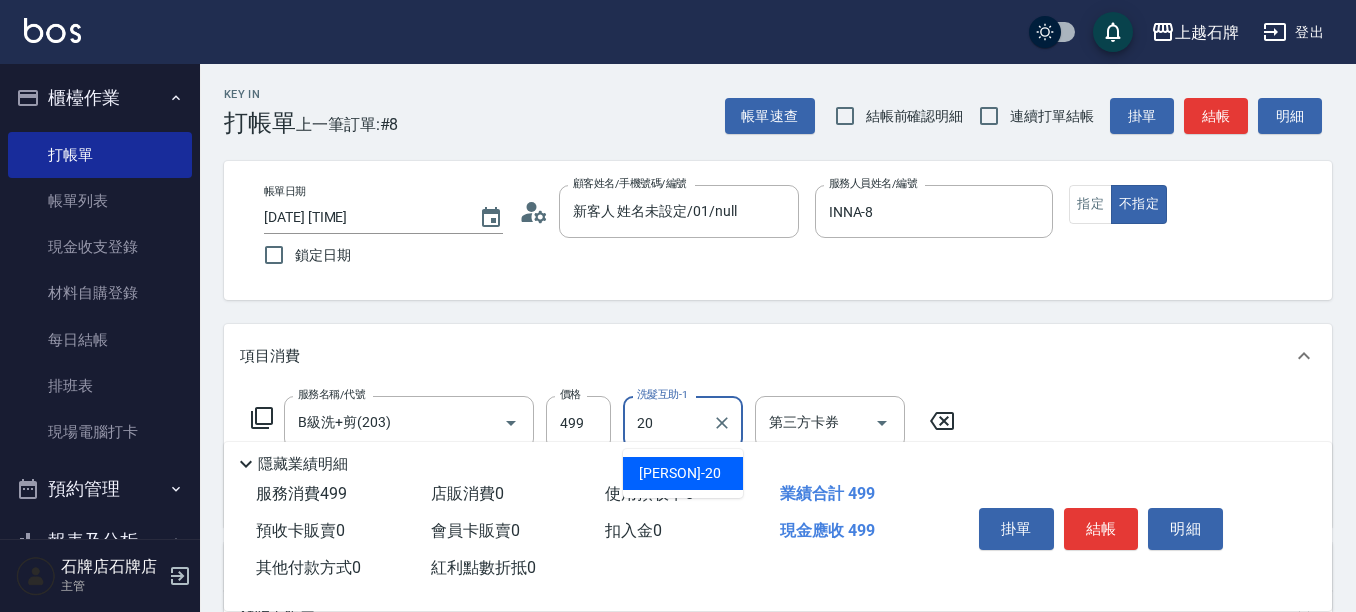 type on "[PERSON] -[NUMBER]" 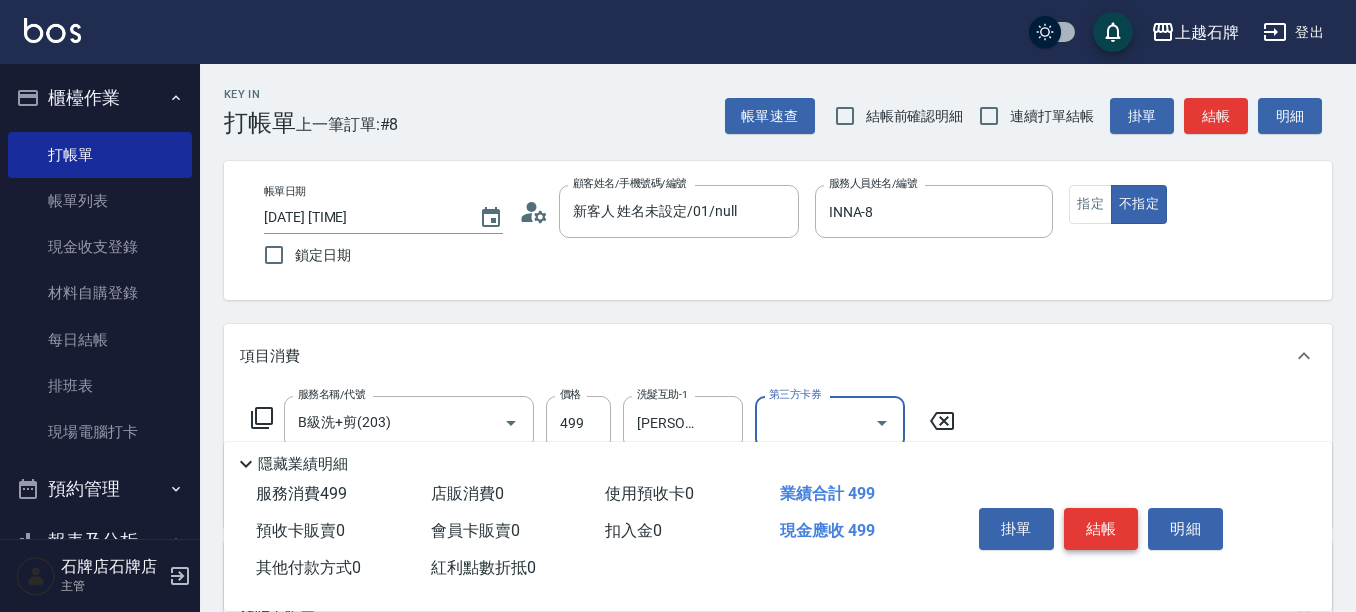 click on "結帳" at bounding box center (1101, 529) 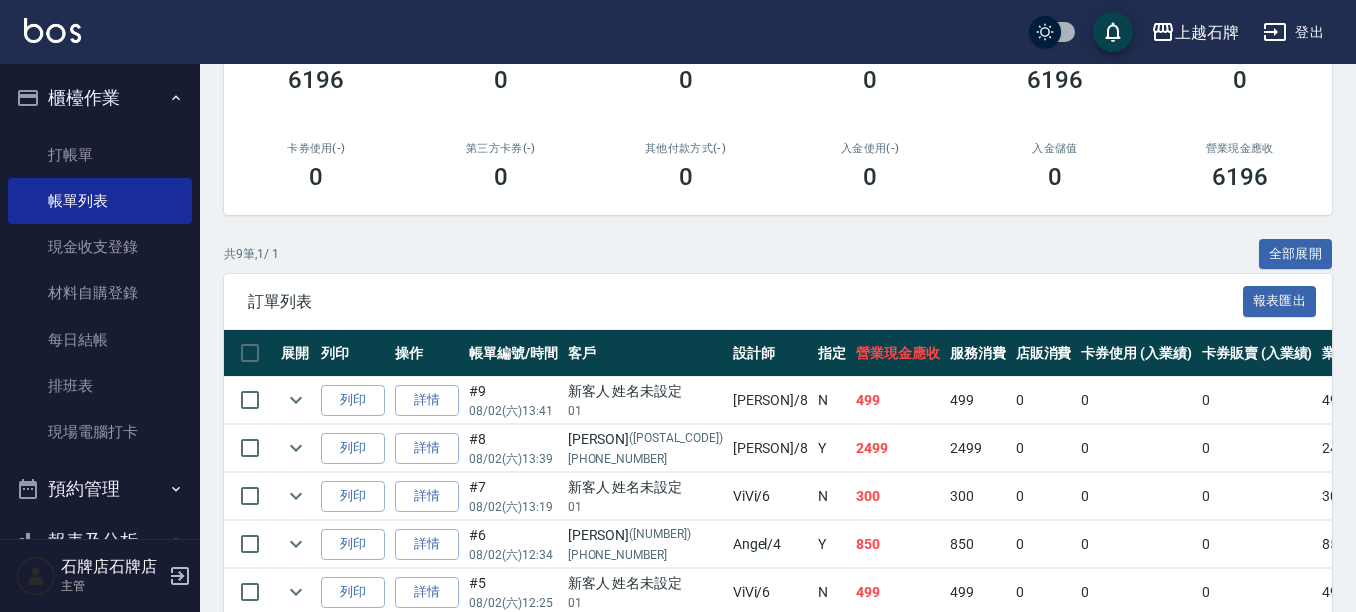 scroll, scrollTop: 300, scrollLeft: 0, axis: vertical 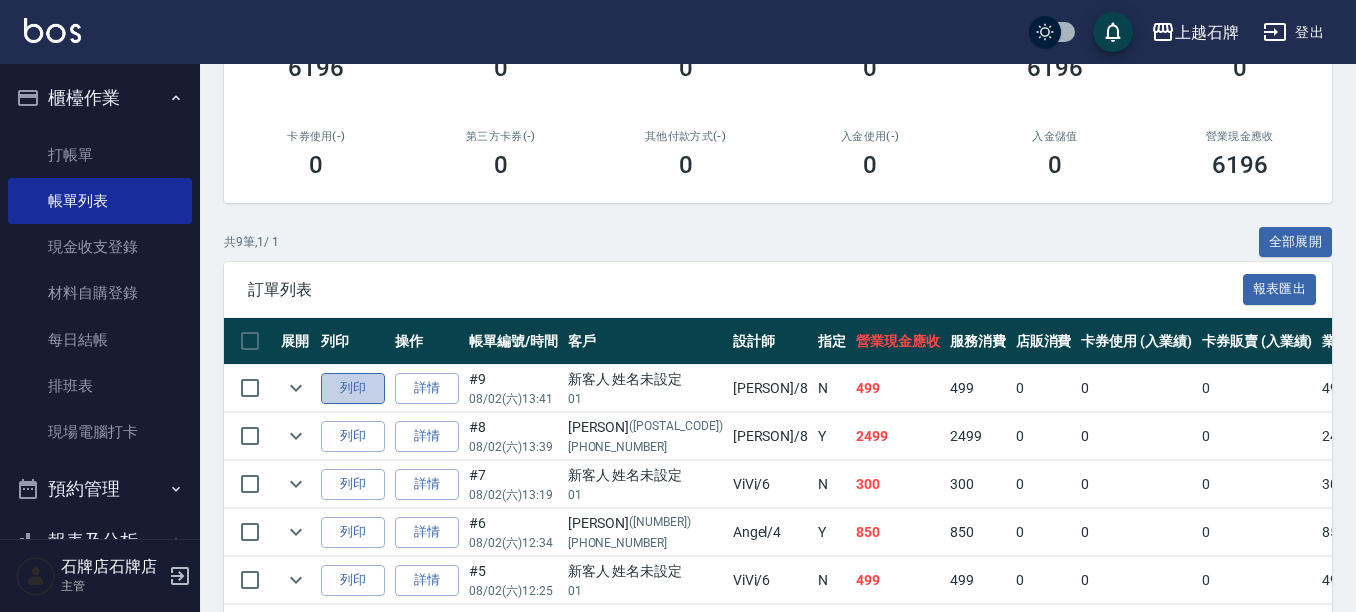 click on "列印" at bounding box center [353, 388] 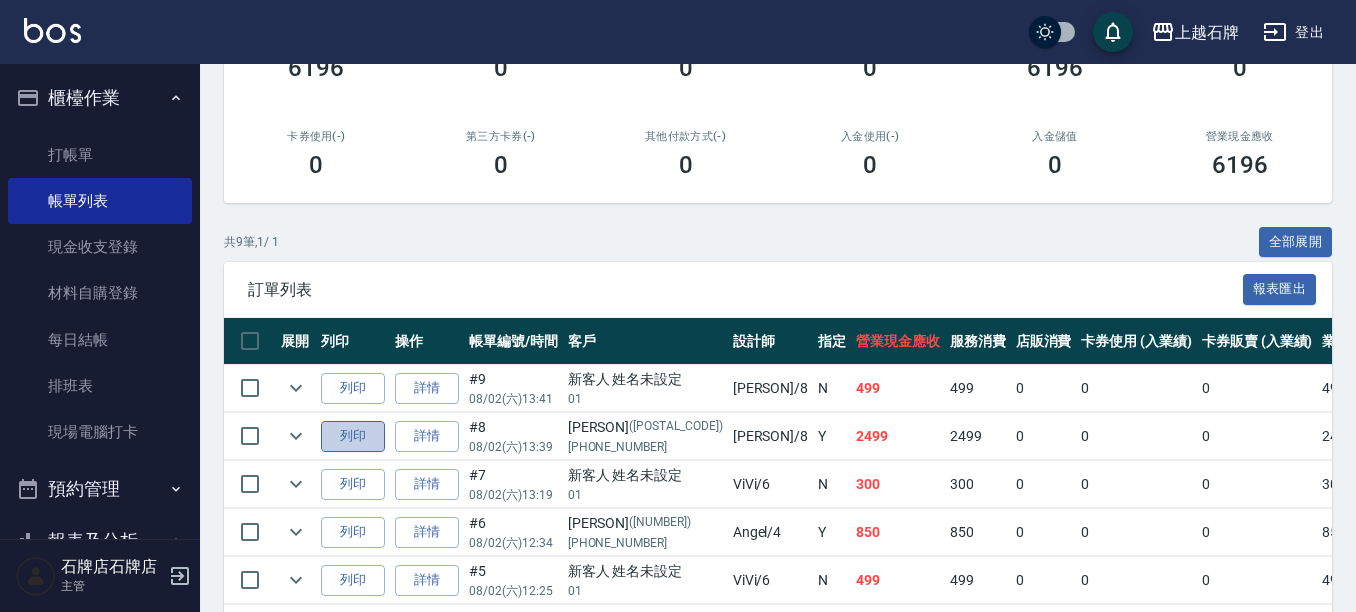 click on "列印" at bounding box center (353, 436) 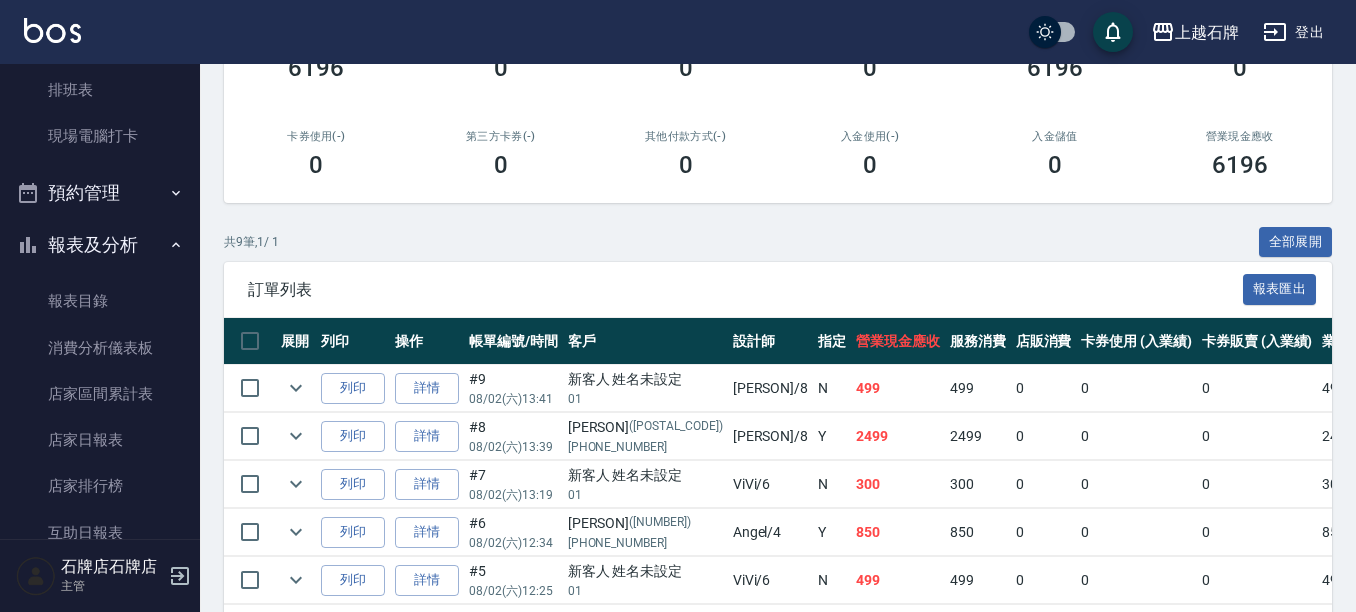 scroll, scrollTop: 300, scrollLeft: 0, axis: vertical 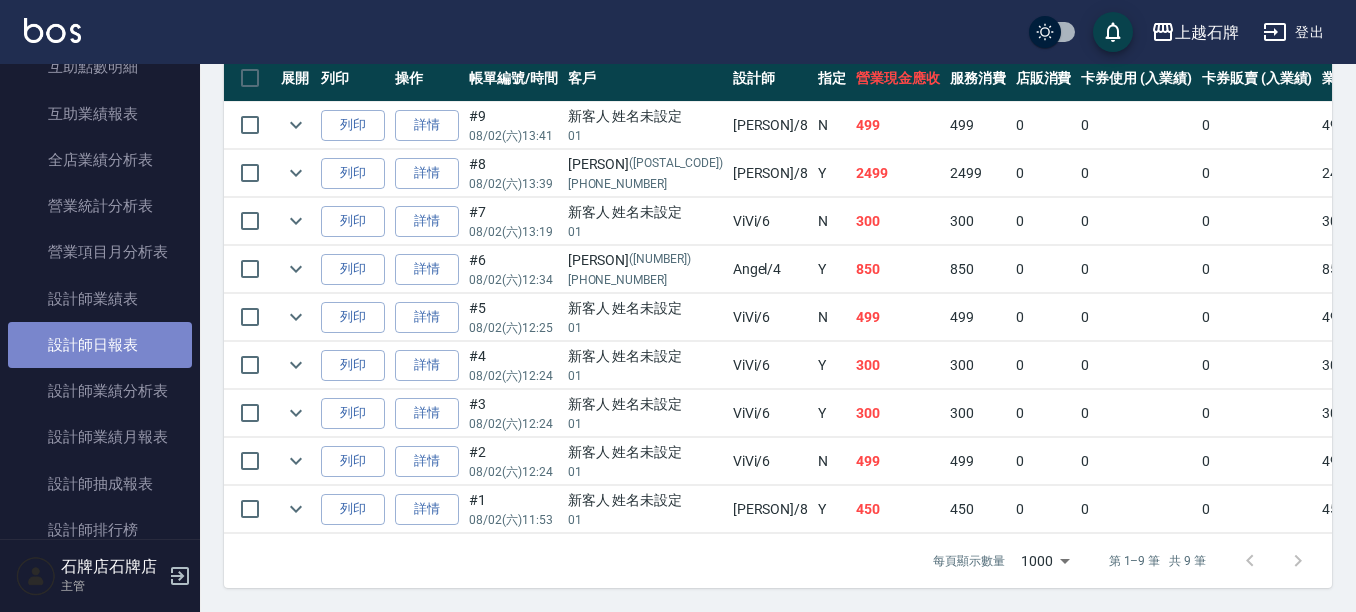 click on "設計師日報表" at bounding box center [100, 345] 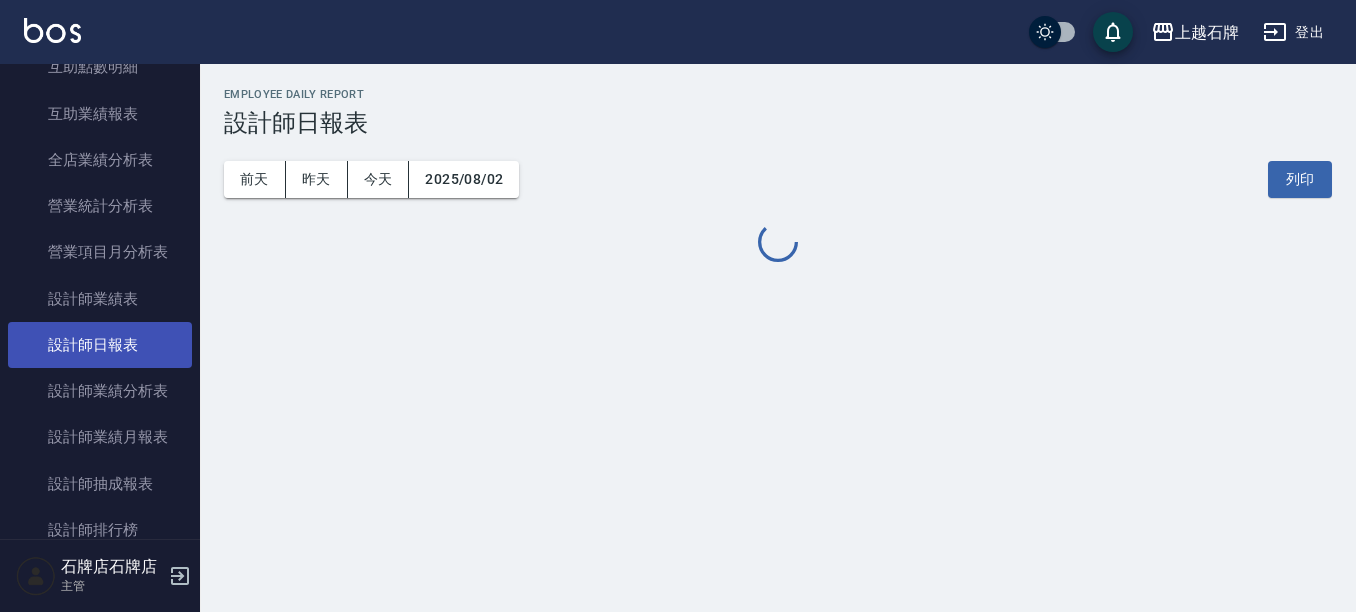 scroll, scrollTop: 0, scrollLeft: 0, axis: both 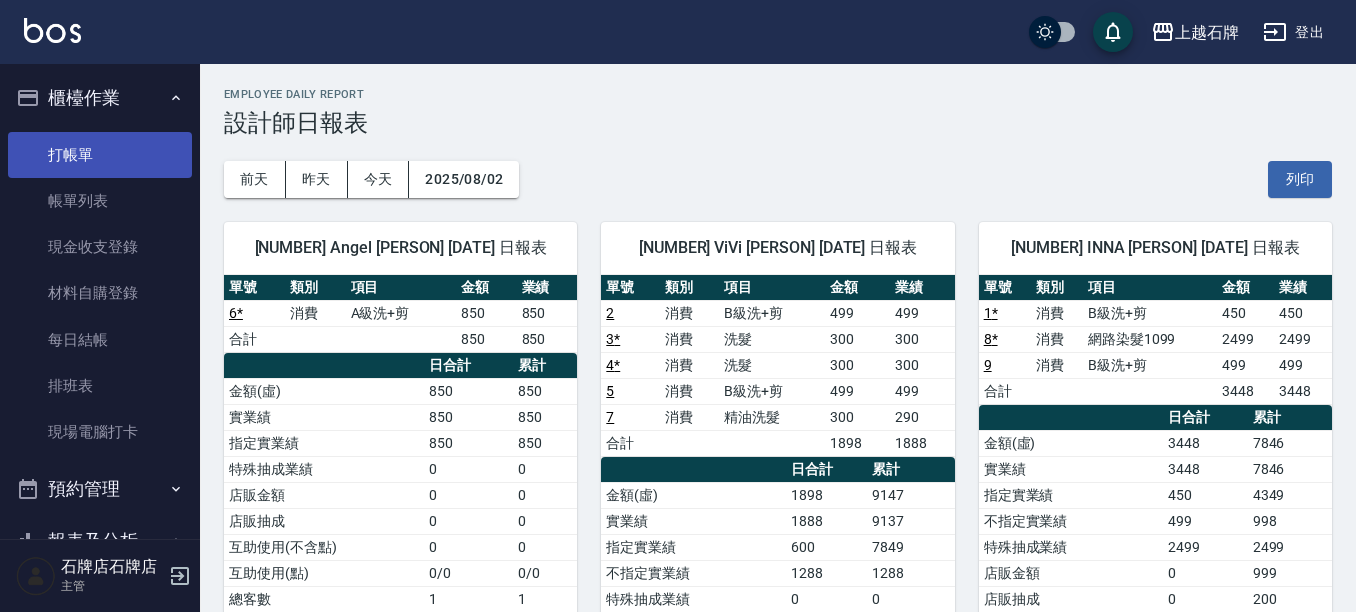 click on "打帳單" at bounding box center [100, 155] 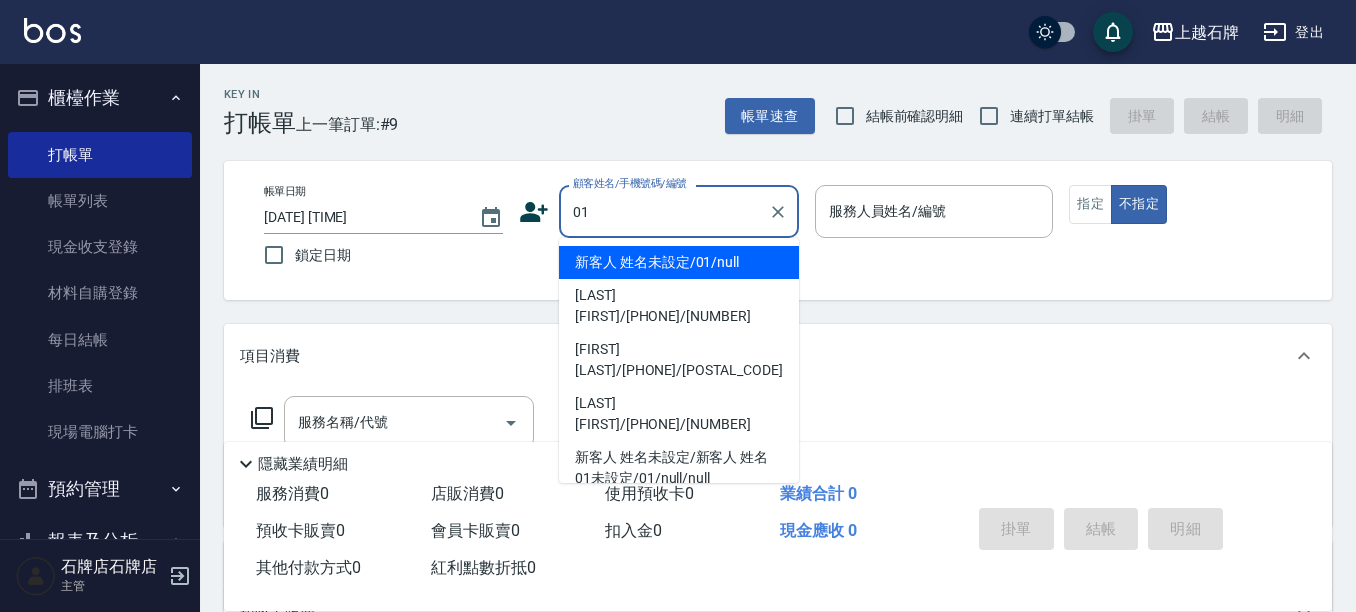 type on "01" 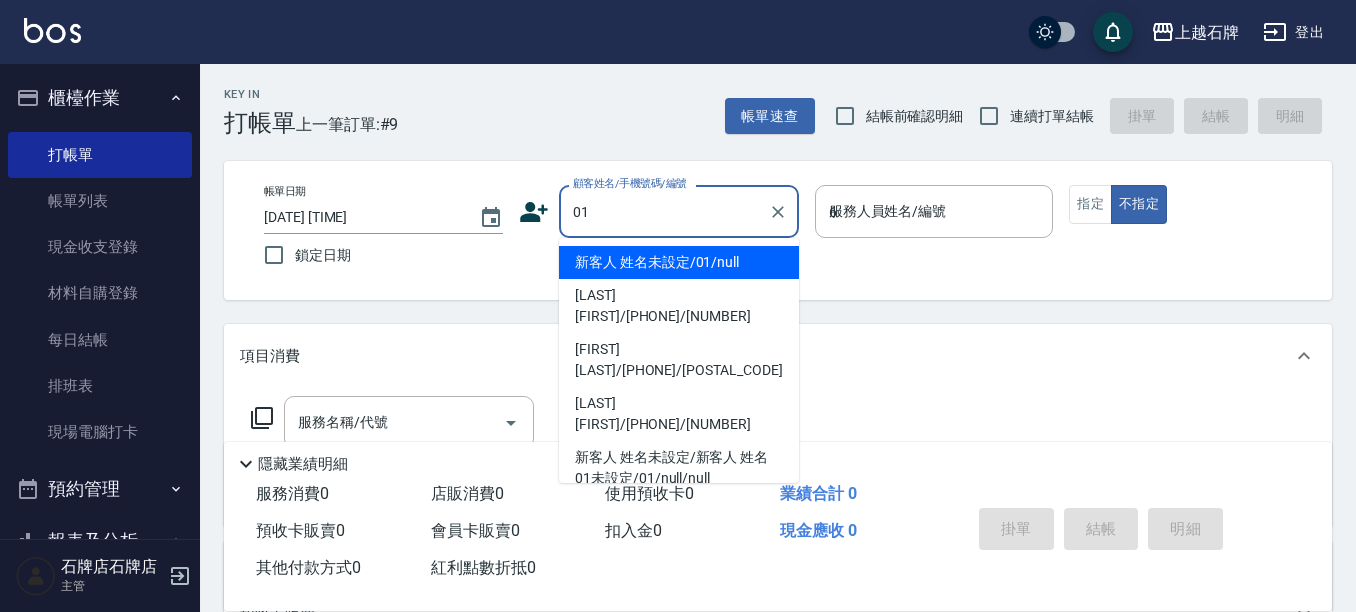 type on "新客人 姓名未設定/01/null" 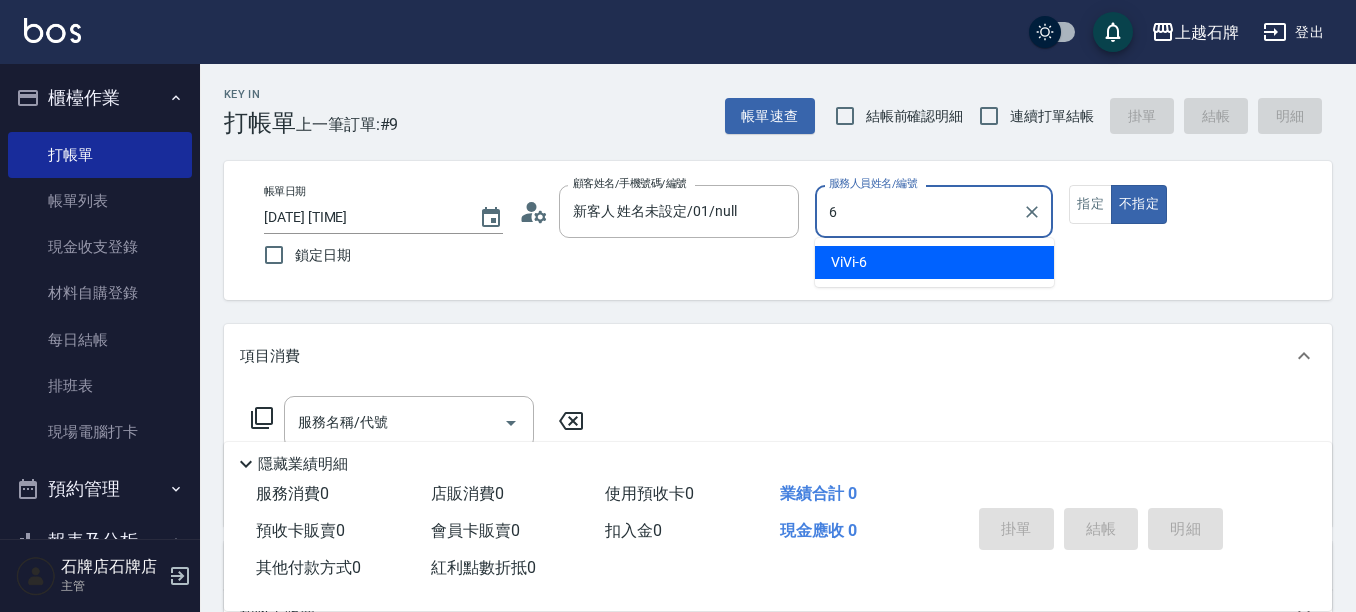 type on "6" 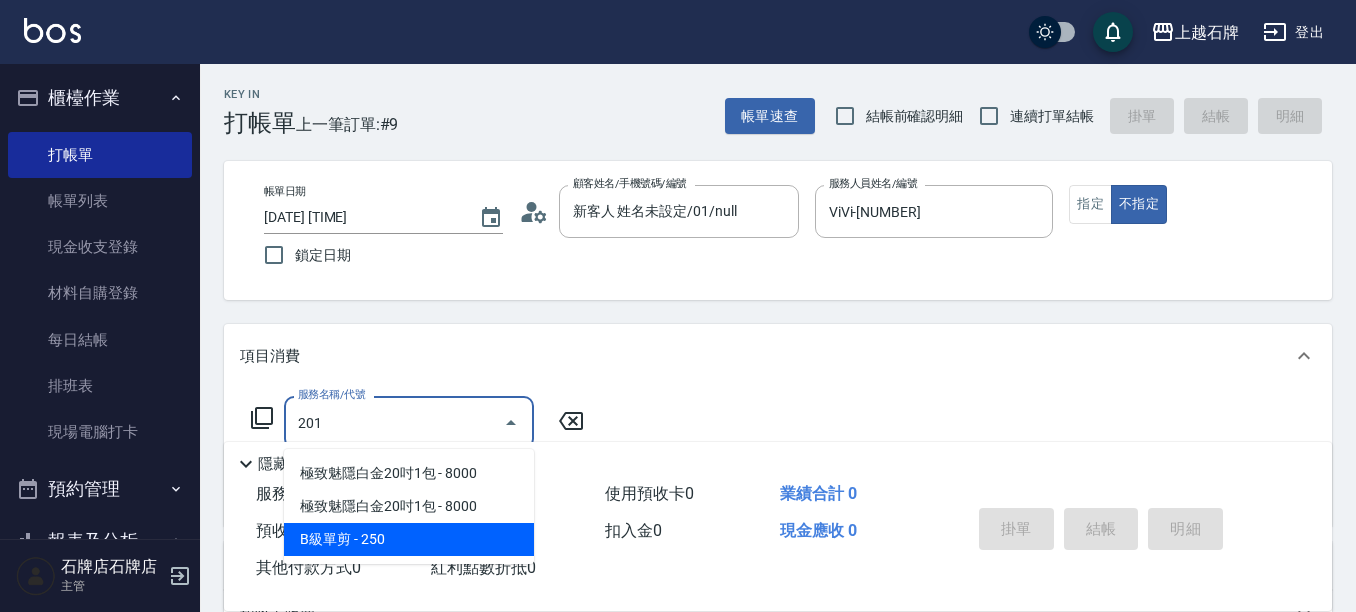 type on "B級單剪(201)" 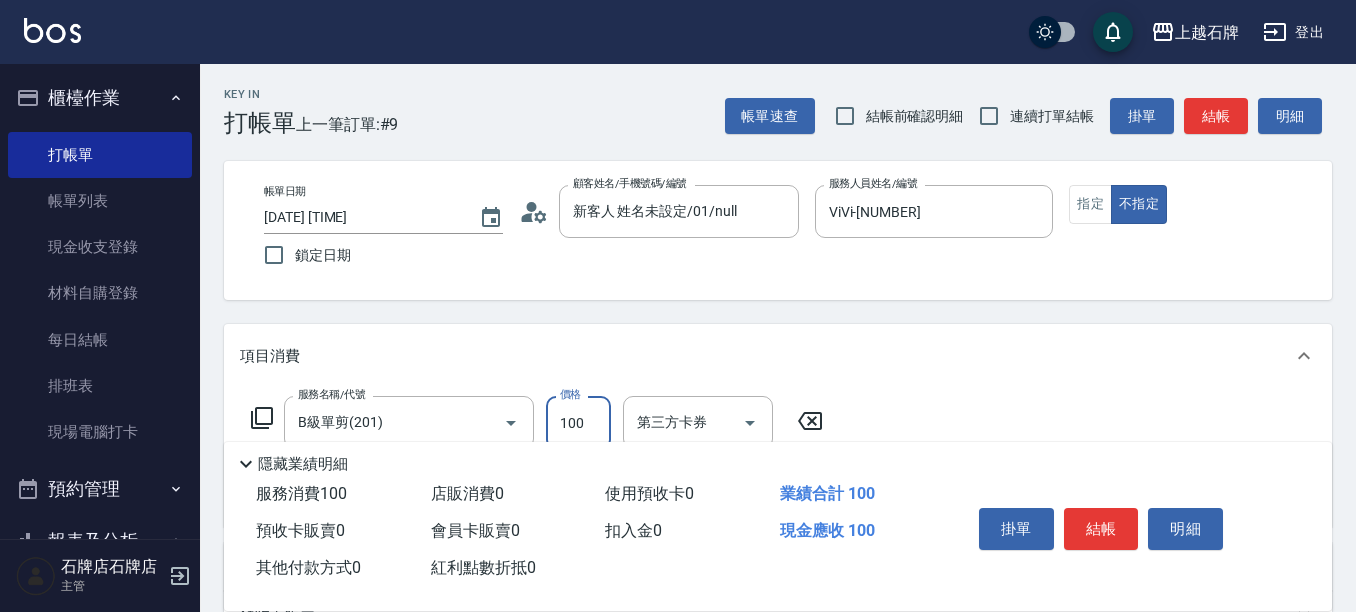 type on "100" 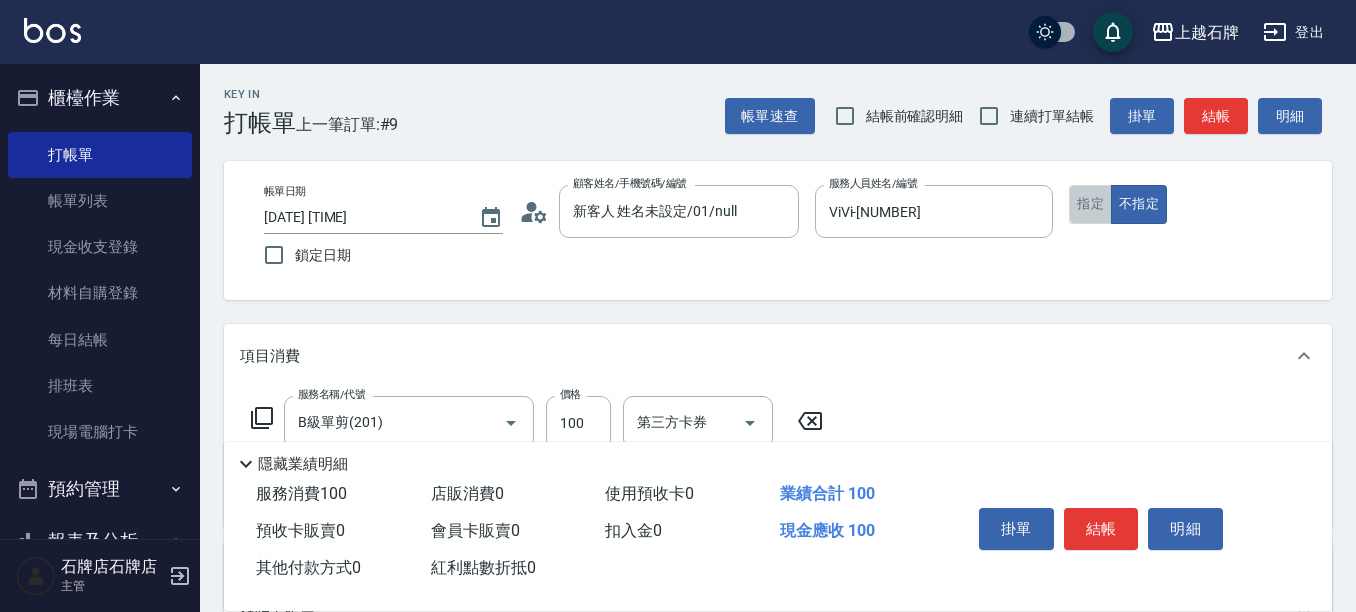 click on "指定" at bounding box center (1090, 204) 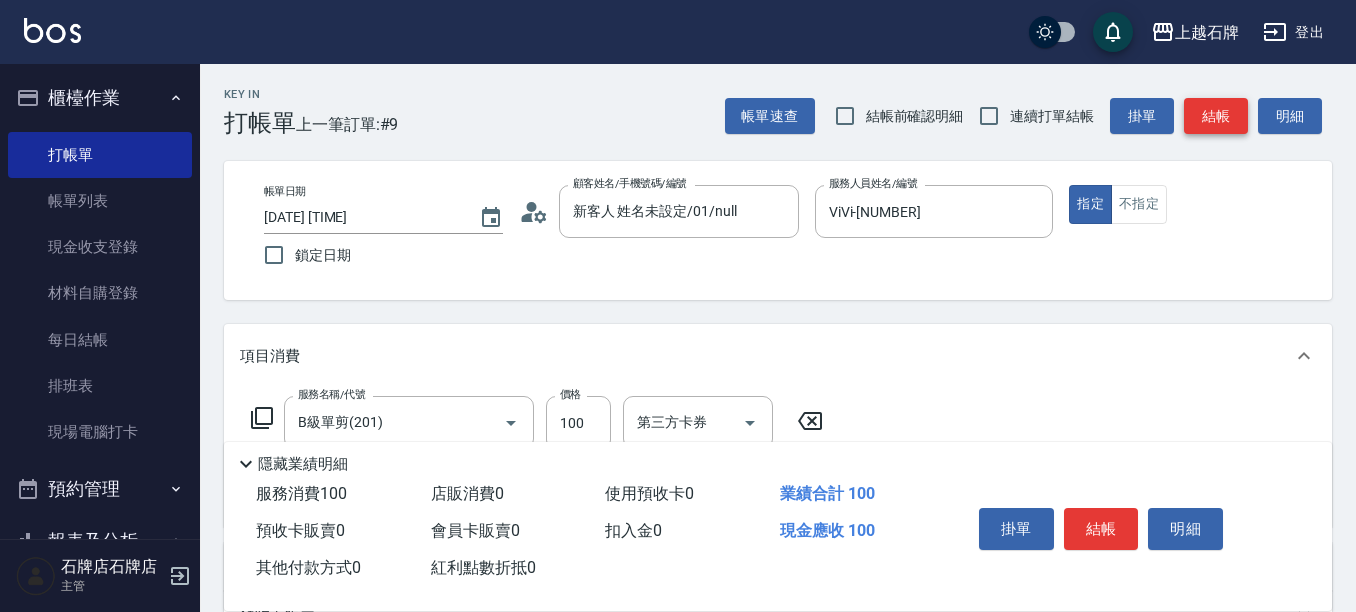 click on "結帳" at bounding box center [1216, 116] 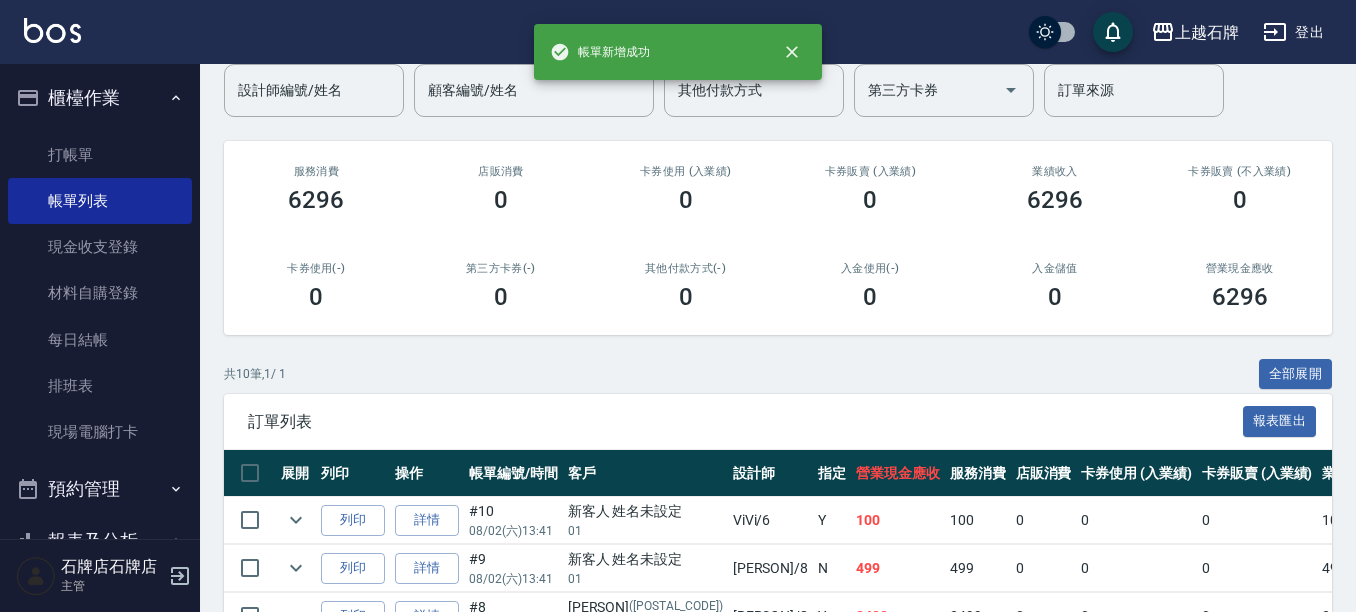 scroll, scrollTop: 300, scrollLeft: 0, axis: vertical 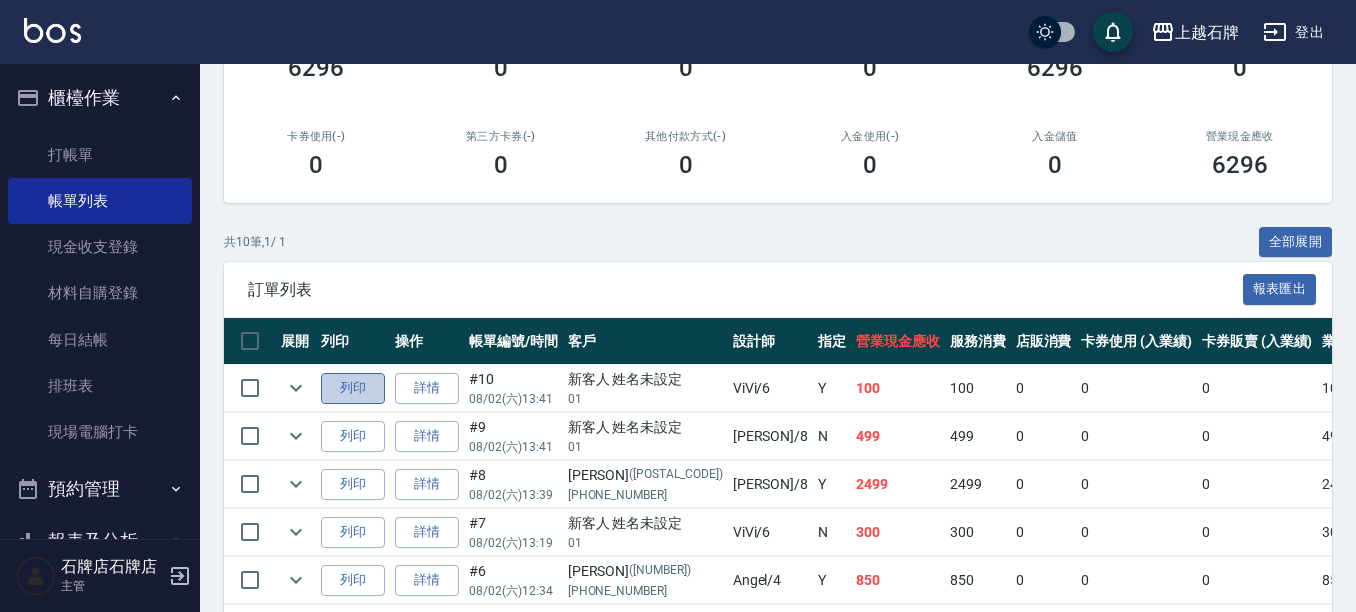 click on "列印" at bounding box center (353, 388) 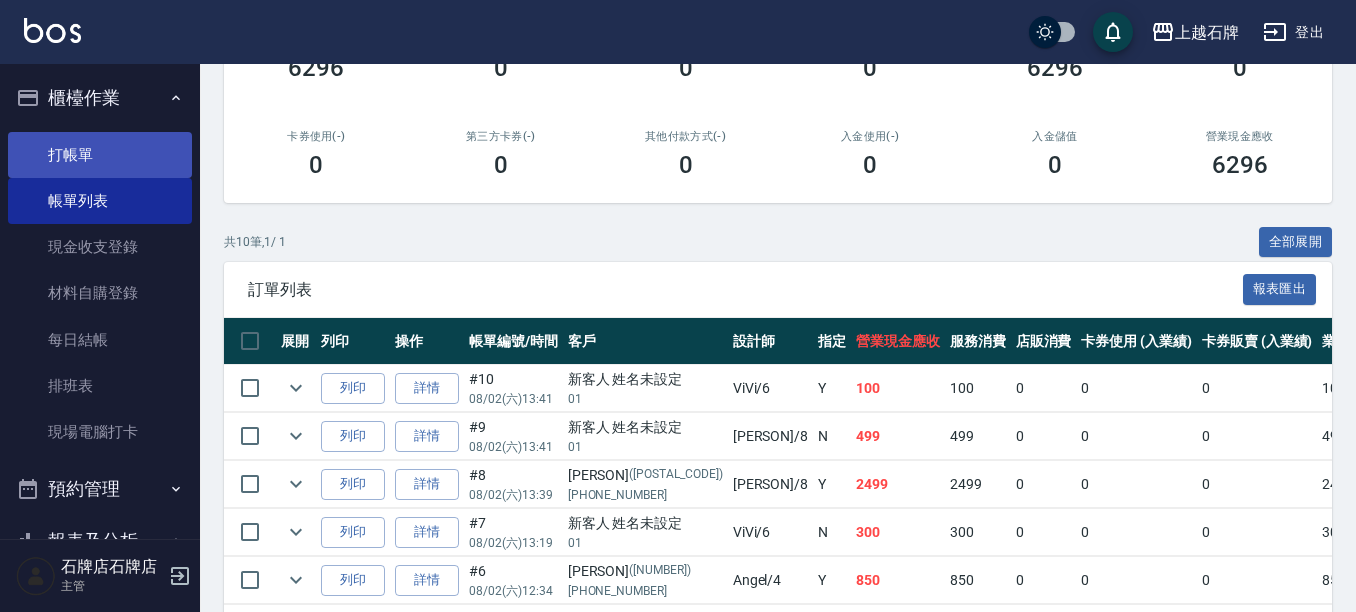 click on "打帳單" at bounding box center [100, 155] 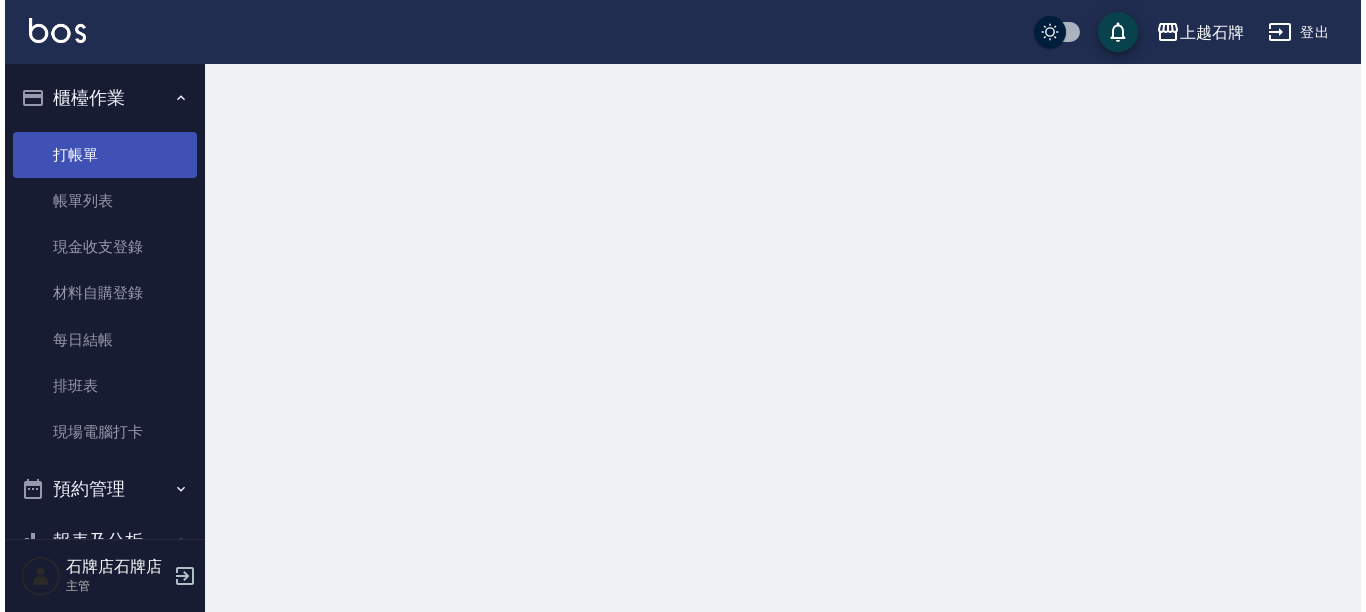 scroll, scrollTop: 0, scrollLeft: 0, axis: both 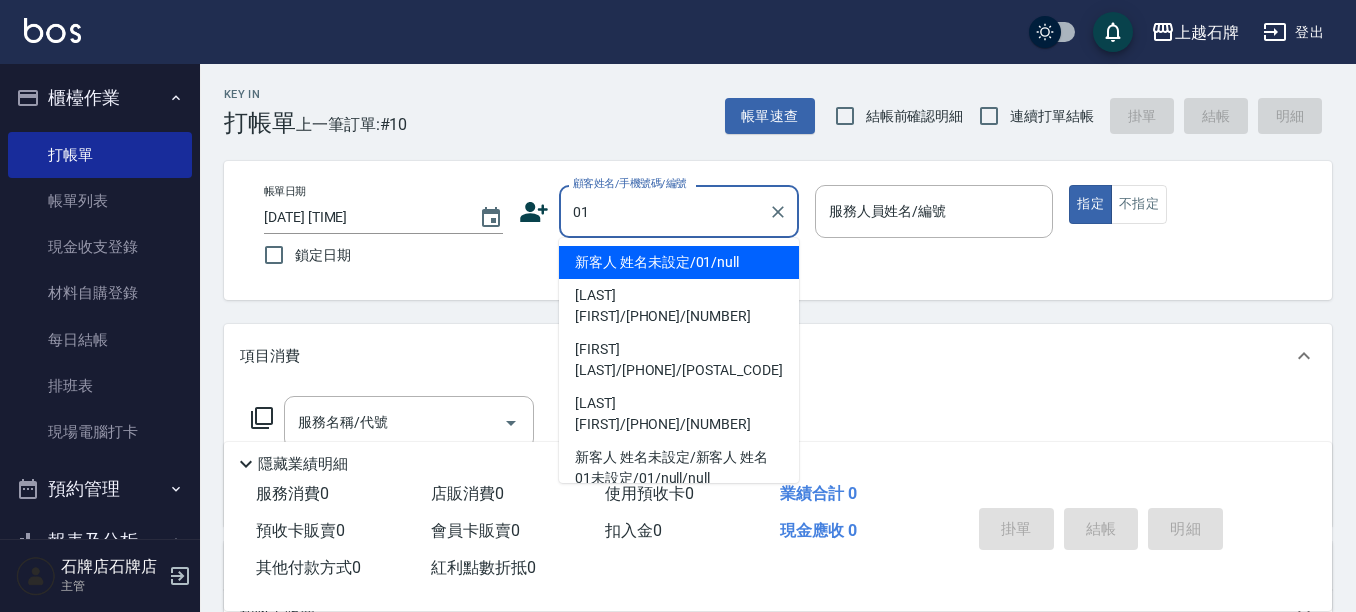 drag, startPoint x: 590, startPoint y: 279, endPoint x: 601, endPoint y: 263, distance: 19.416489 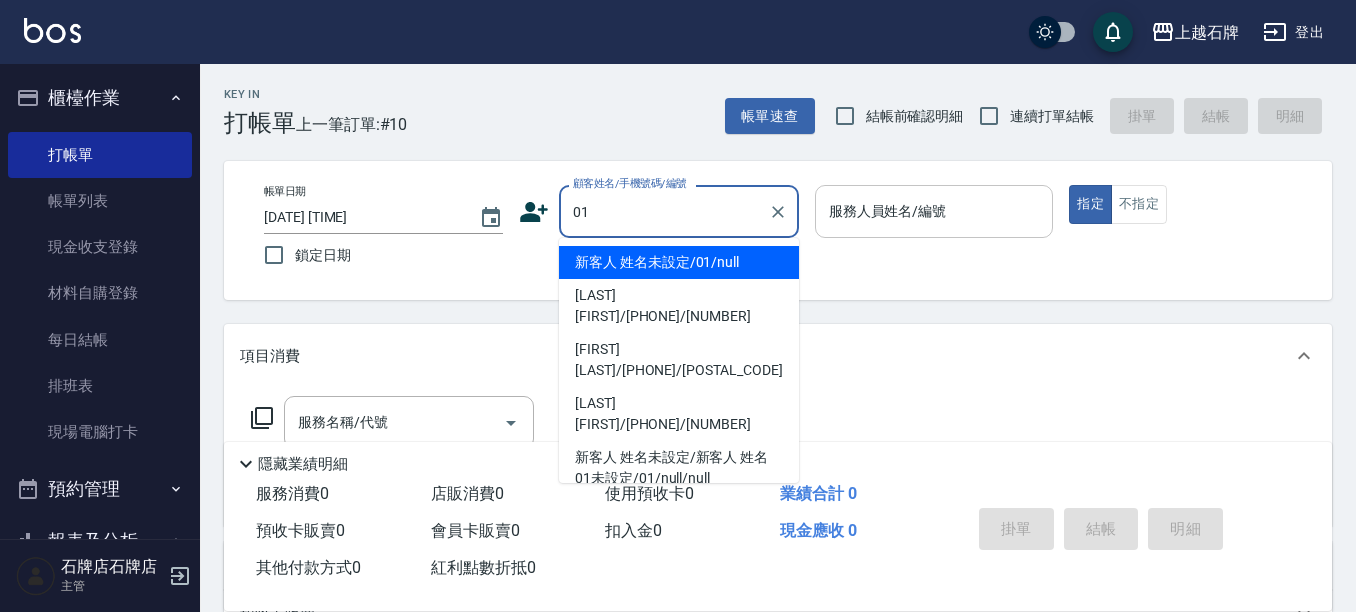 type on "新客人 姓名未設定/01/null" 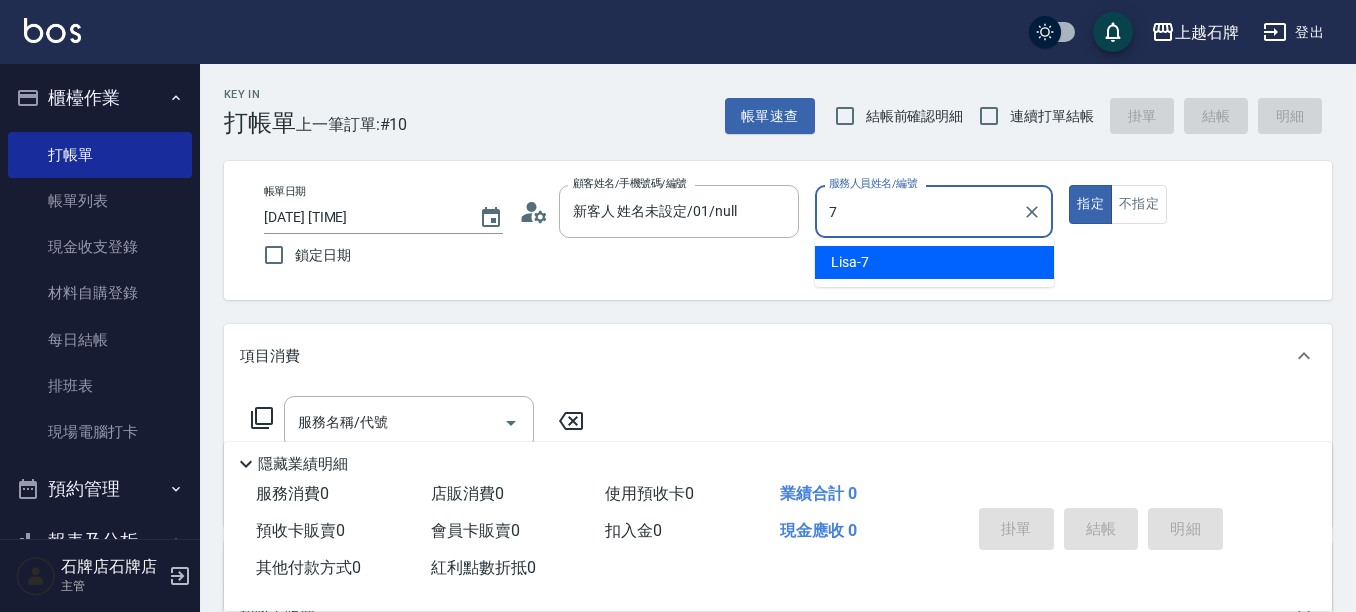 click on "Lisa -[NUMBER]" at bounding box center (934, 262) 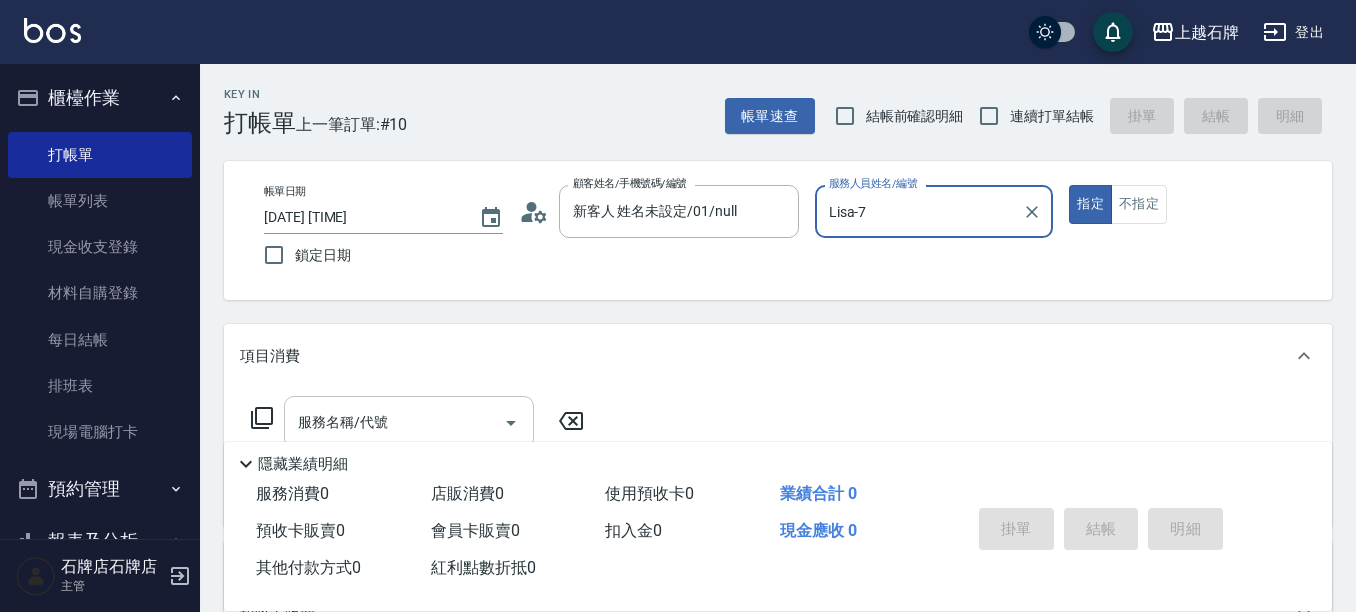 type on "Lisa-7" 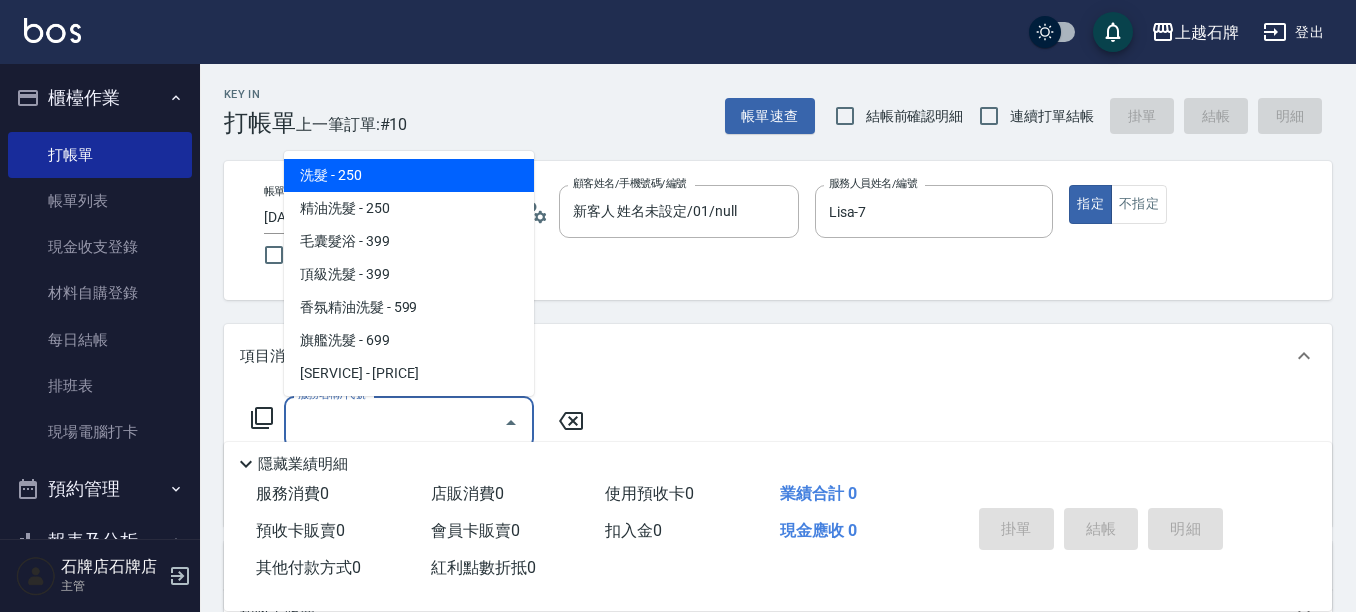 click on "服務名稱/代號" at bounding box center (394, 422) 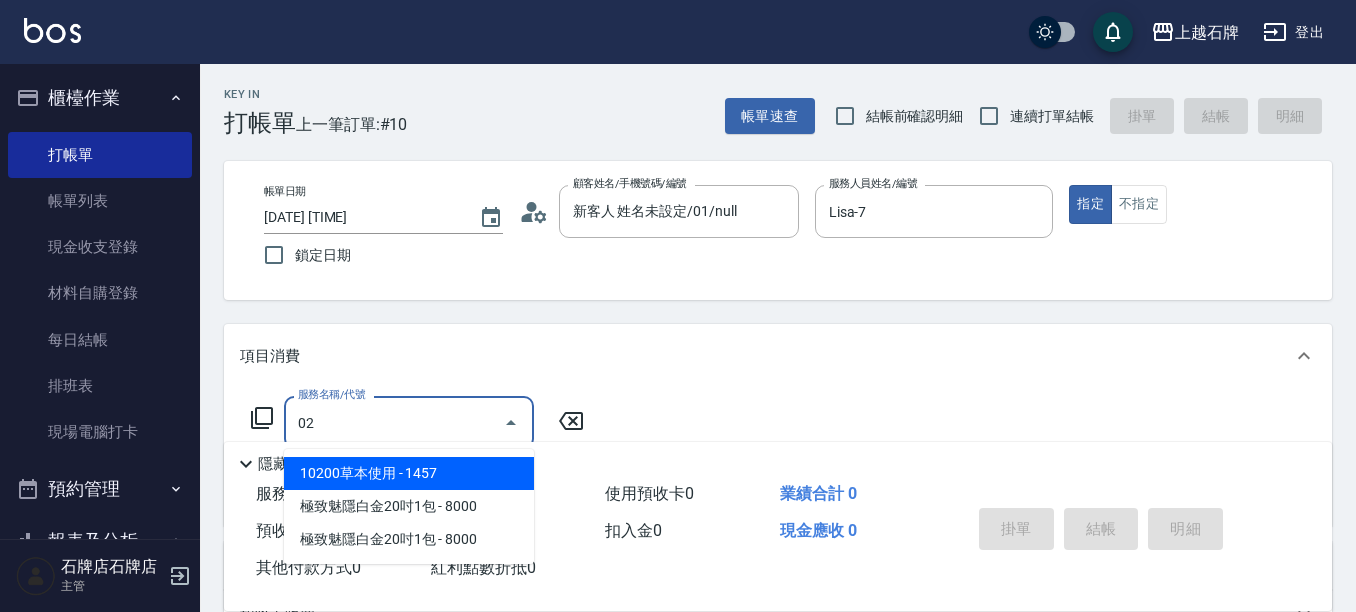 type on "0" 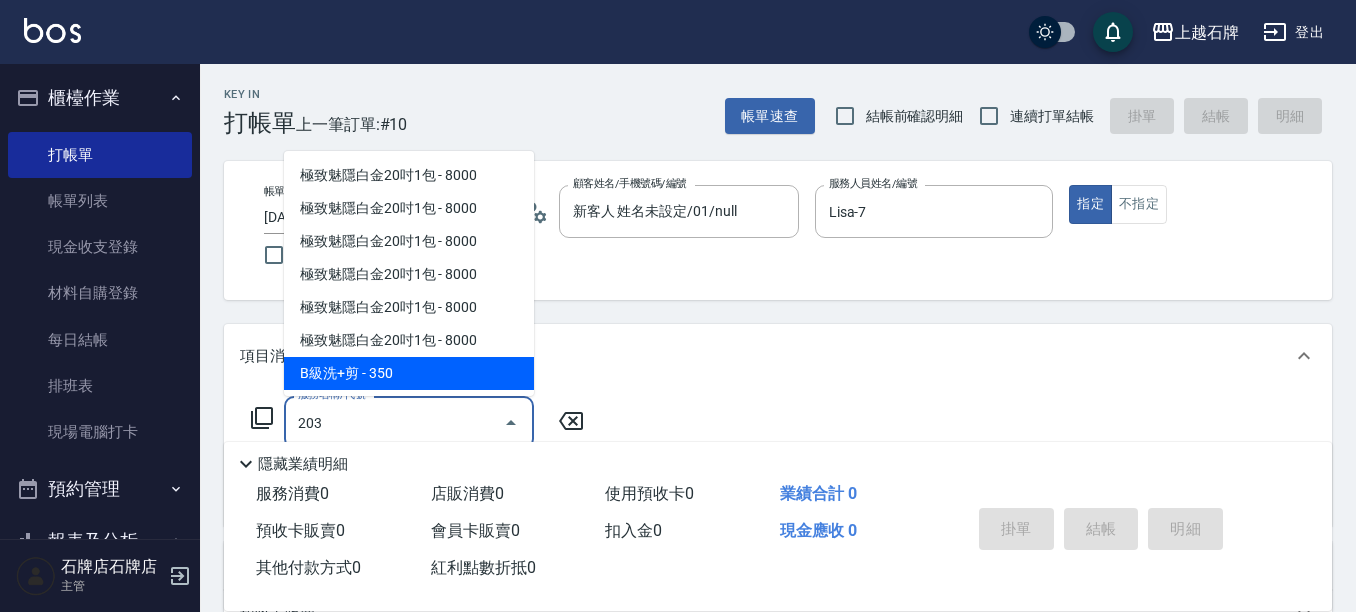 click on "B級洗+剪 - 350" at bounding box center (409, 373) 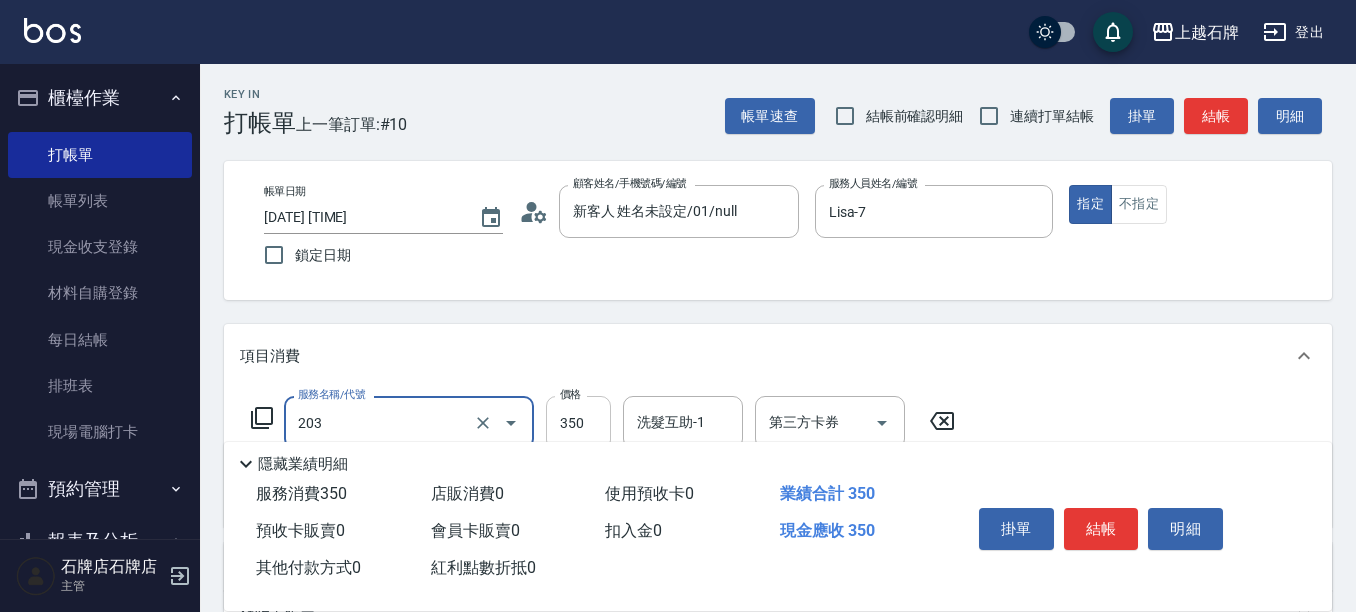 type on "B級洗+剪(203)" 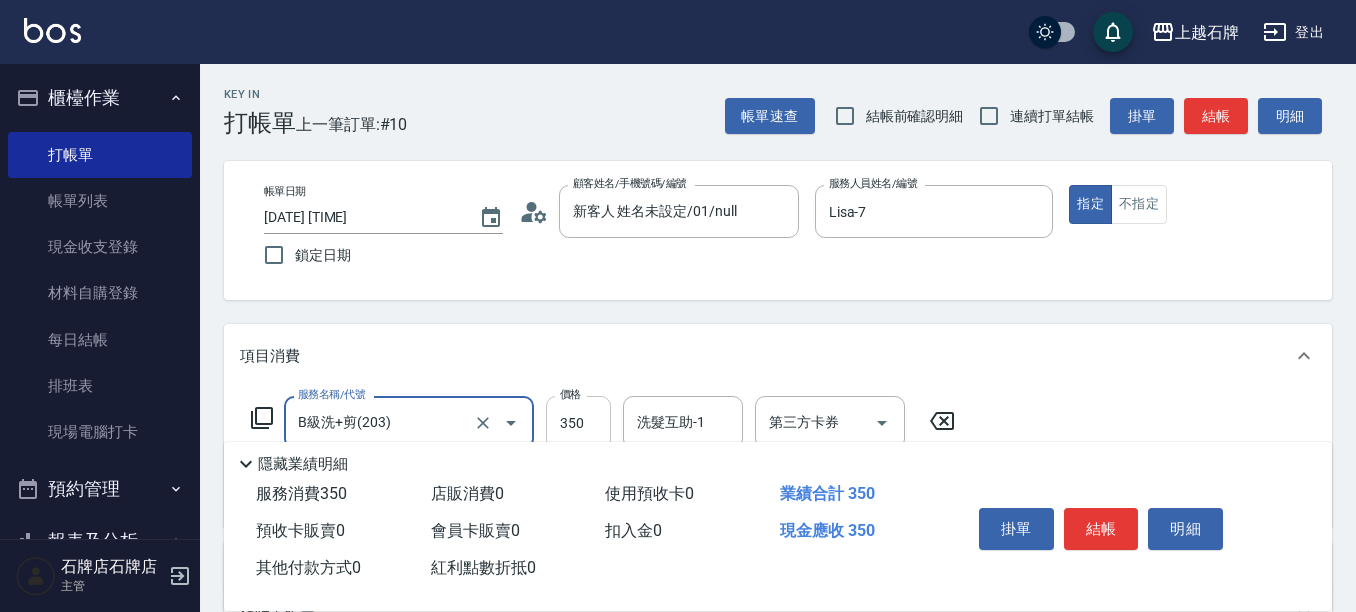 click on "350" at bounding box center [578, 423] 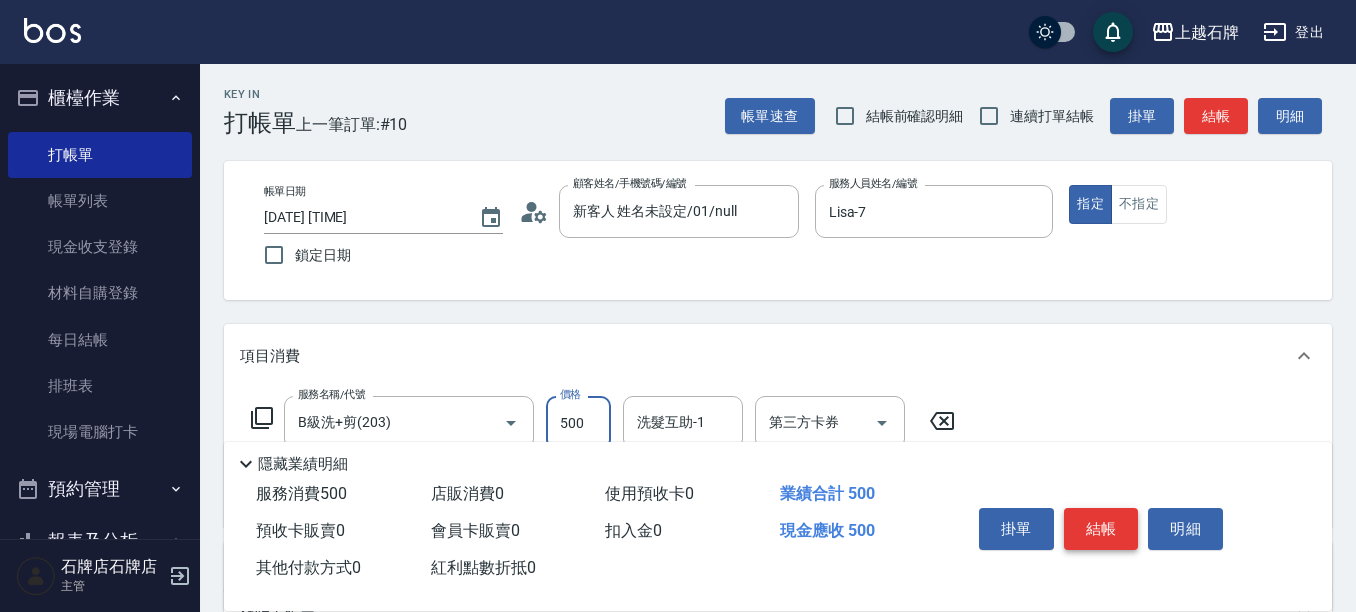 type on "500" 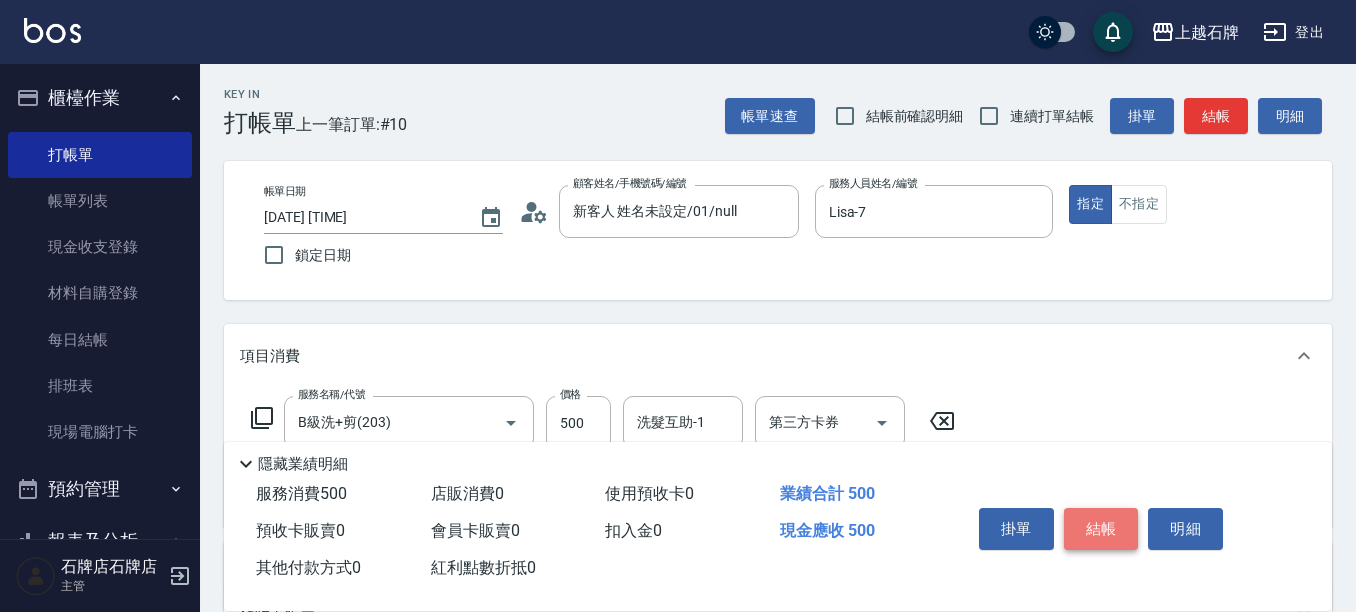 click on "結帳" at bounding box center (1101, 529) 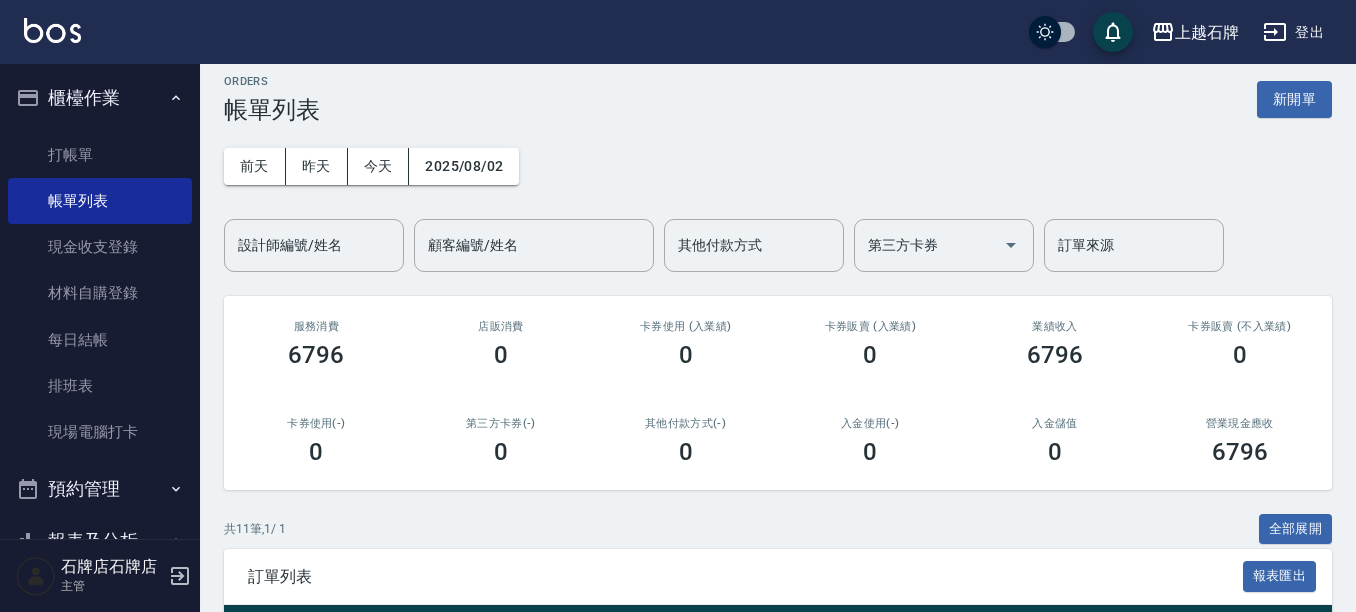 scroll, scrollTop: 200, scrollLeft: 0, axis: vertical 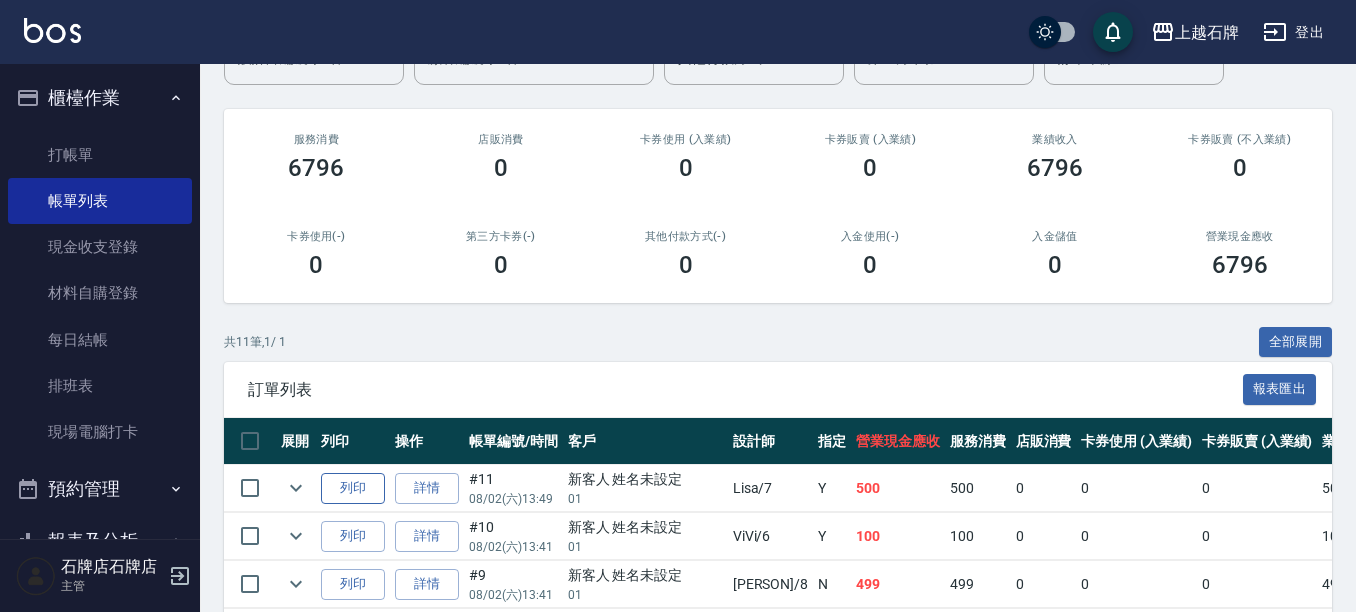 drag, startPoint x: 360, startPoint y: 485, endPoint x: 362, endPoint y: 473, distance: 12.165525 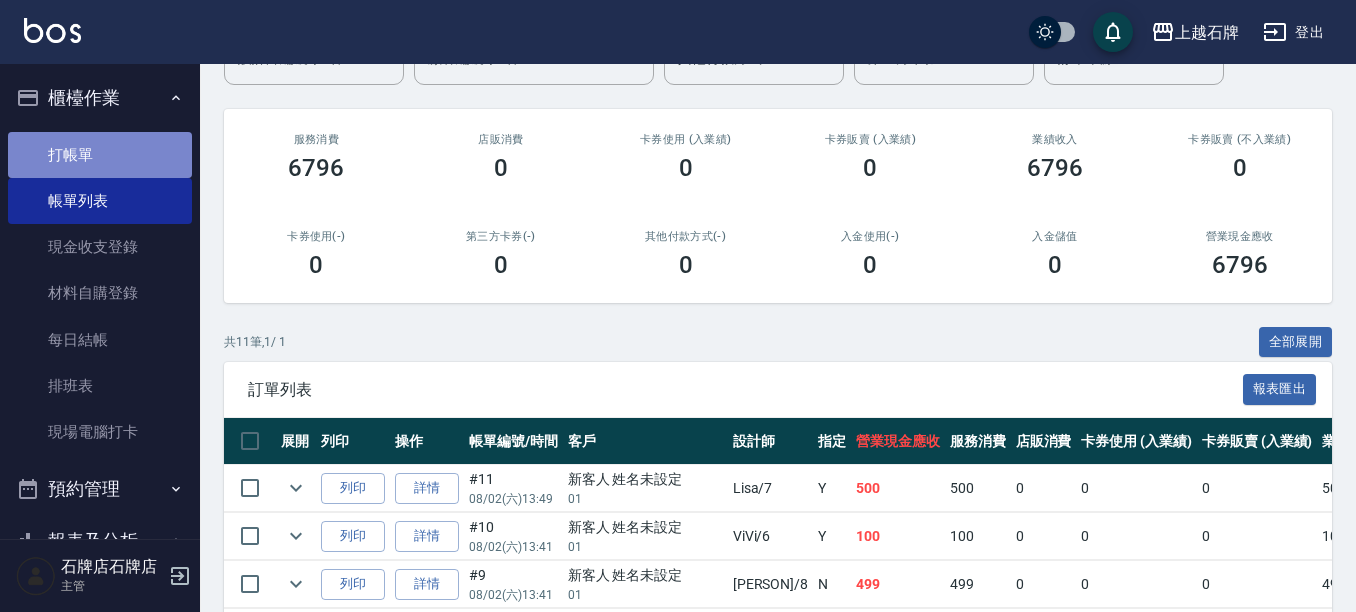 click on "打帳單" at bounding box center [100, 155] 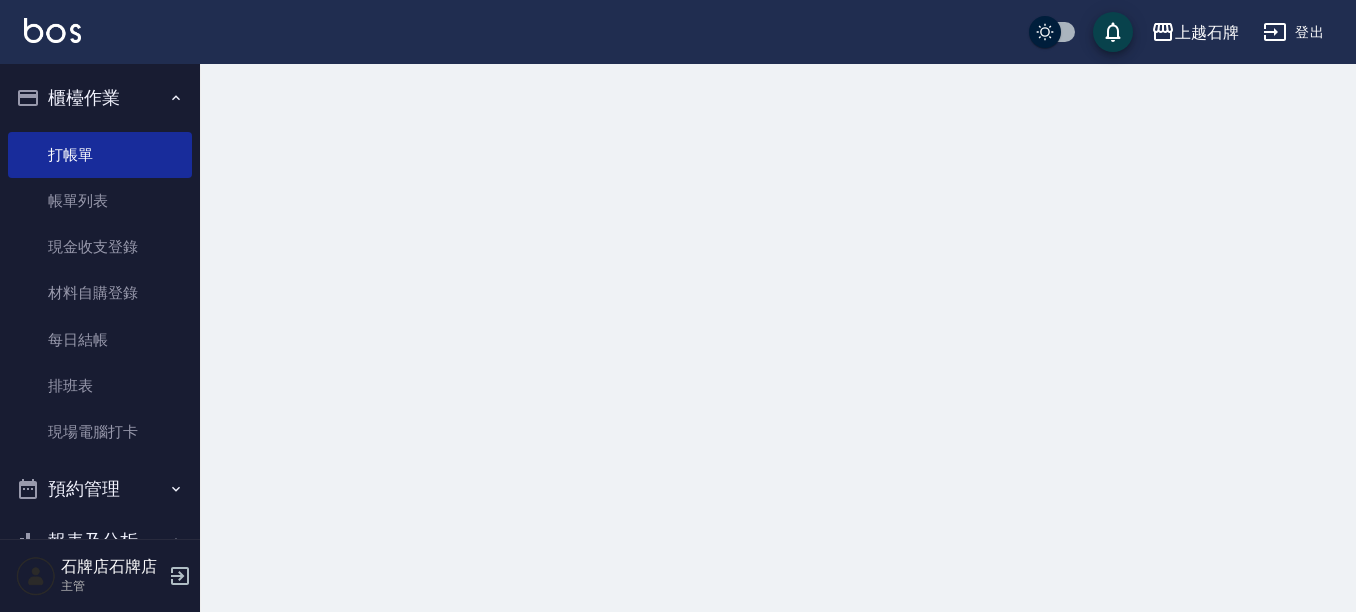 scroll, scrollTop: 0, scrollLeft: 0, axis: both 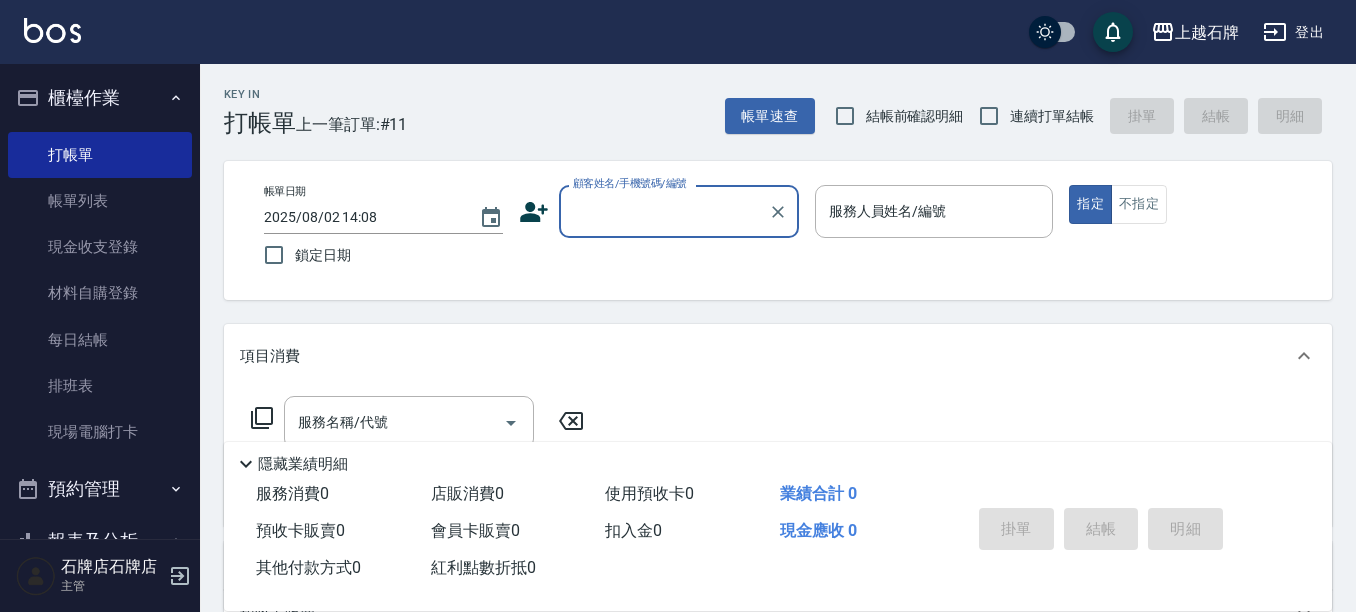 click on "顧客姓名/手機號碼/編號" at bounding box center (679, 211) 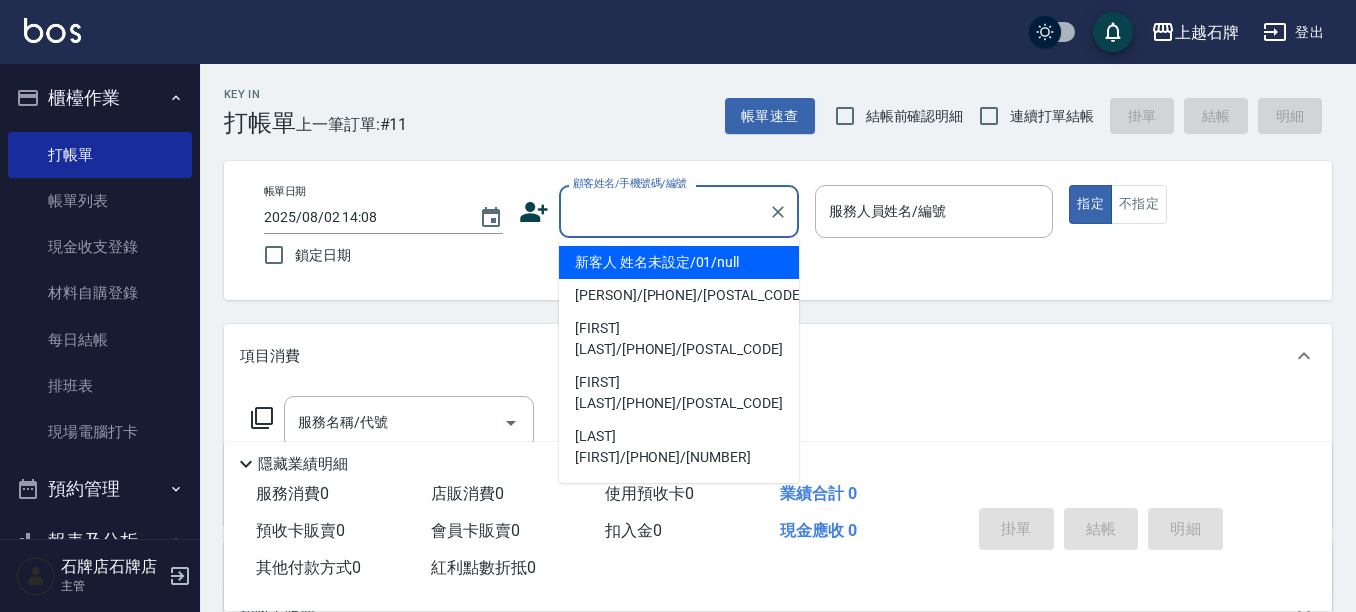 click on "新客人 姓名未設定/01/null" at bounding box center [679, 262] 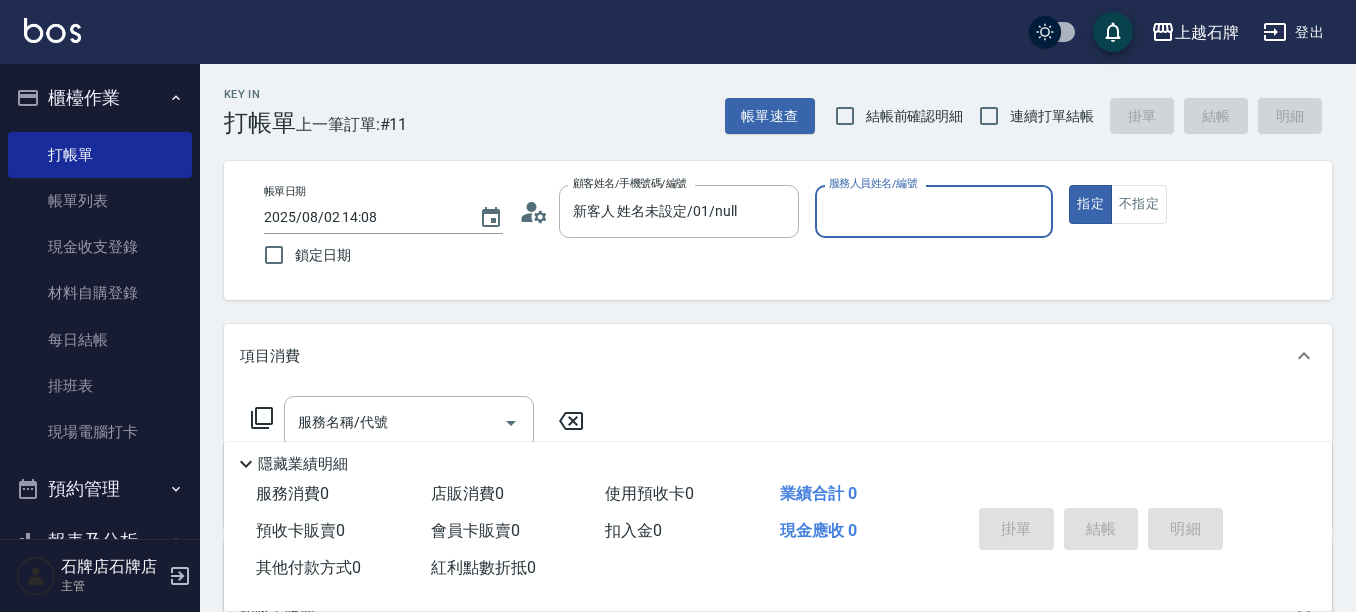 drag, startPoint x: 889, startPoint y: 206, endPoint x: 926, endPoint y: 232, distance: 45.221676 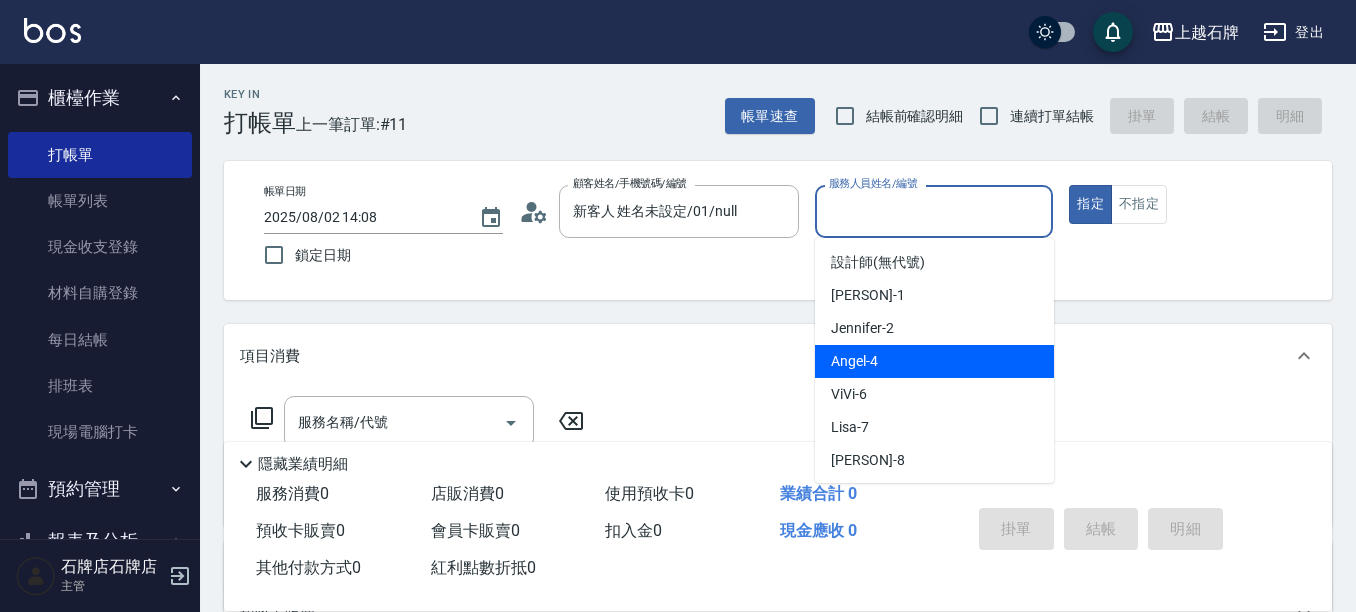 click on "Angel -[NUMBER]" at bounding box center [934, 361] 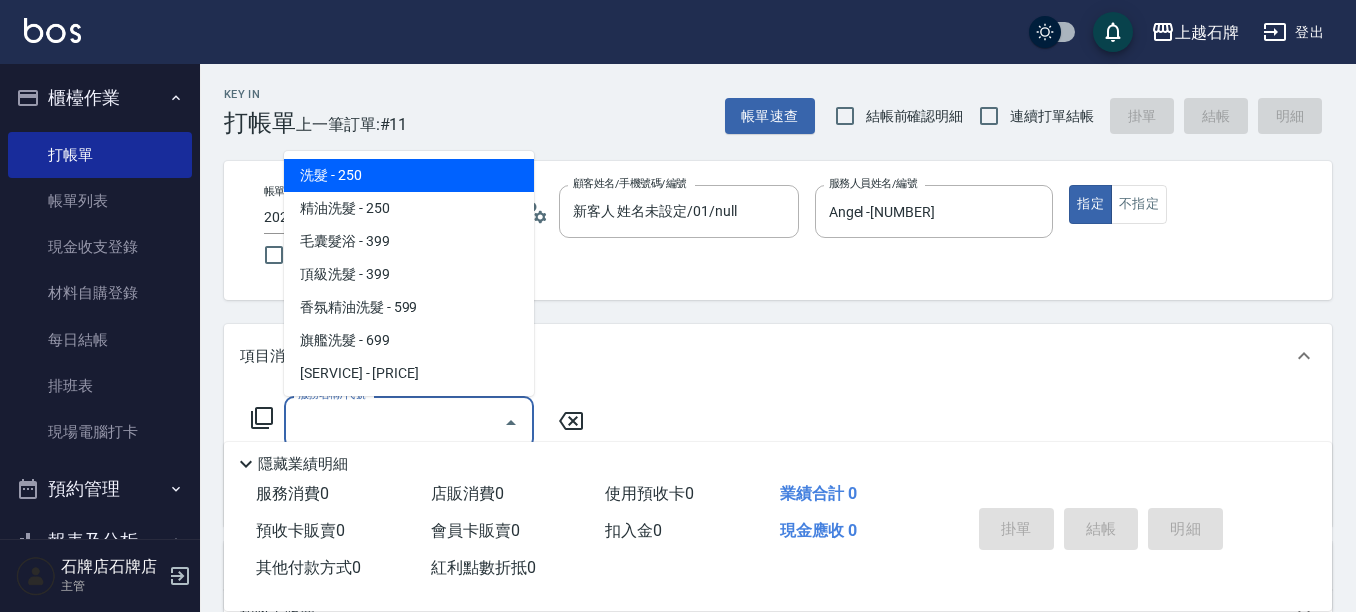 click on "服務名稱/代號" at bounding box center [394, 422] 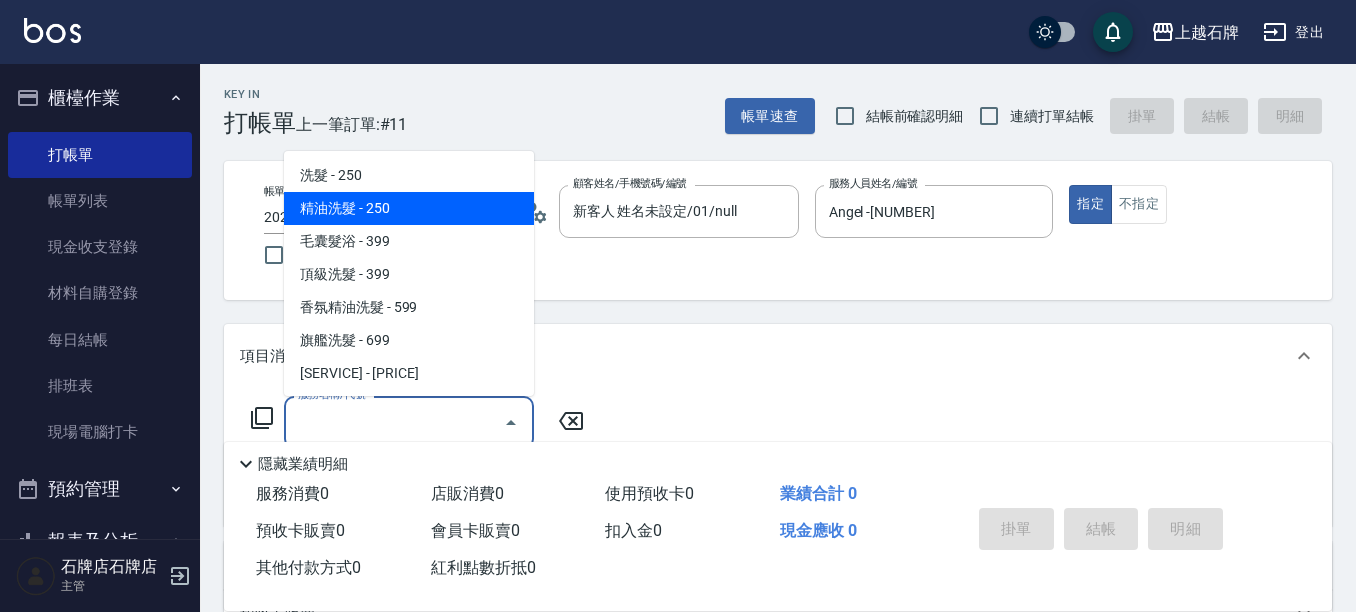 click on "精油洗髮 - 250" at bounding box center [409, 208] 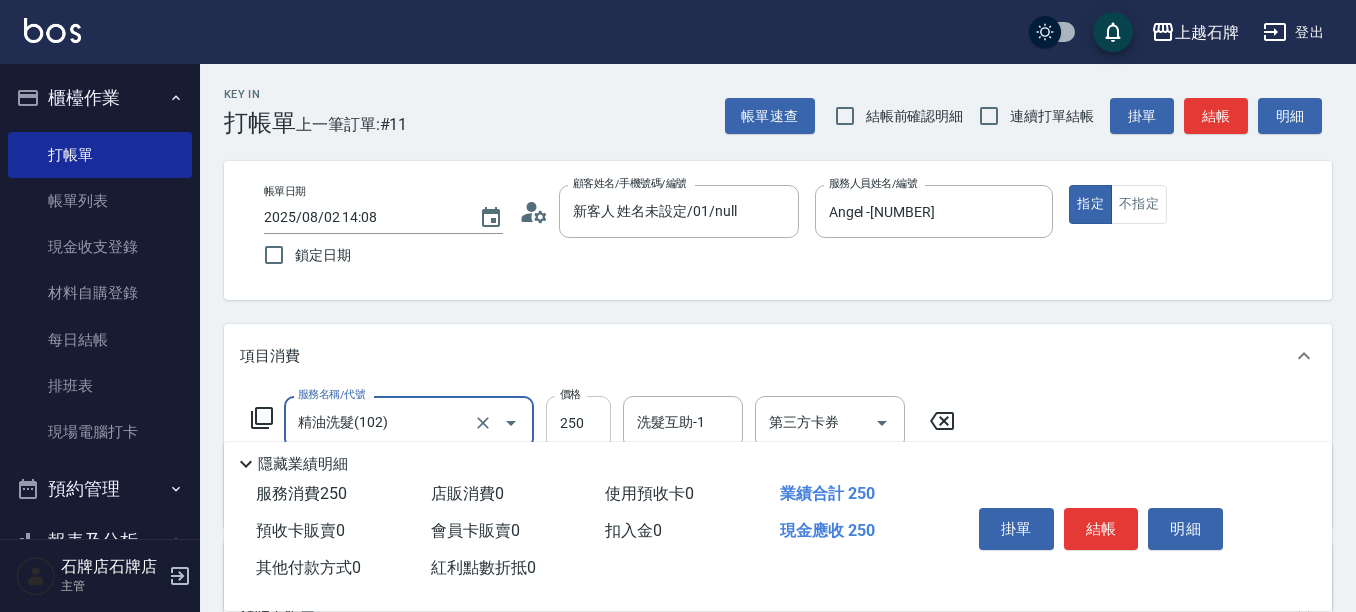 click on "250" at bounding box center (578, 423) 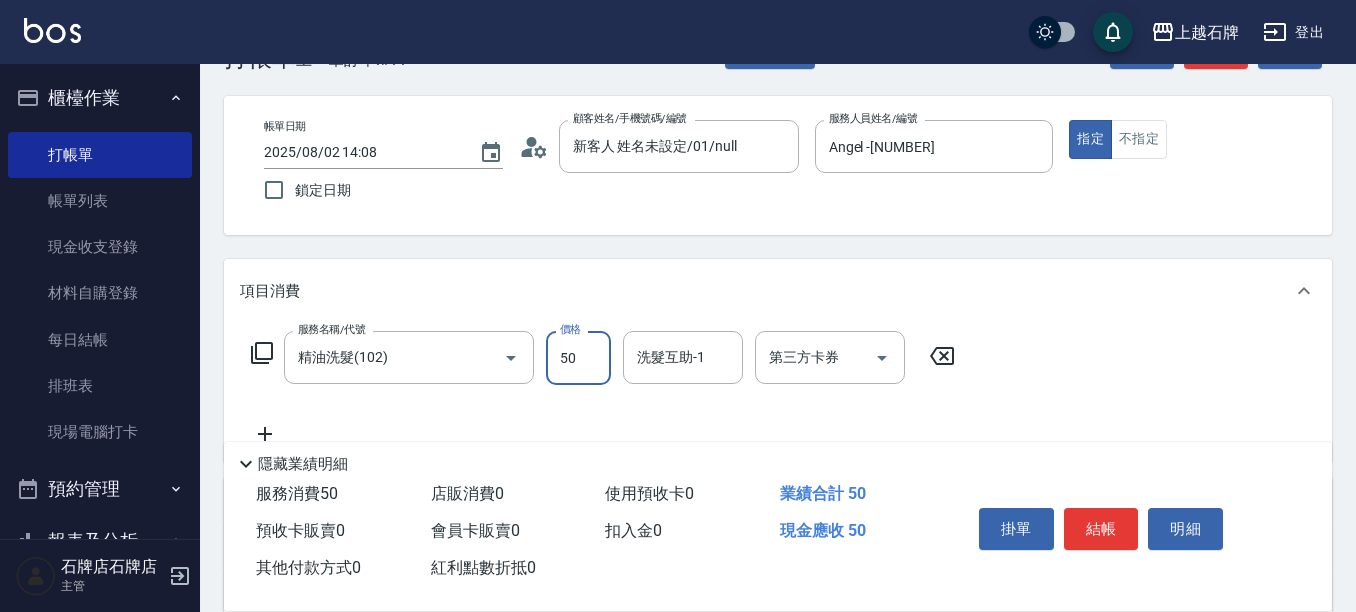 scroll, scrollTop: 100, scrollLeft: 0, axis: vertical 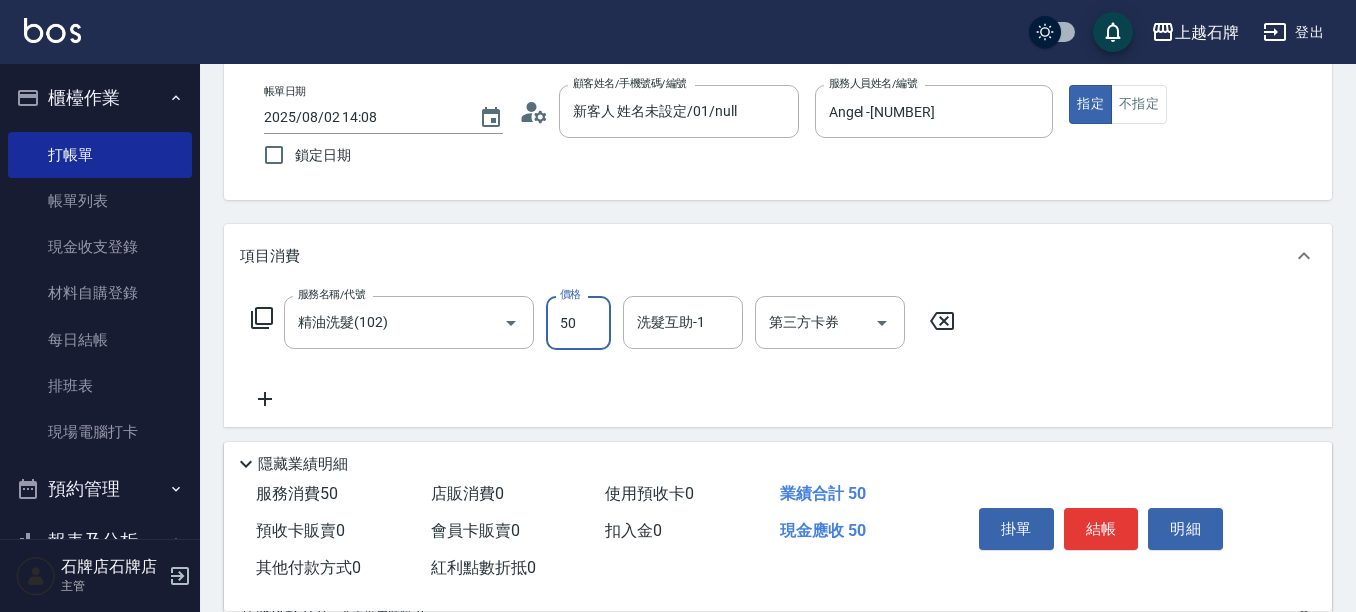 type on "50" 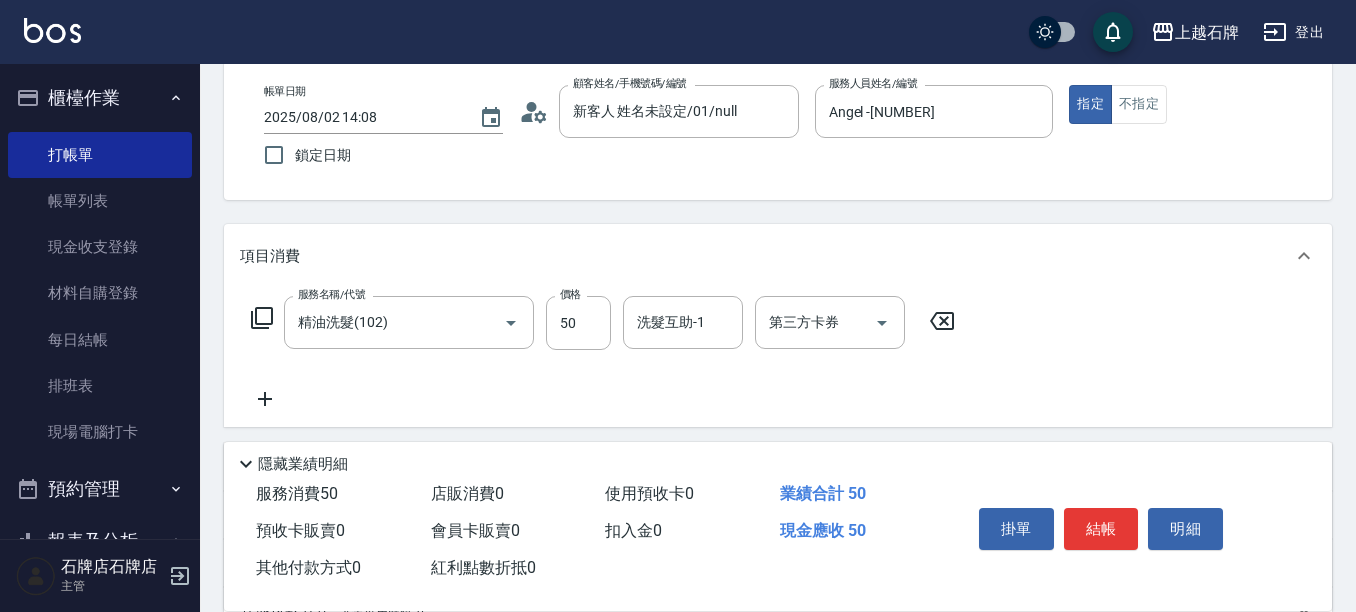 click 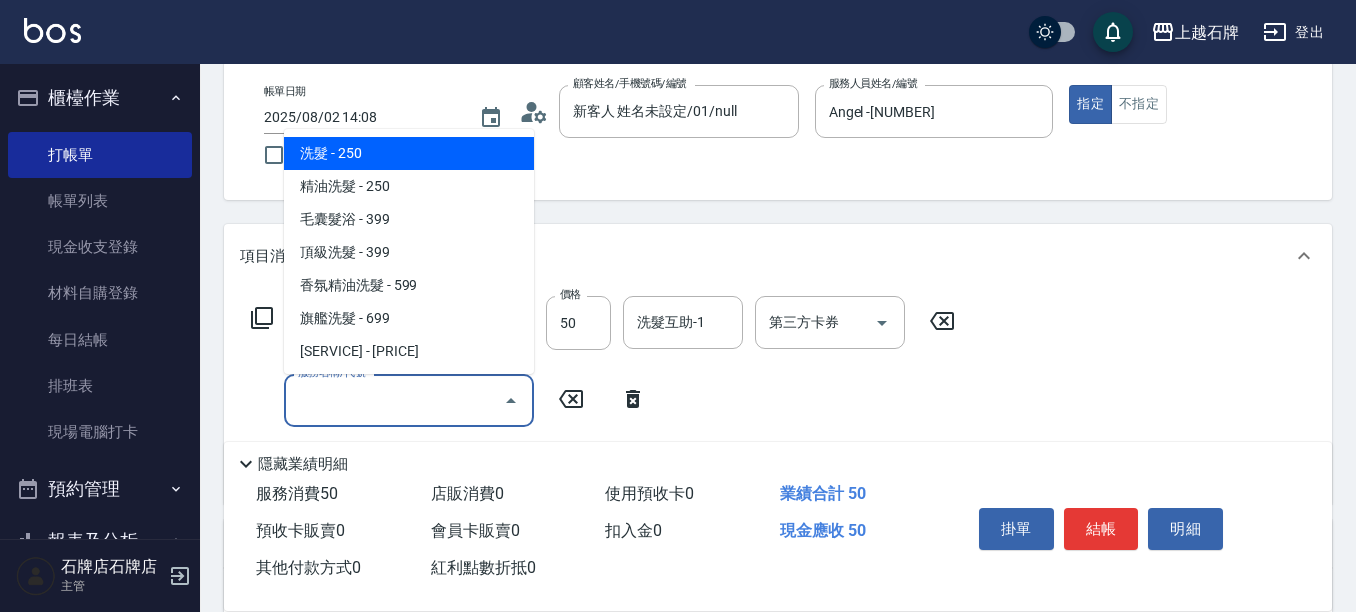 click on "服務名稱/代號" at bounding box center (394, 400) 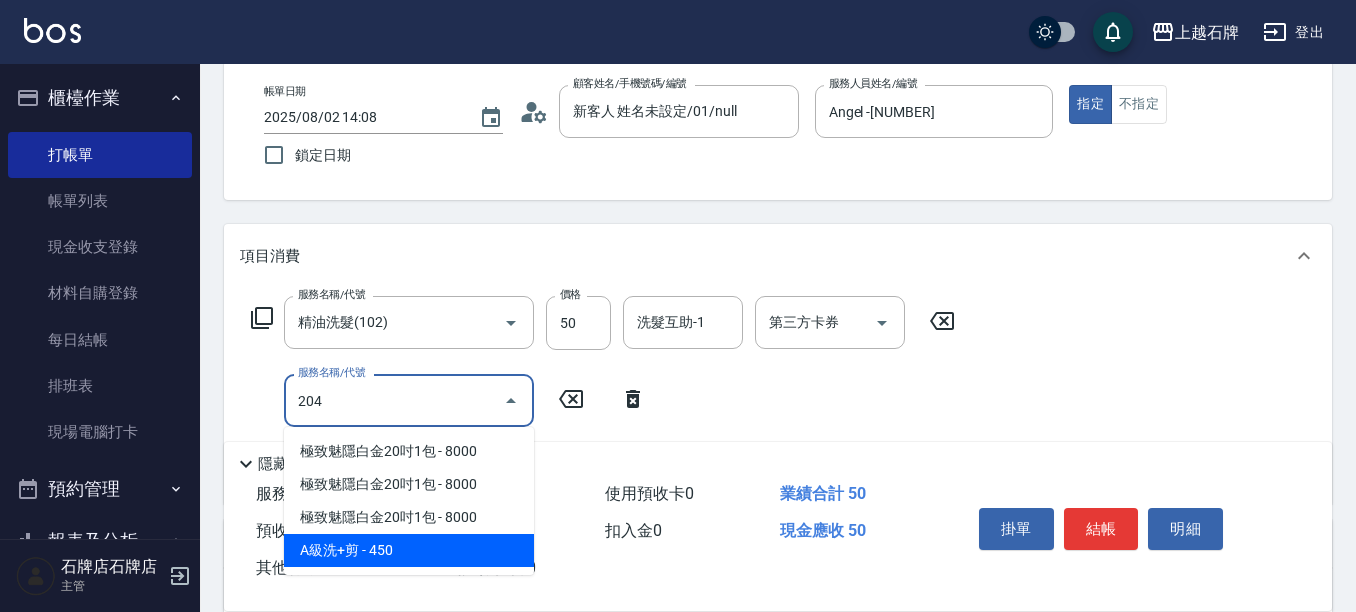 click on "A級洗+剪 - 450" at bounding box center (409, 550) 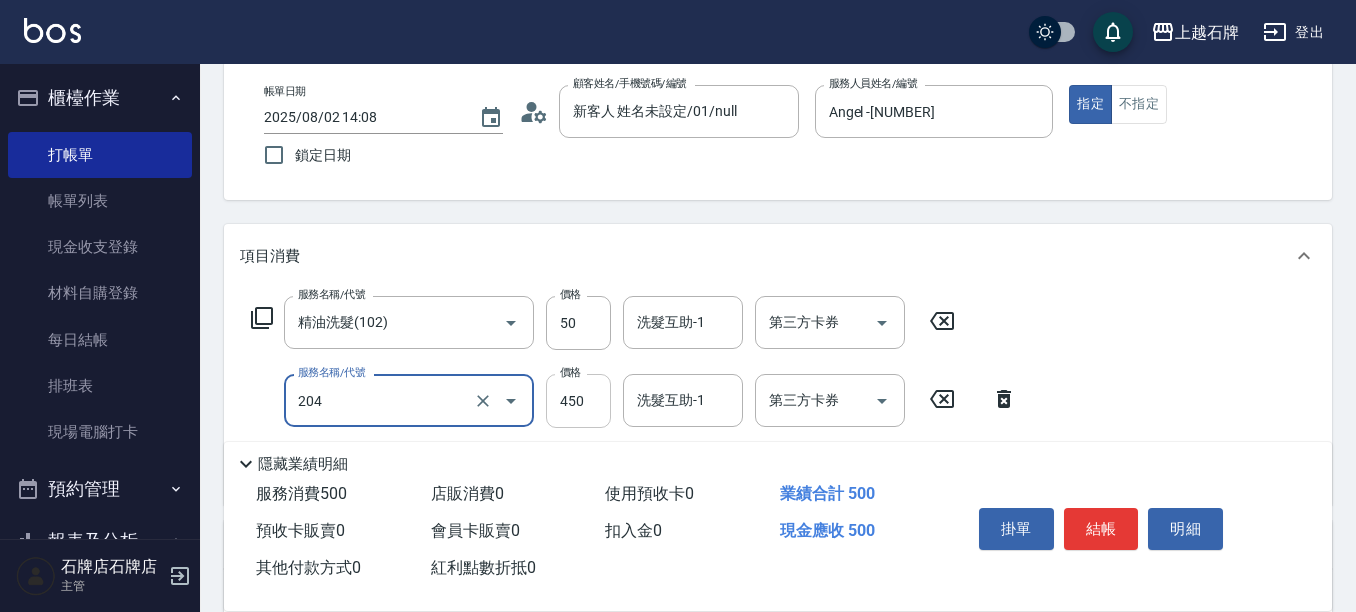 type on "A級洗+剪(204)" 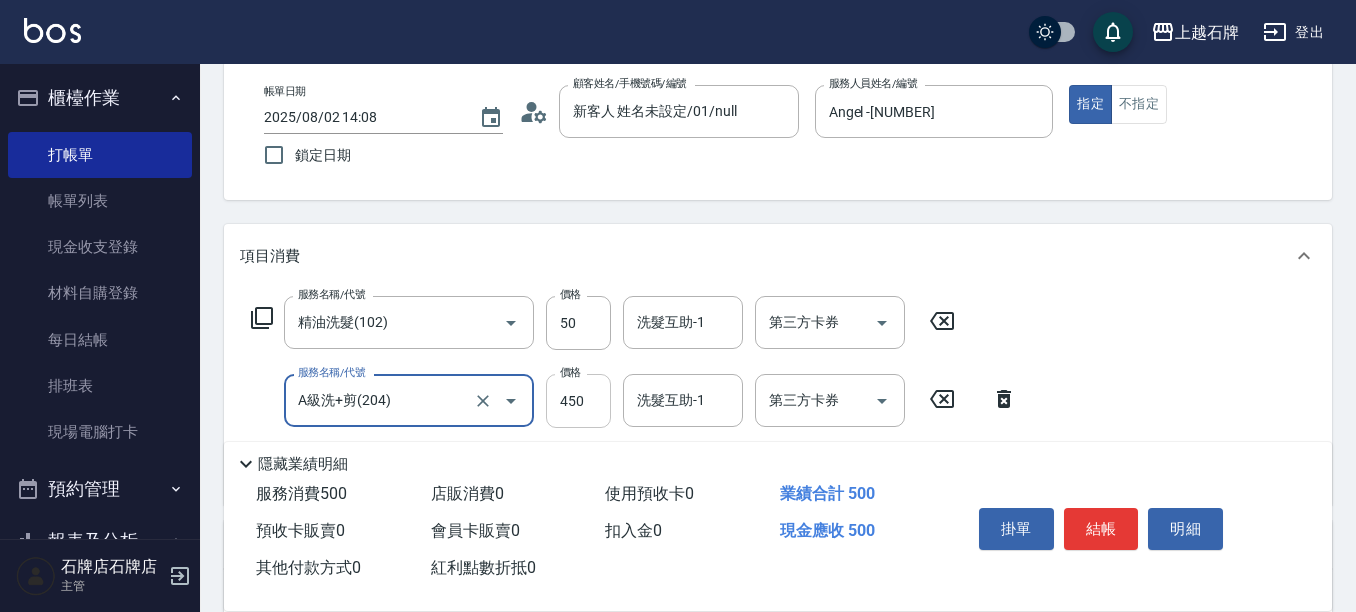click on "450" at bounding box center [578, 401] 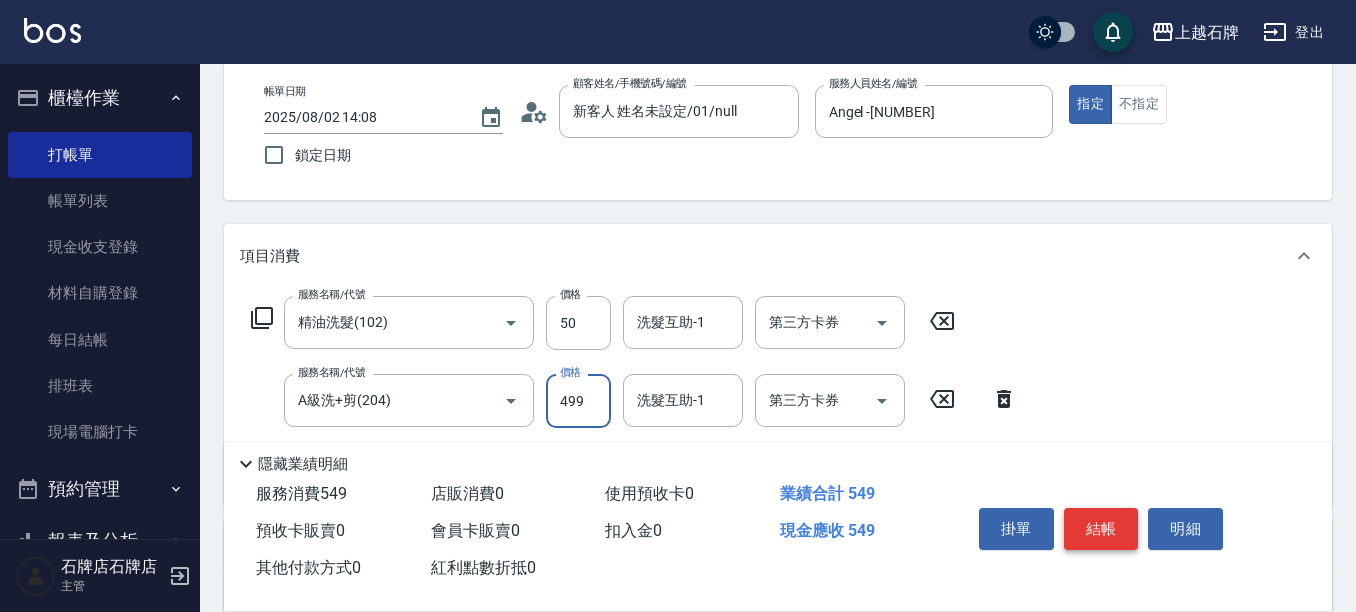 type on "499" 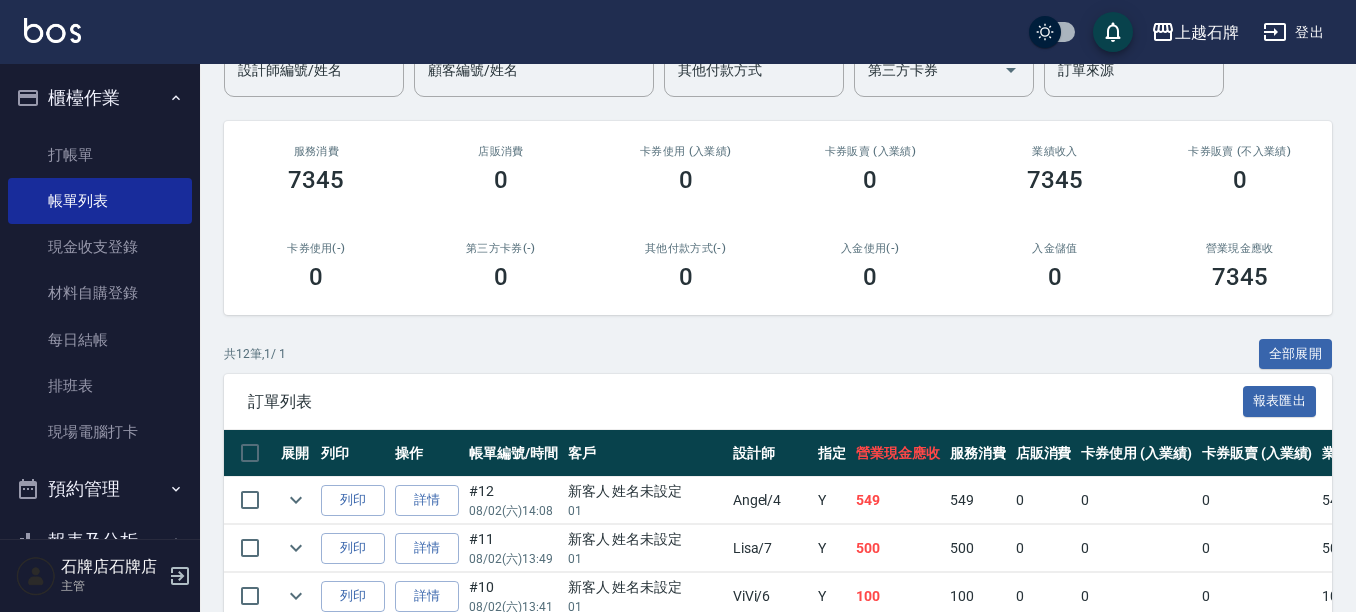 scroll, scrollTop: 200, scrollLeft: 0, axis: vertical 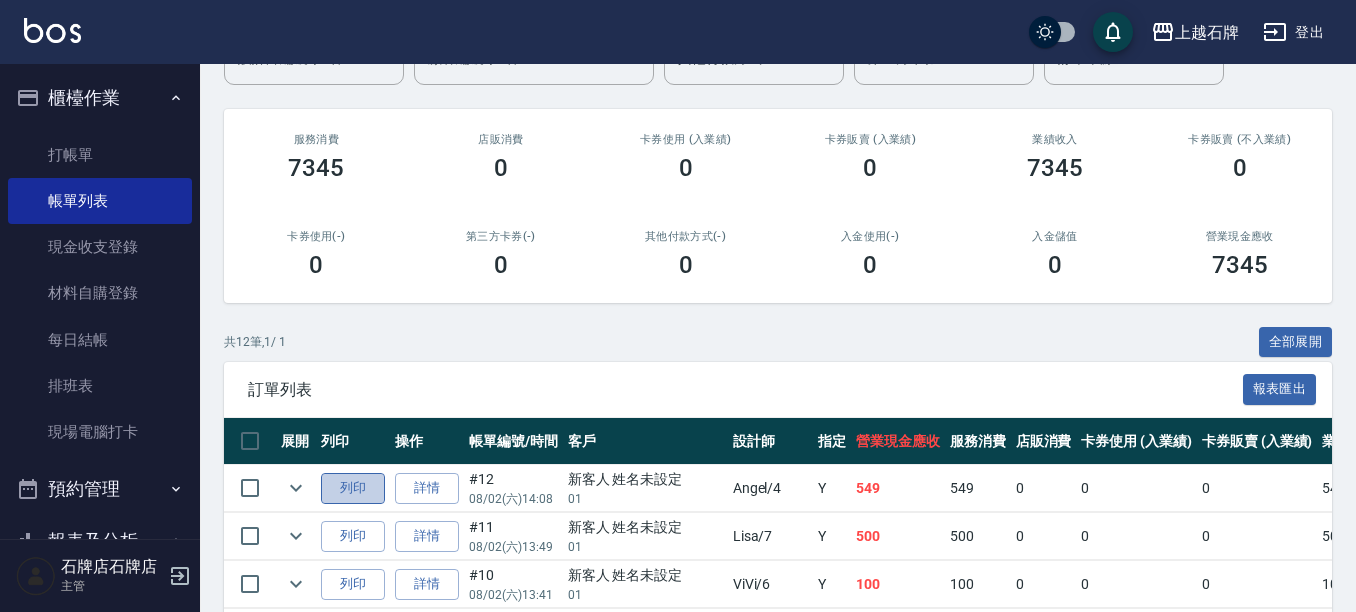 click on "列印" at bounding box center [353, 488] 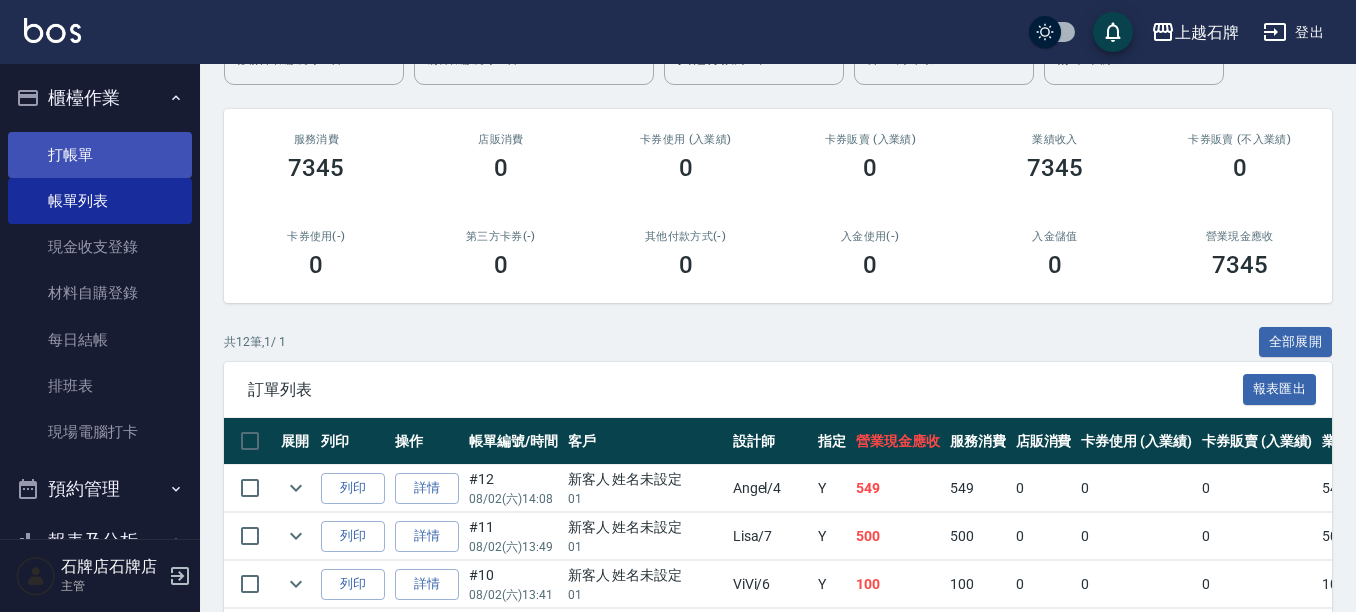 click on "打帳單" at bounding box center (100, 155) 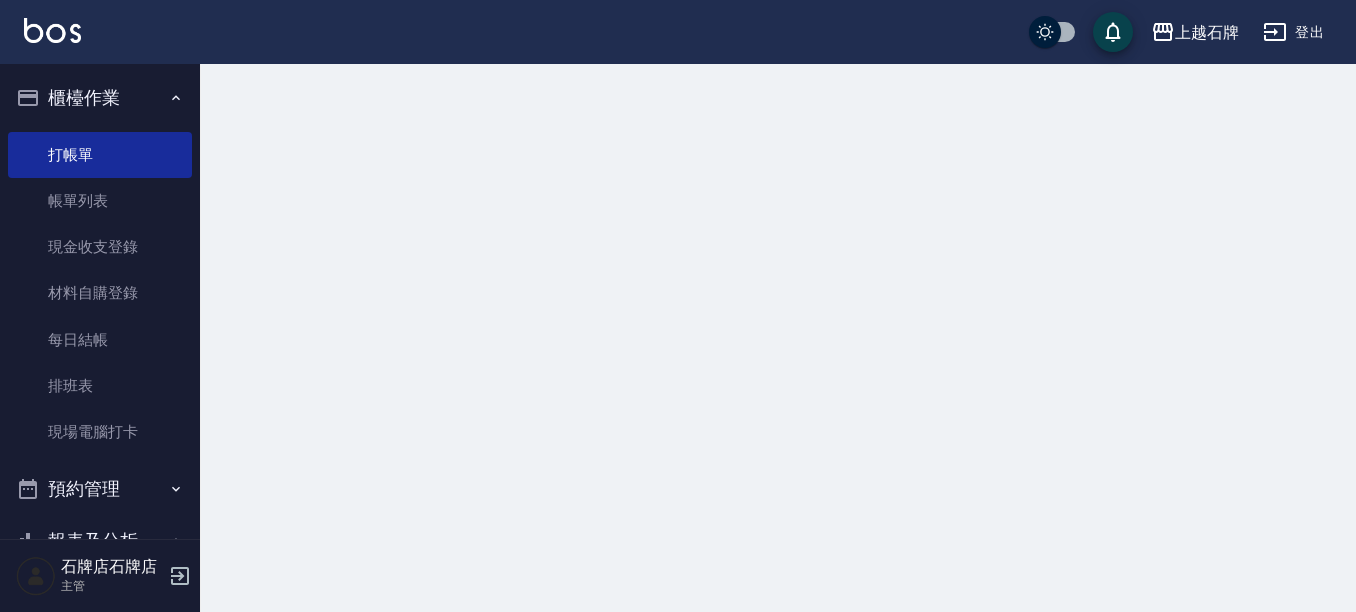 scroll, scrollTop: 0, scrollLeft: 0, axis: both 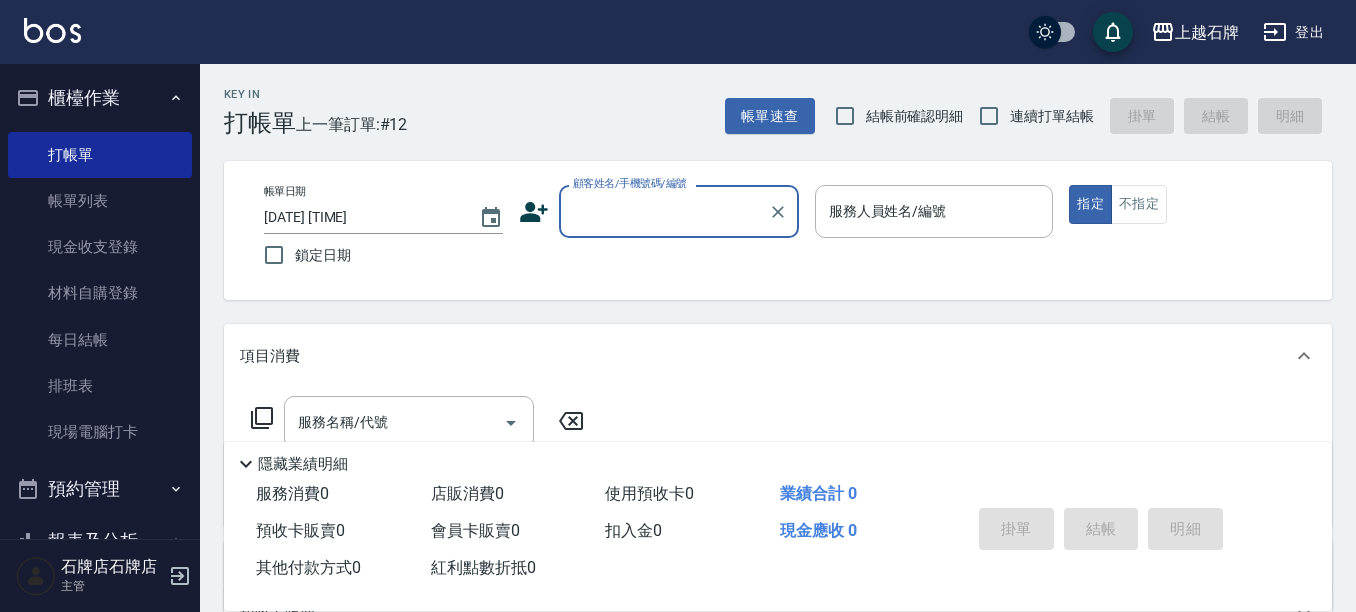 click on "顧客姓名/手機號碼/編號" at bounding box center (664, 211) 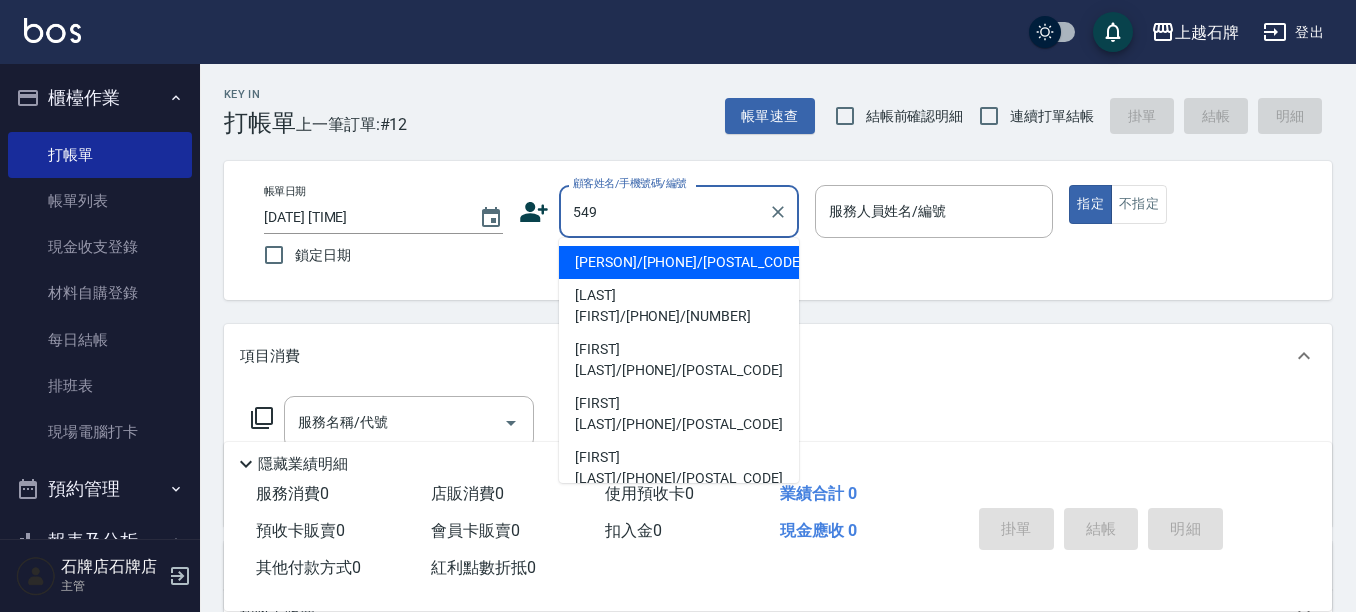 click on "[PERSON]/[PHONE]/[POSTAL_CODE]" at bounding box center (679, 262) 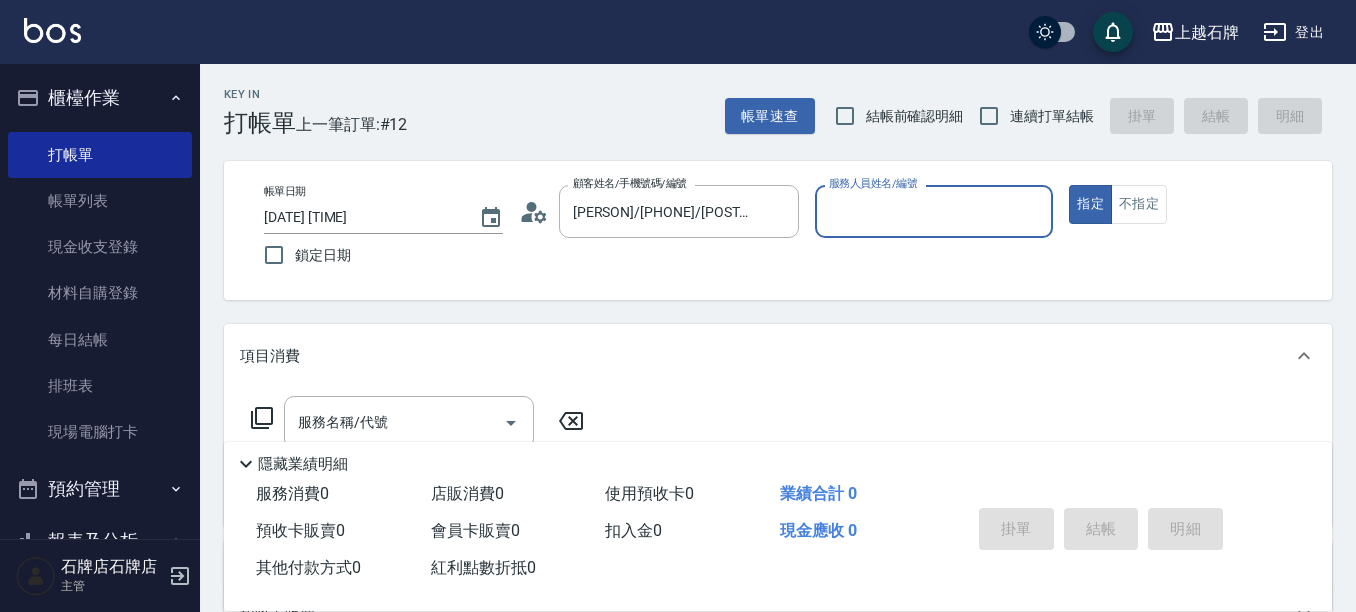 type on "Lisa-7" 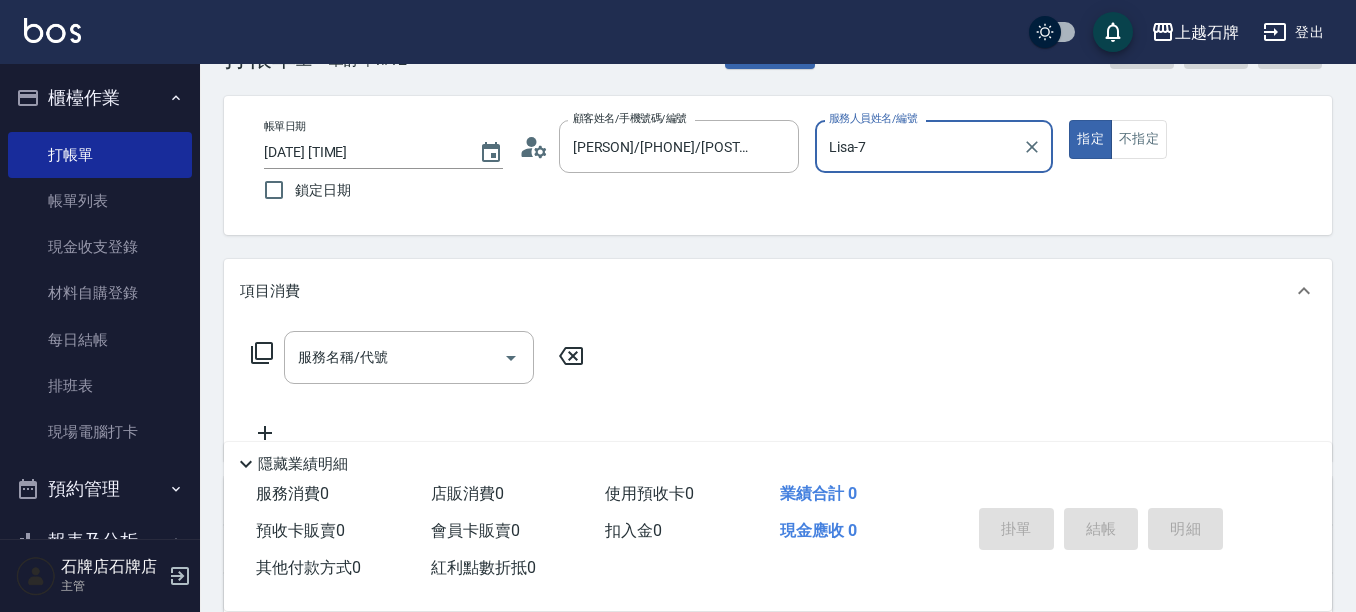 scroll, scrollTop: 100, scrollLeft: 0, axis: vertical 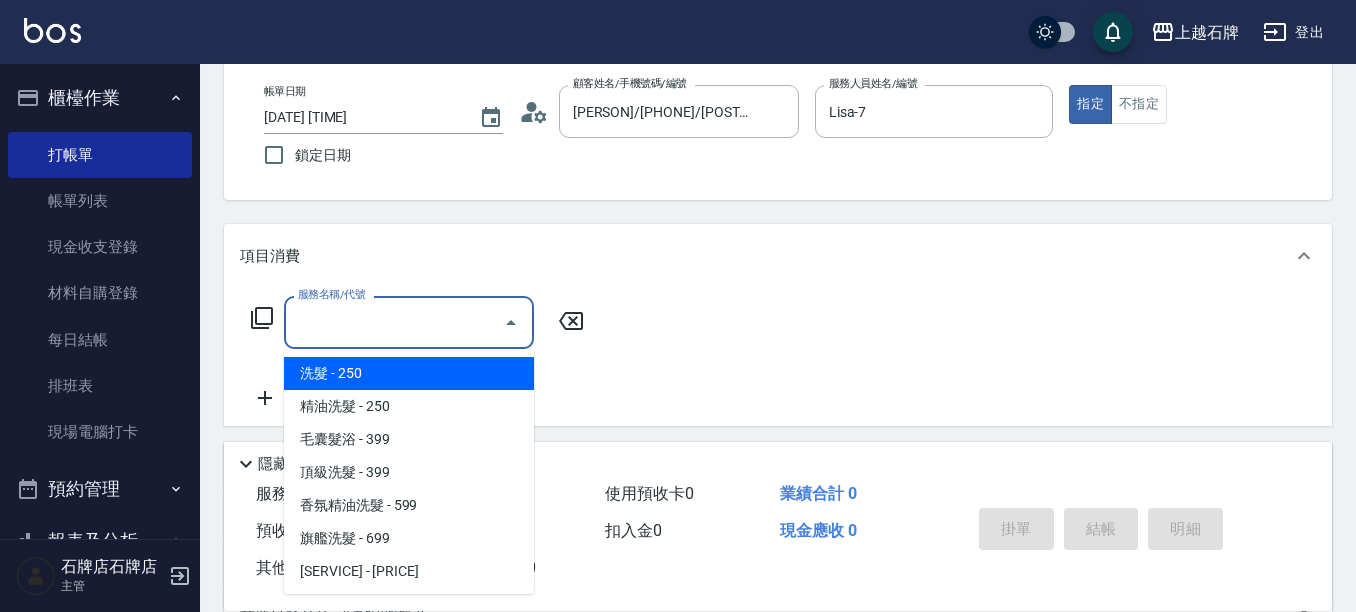 click on "服務名稱/代號 服務名稱/代號" at bounding box center (409, 322) 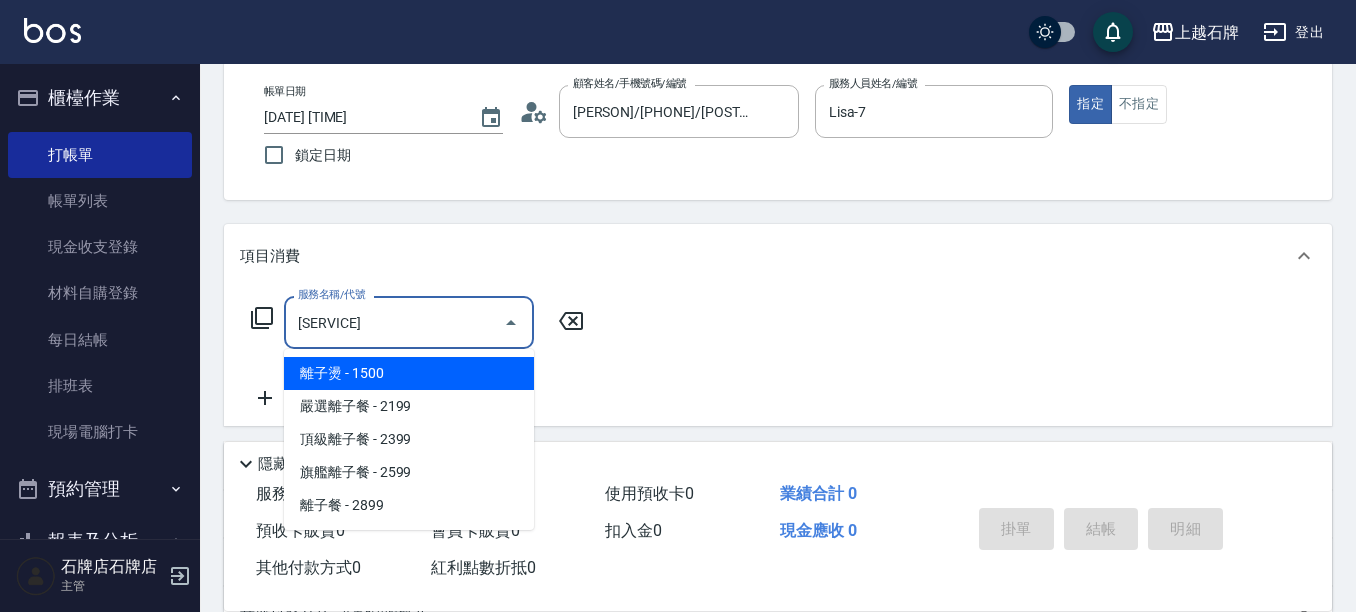 click on "離子燙 - 1500" at bounding box center [409, 373] 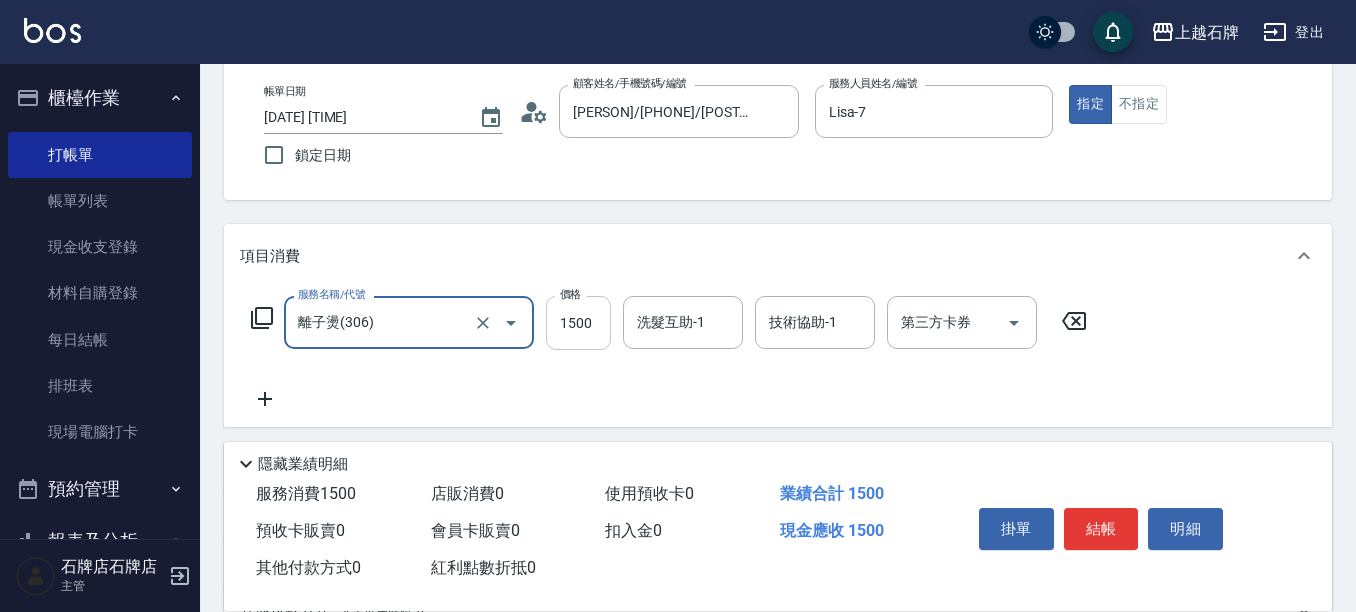 type on "離子燙(306)" 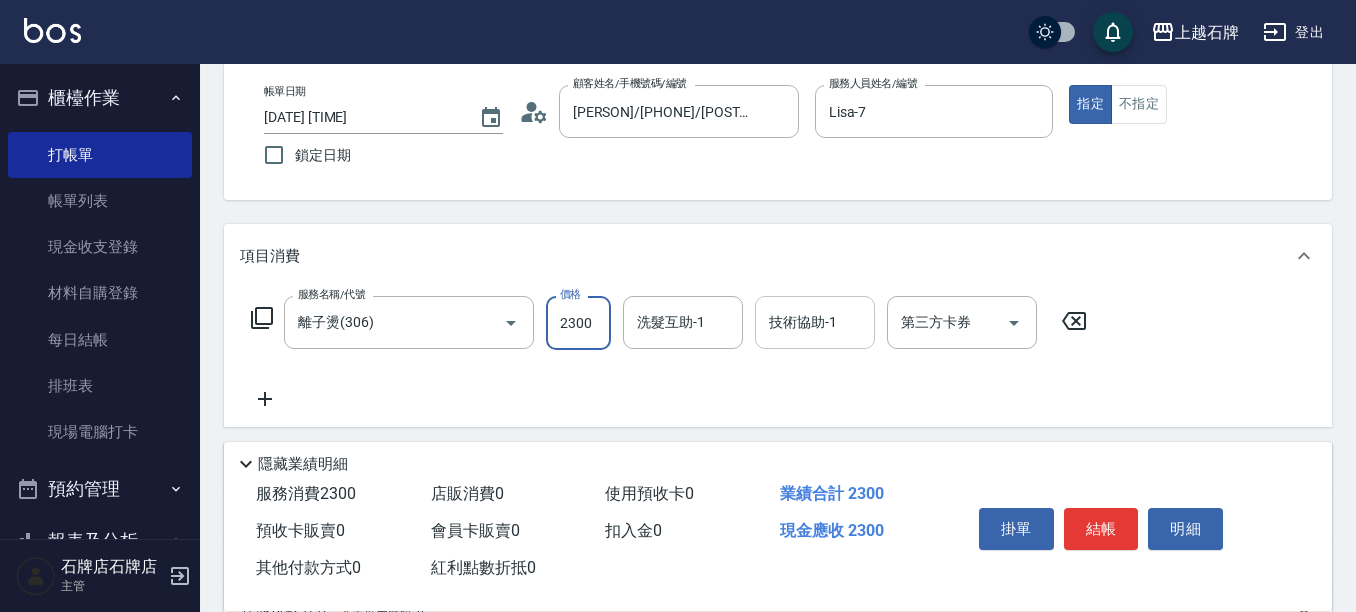 type on "2300" 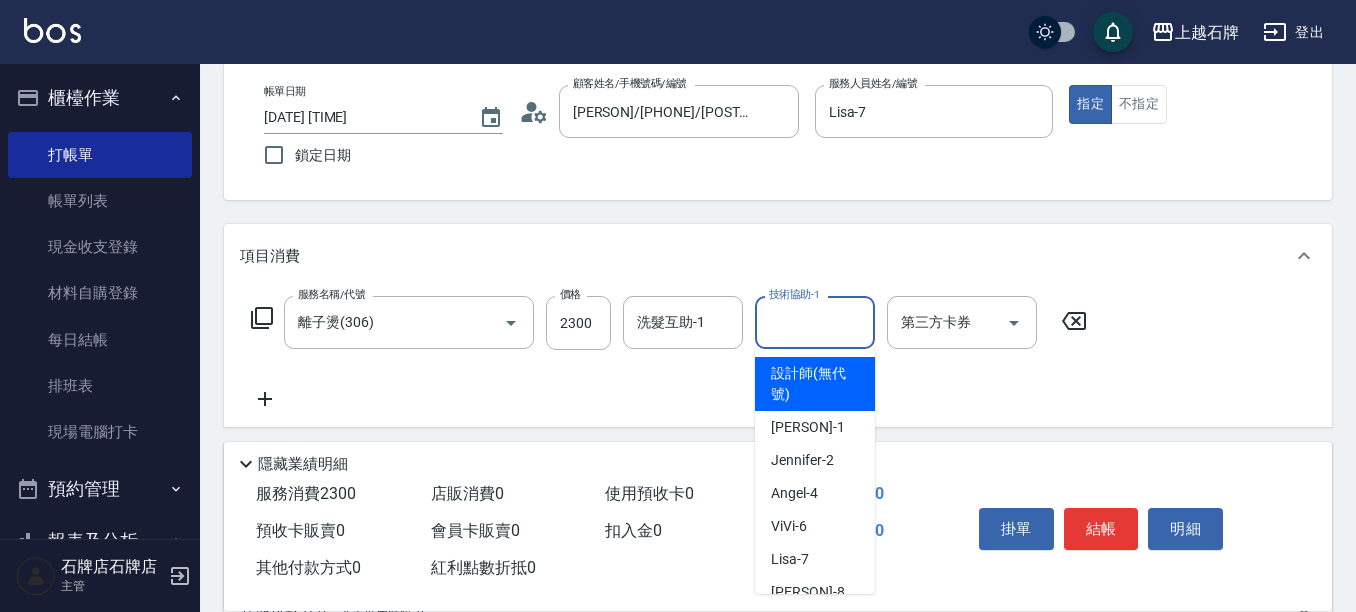 click on "技術協助-1" at bounding box center [815, 322] 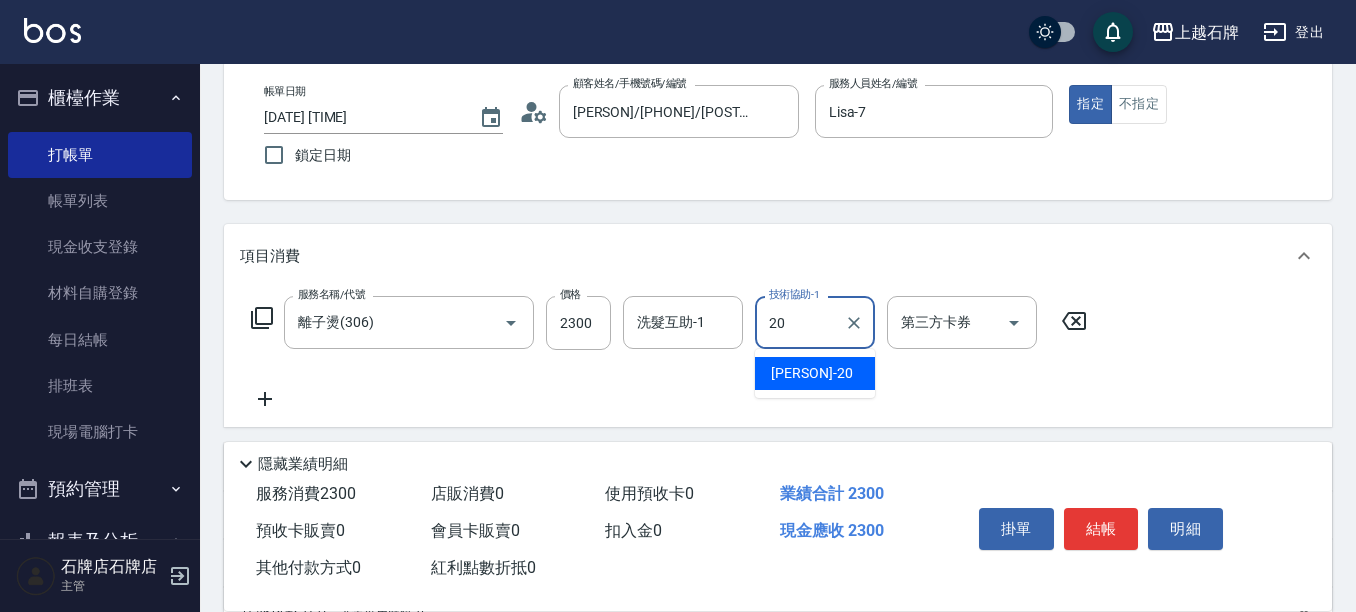 click on "[PERSON] -[NUMBER]" at bounding box center [811, 373] 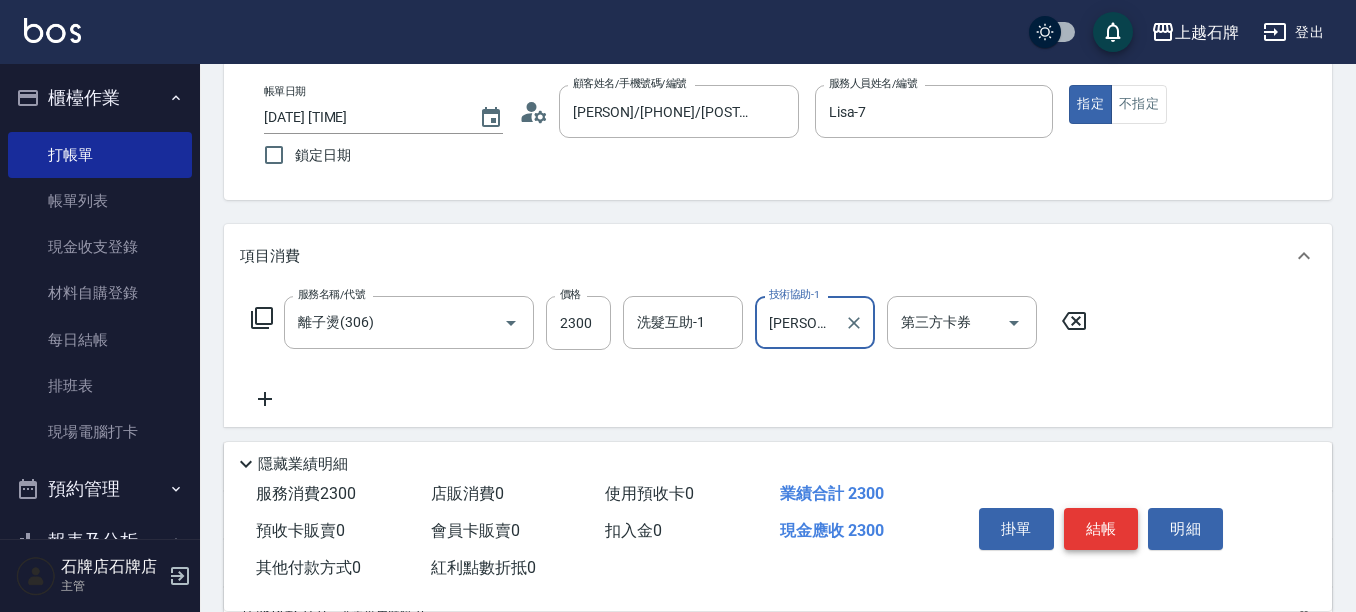 type on "[PERSON] -[NUMBER]" 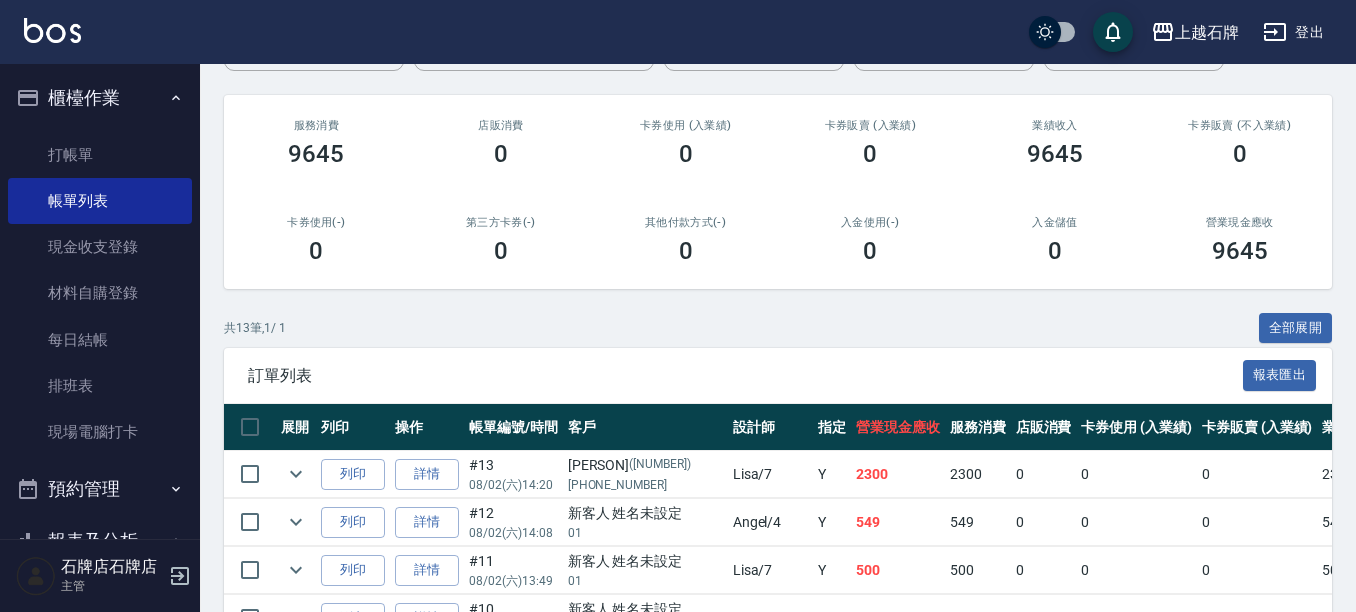 scroll, scrollTop: 300, scrollLeft: 0, axis: vertical 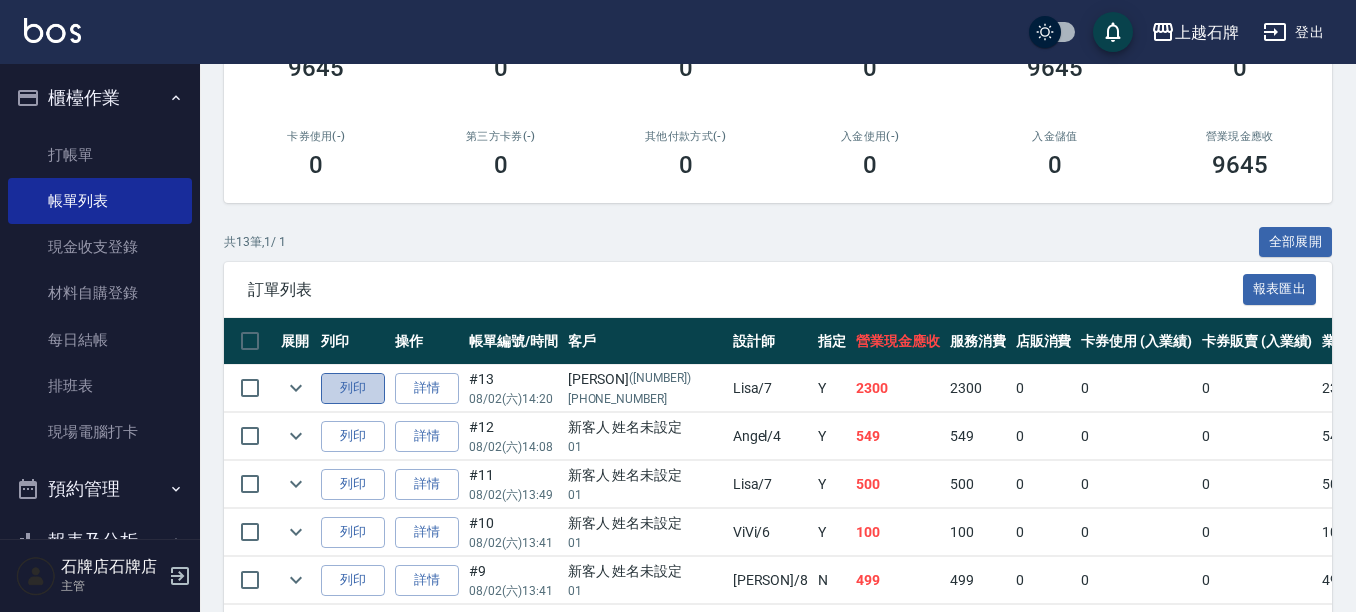 click on "列印" at bounding box center [353, 388] 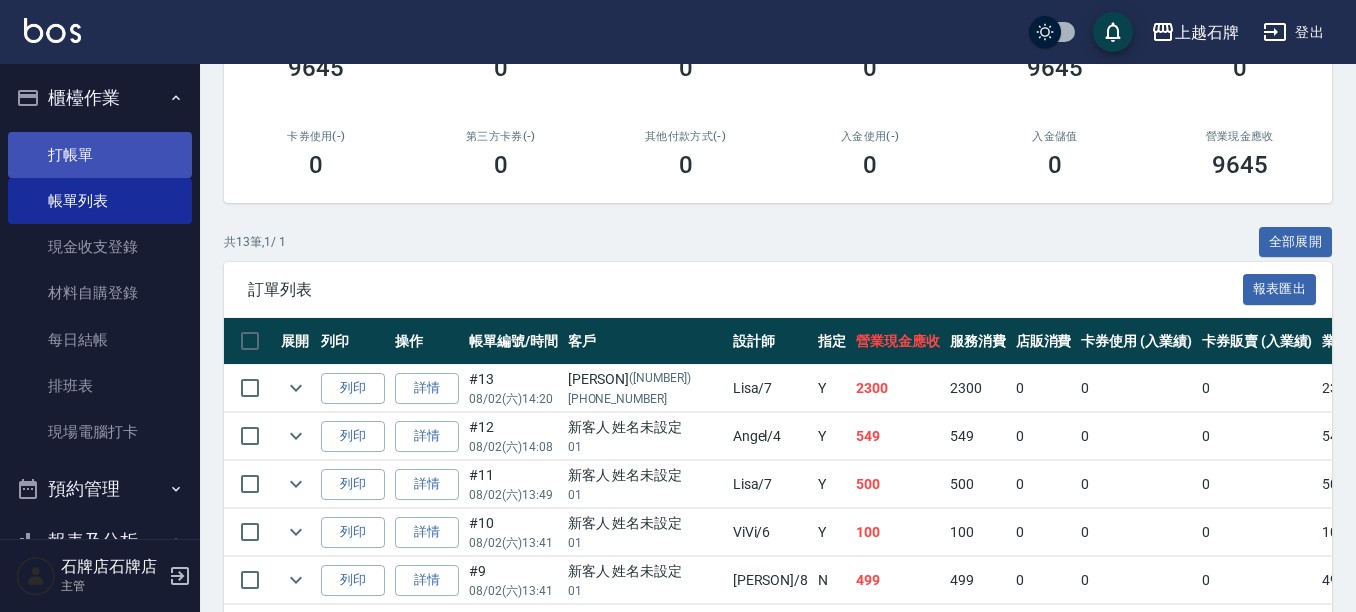 click on "打帳單" at bounding box center [100, 155] 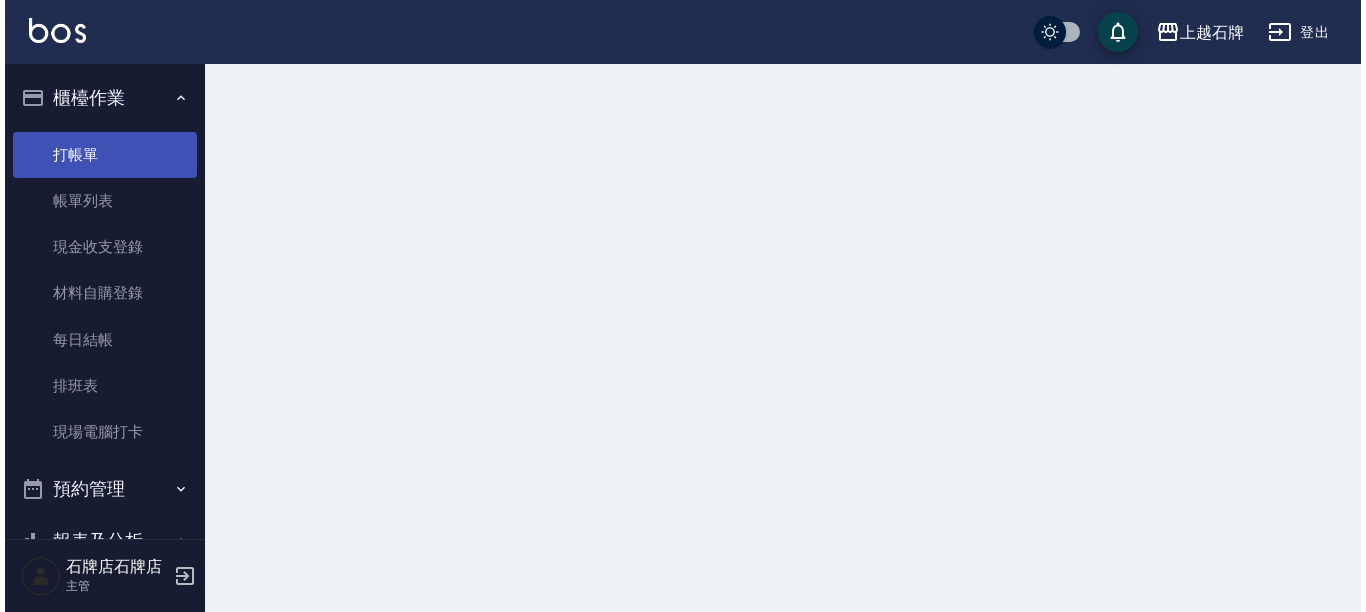 scroll, scrollTop: 0, scrollLeft: 0, axis: both 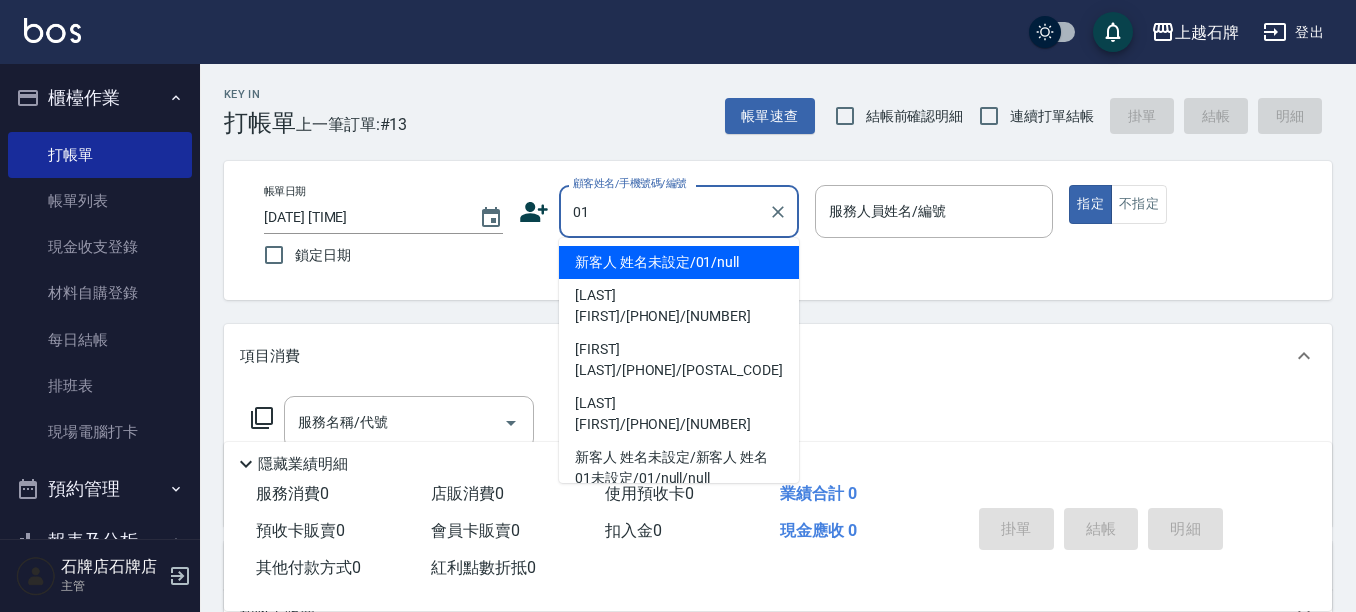 click on "新客人 姓名未設定/01/null" at bounding box center (679, 262) 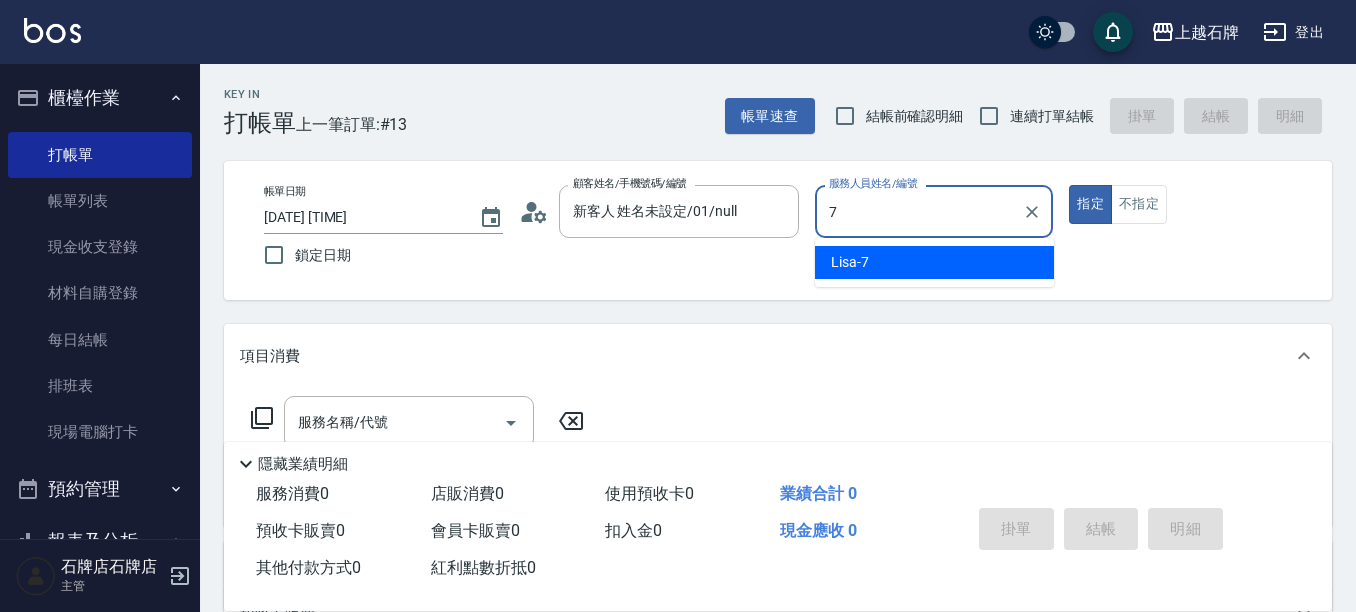 click on "Lisa -[NUMBER]" at bounding box center (934, 262) 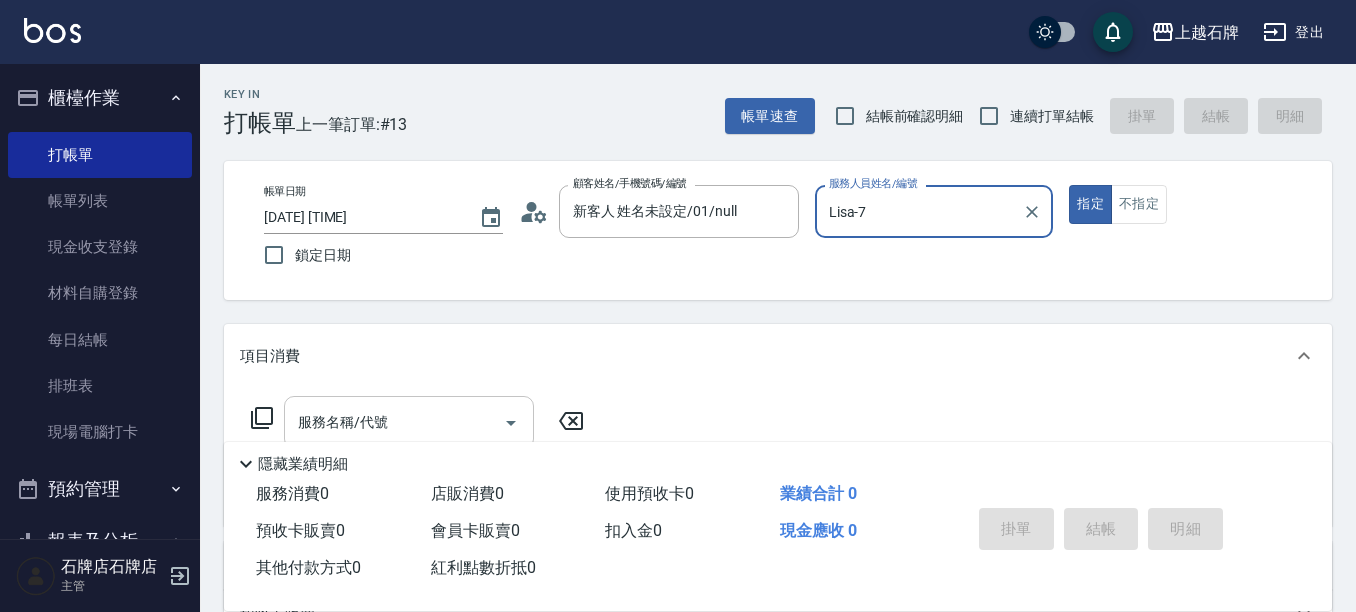 type on "Lisa-7" 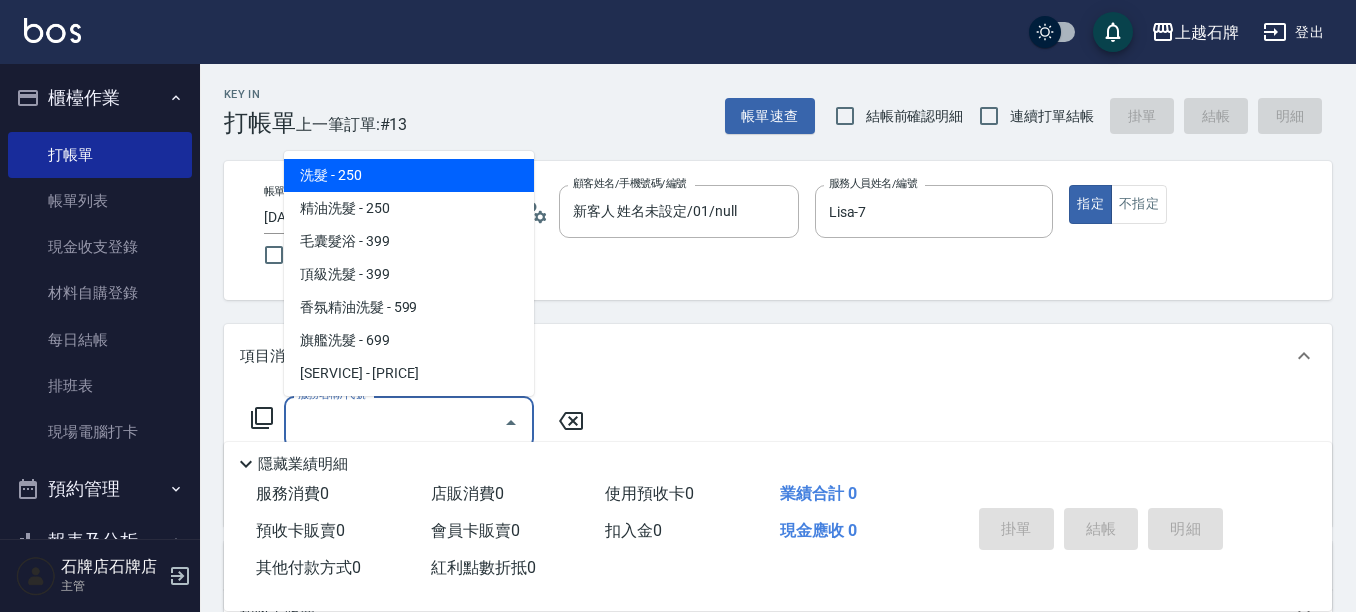click on "服務名稱/代號" at bounding box center (394, 422) 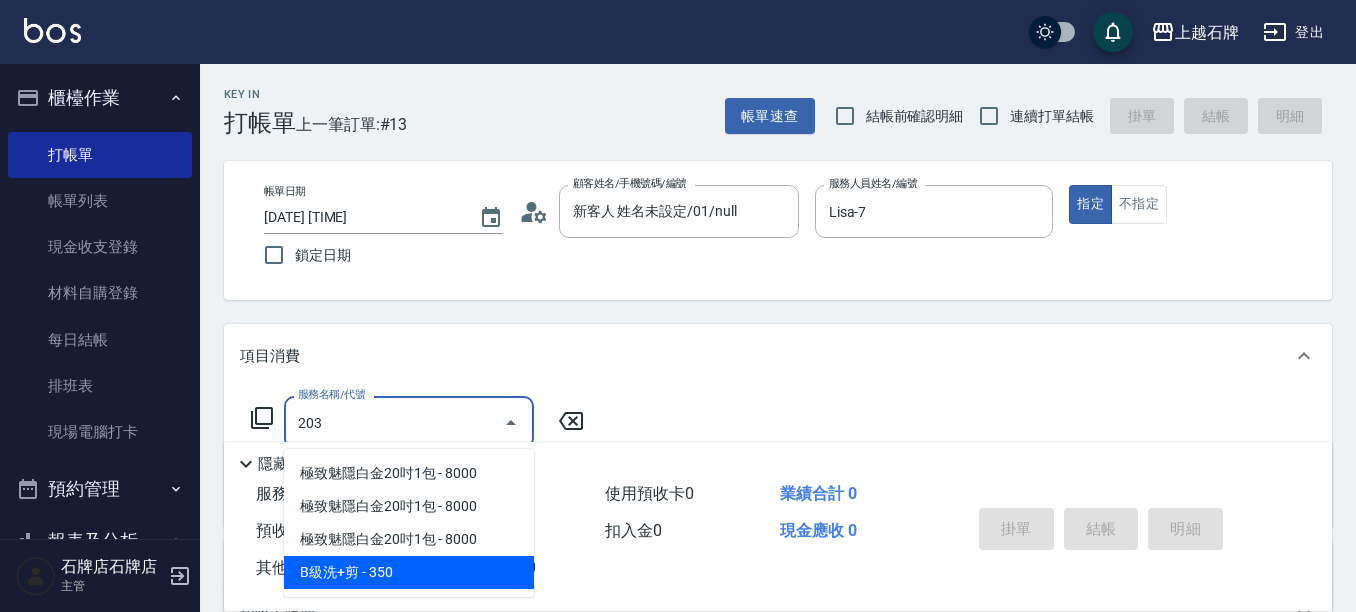 drag, startPoint x: 417, startPoint y: 563, endPoint x: 502, endPoint y: 530, distance: 91.18114 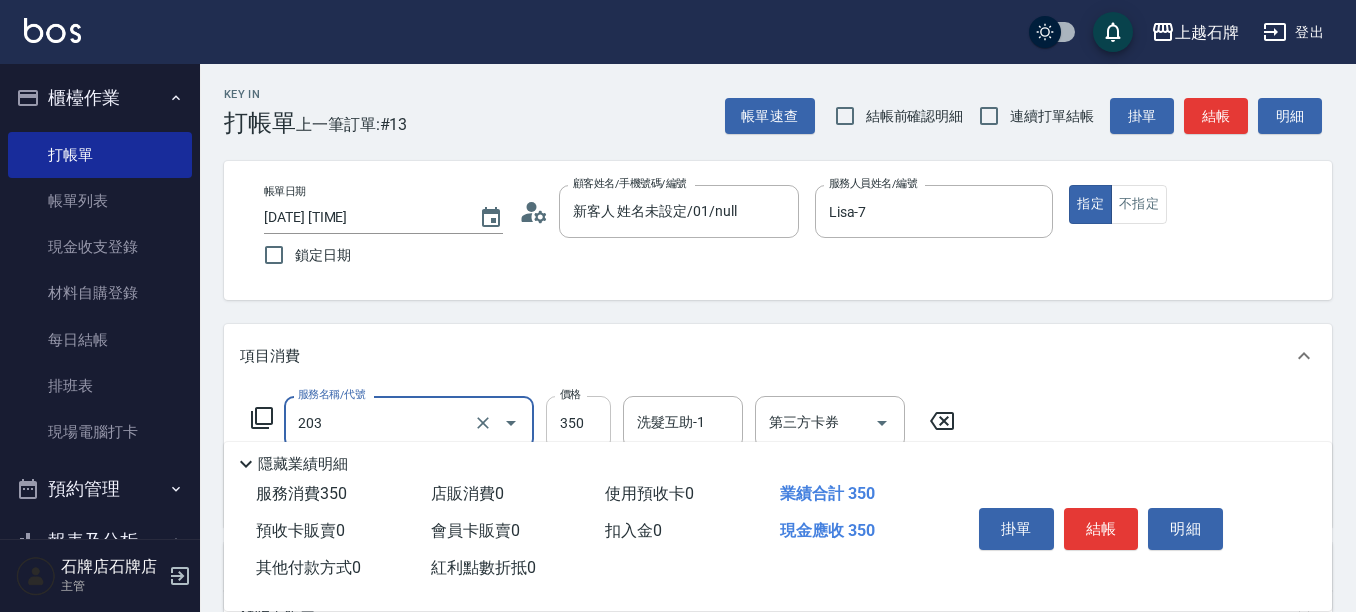 type on "B級洗+剪(203)" 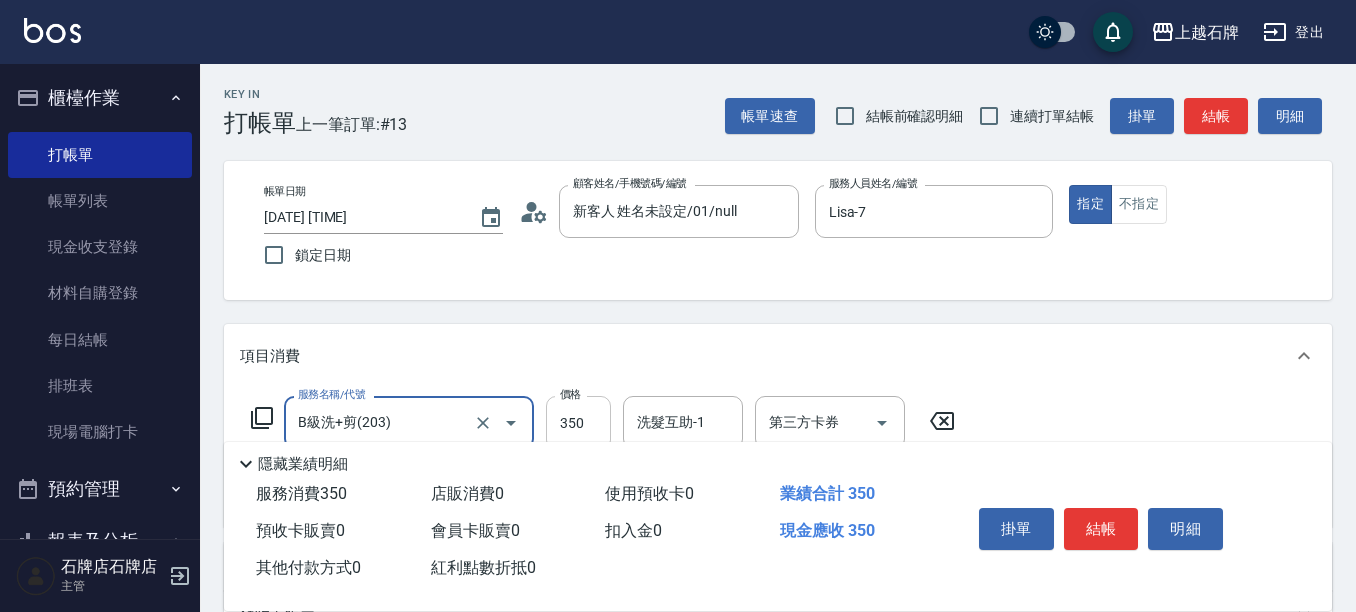 click on "350" at bounding box center (578, 423) 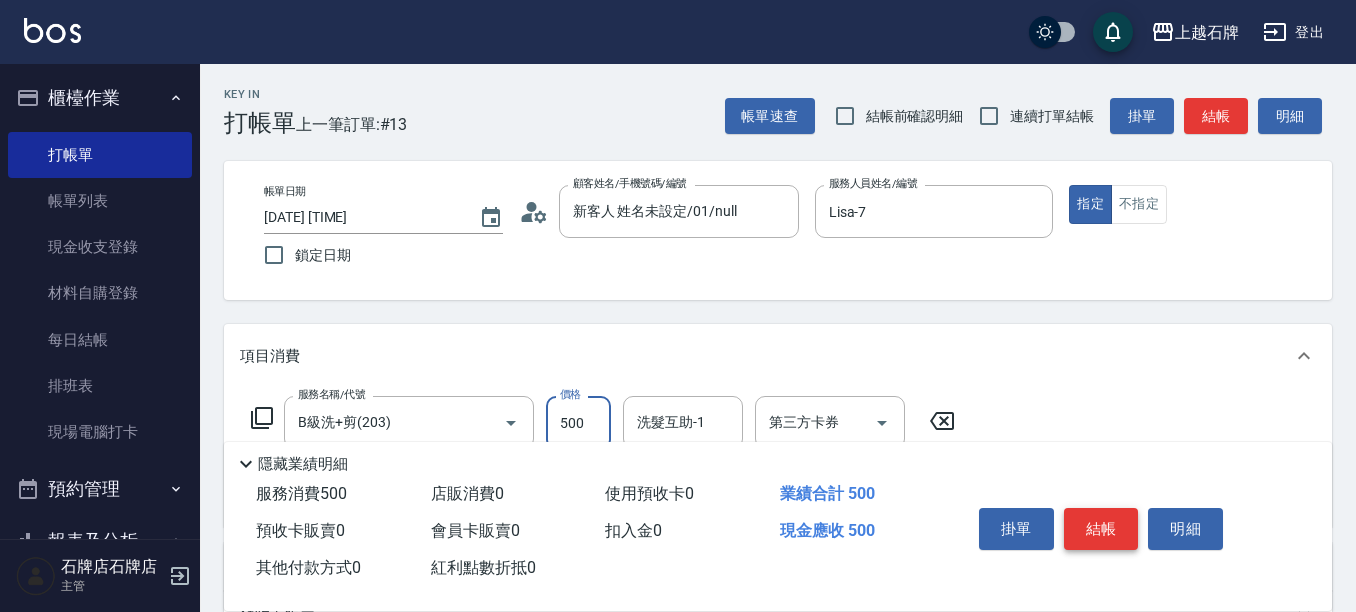 type on "500" 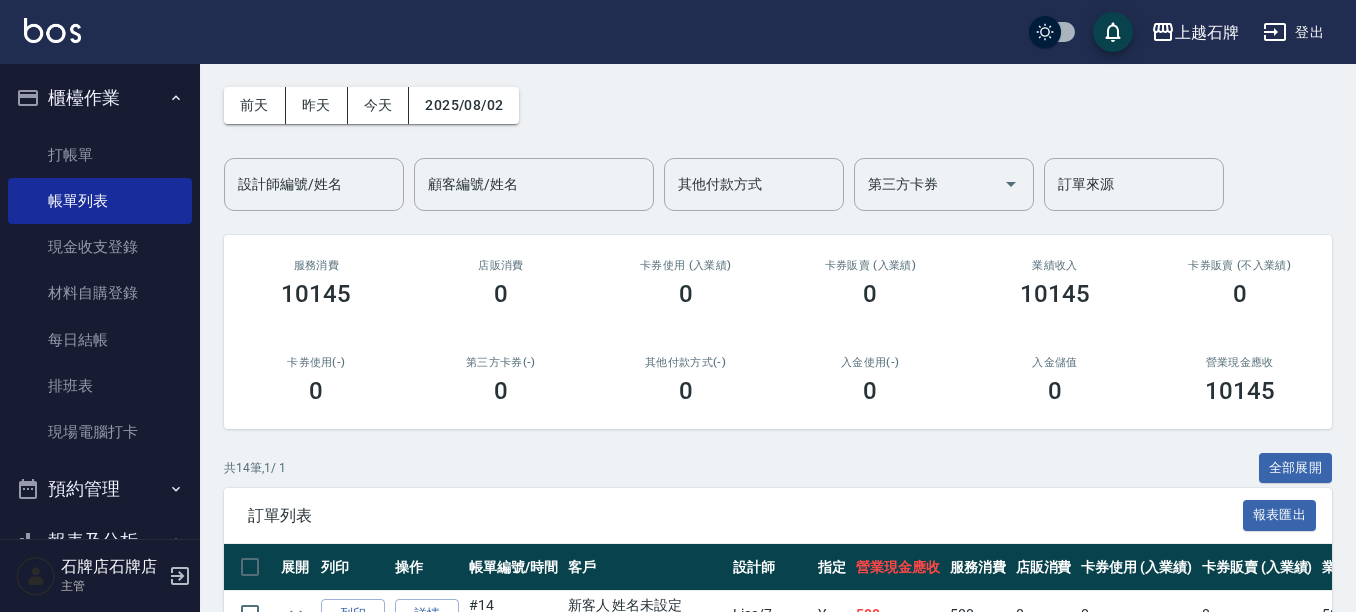 scroll, scrollTop: 300, scrollLeft: 0, axis: vertical 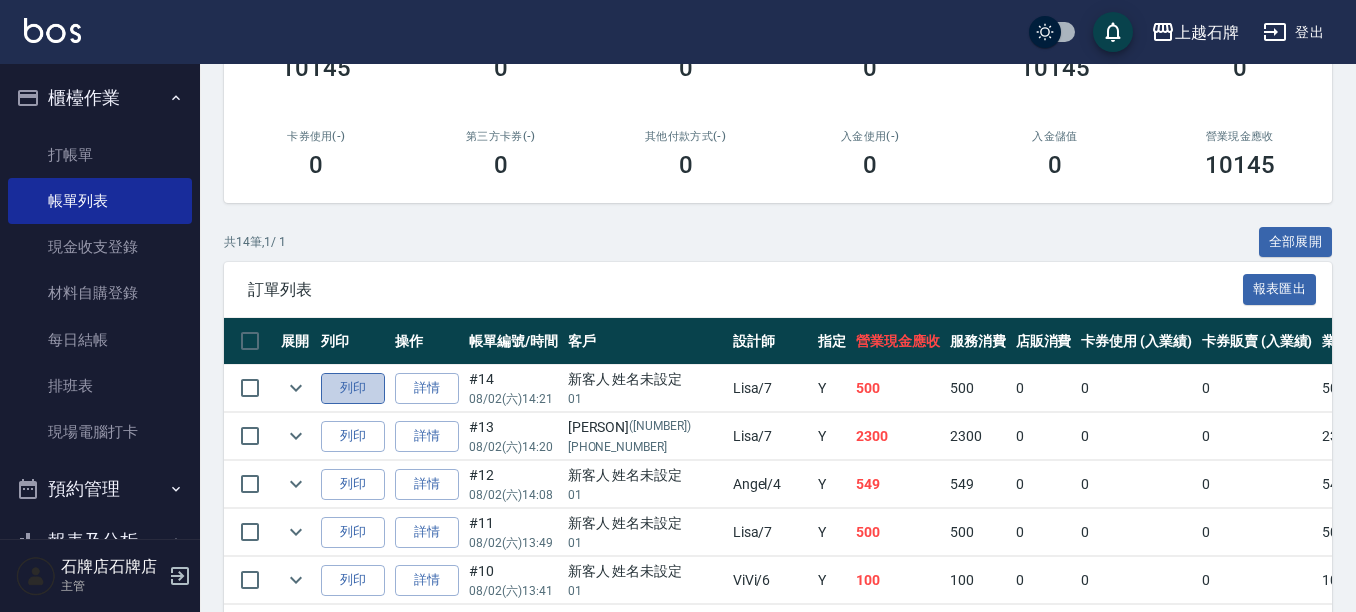 click on "列印" at bounding box center [353, 388] 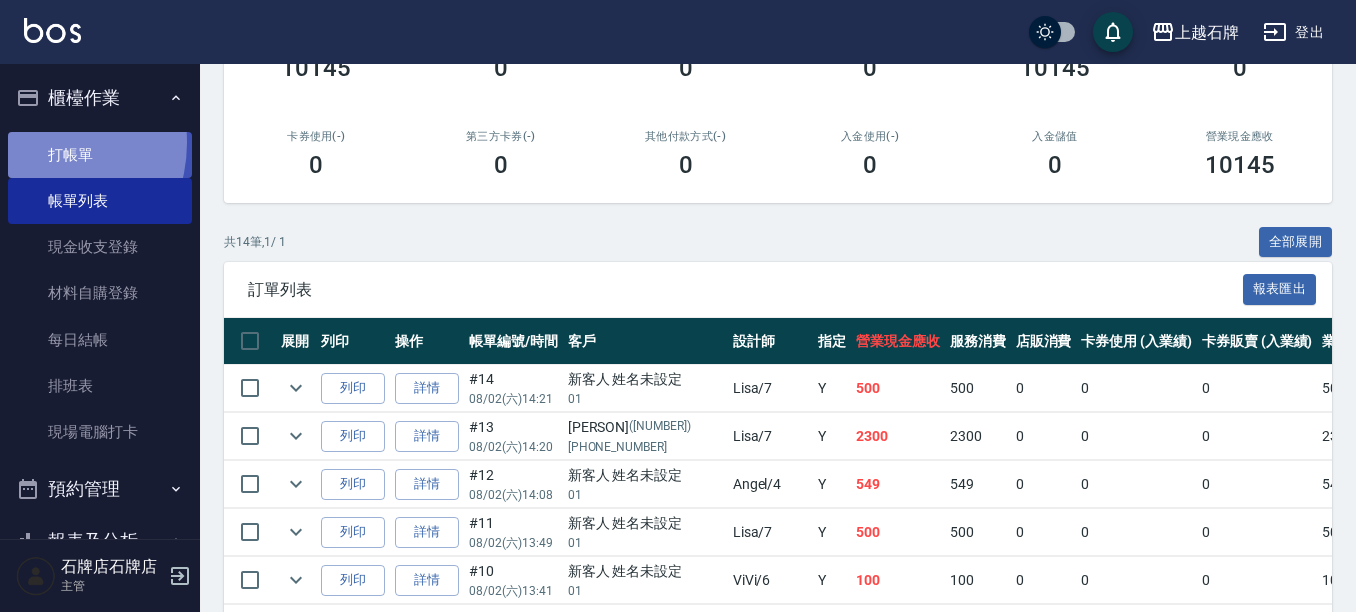 click on "打帳單" at bounding box center [100, 155] 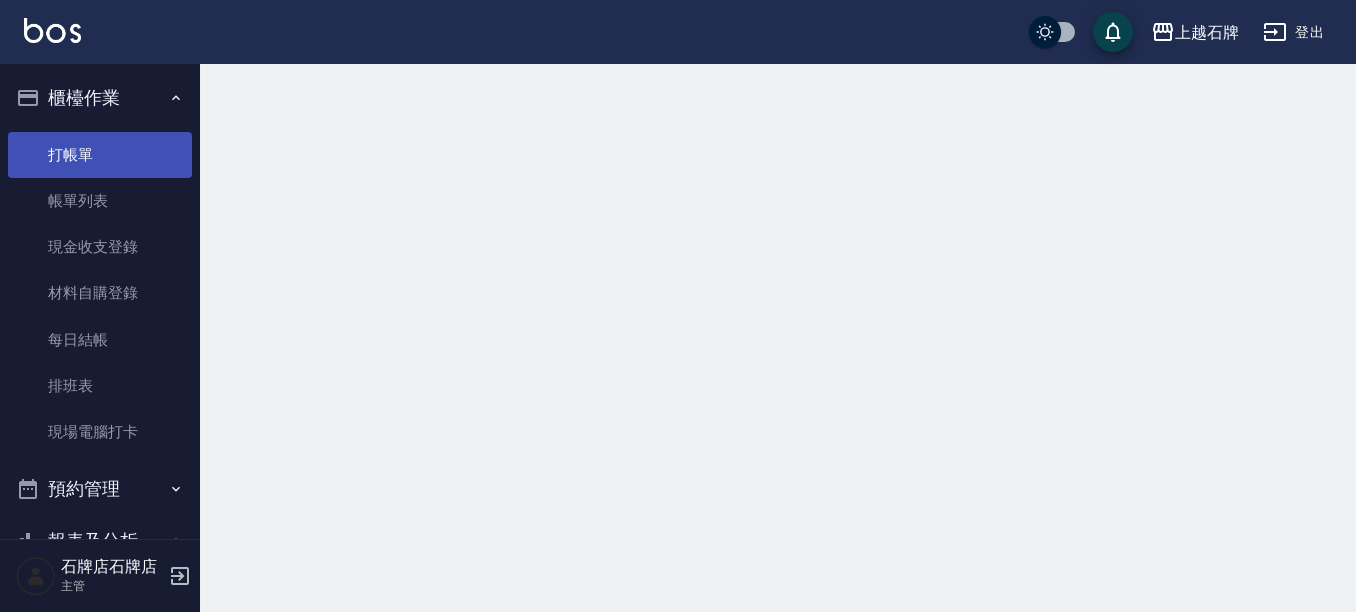 scroll, scrollTop: 0, scrollLeft: 0, axis: both 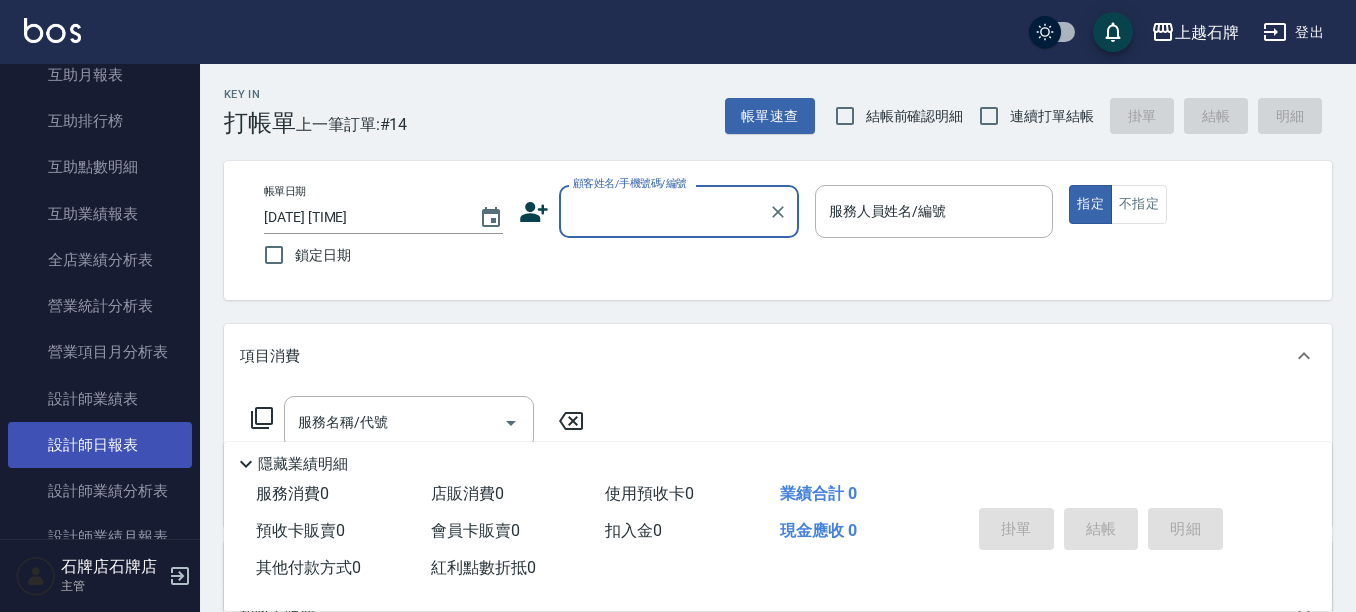 click on "設計師日報表" at bounding box center [100, 445] 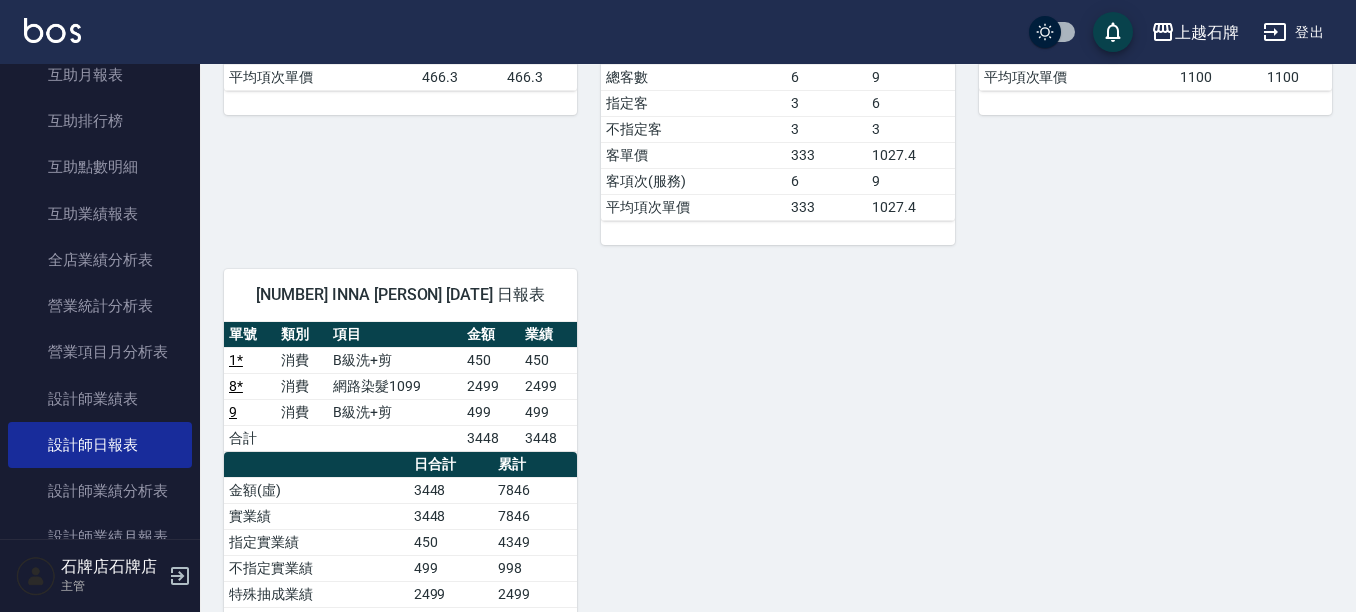scroll, scrollTop: 700, scrollLeft: 0, axis: vertical 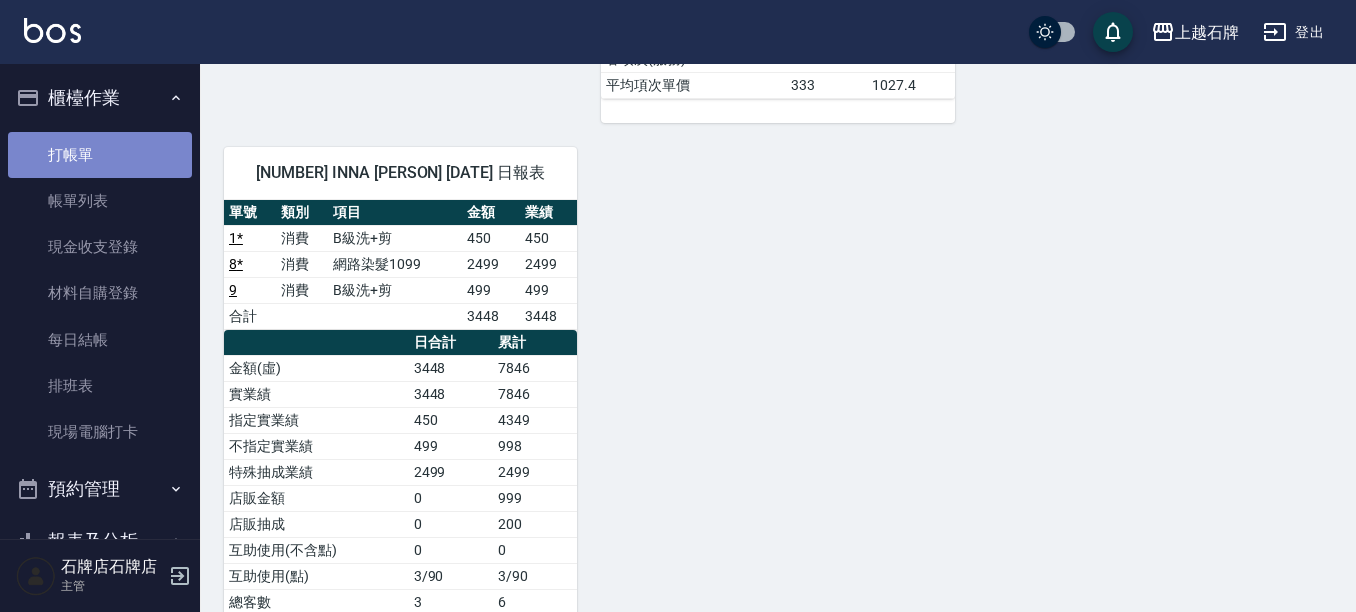 click on "打帳單" at bounding box center [100, 155] 